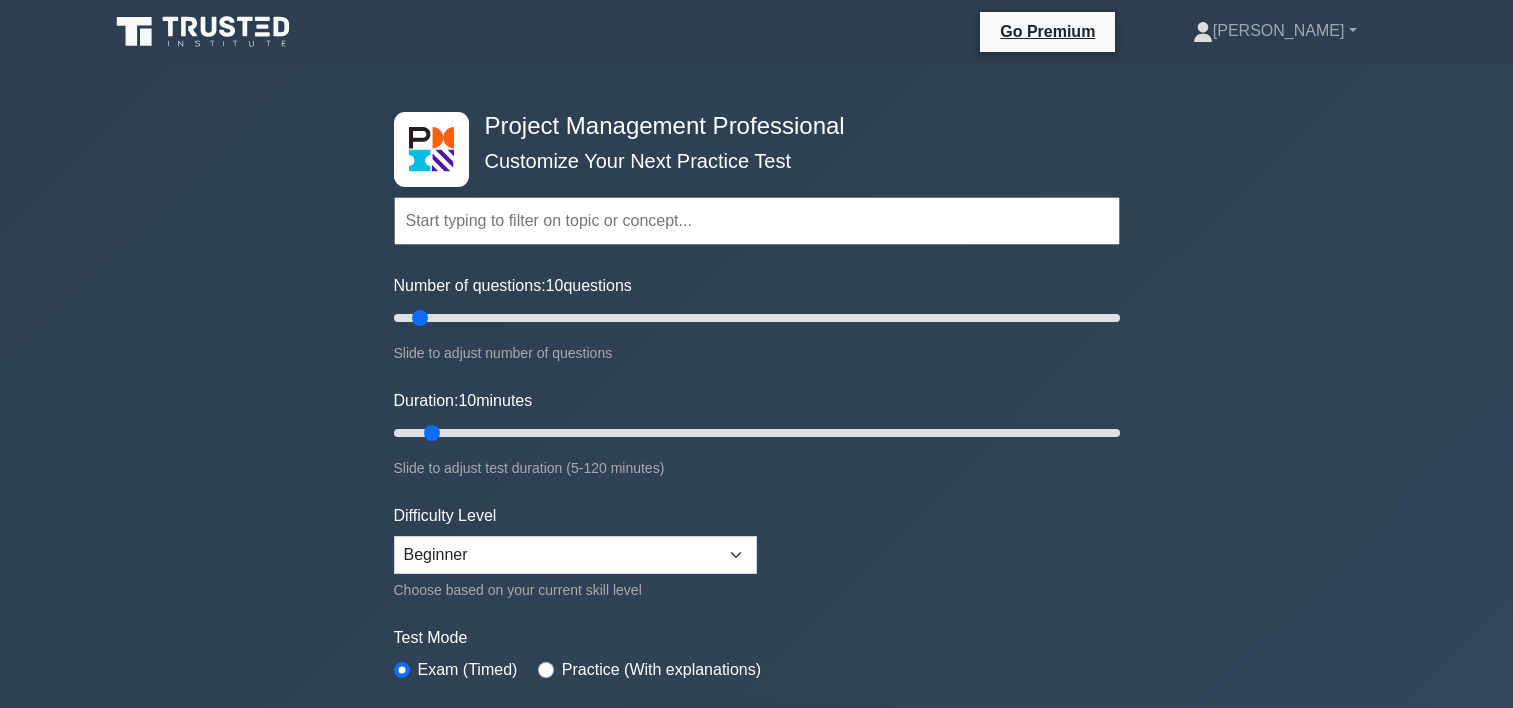 scroll, scrollTop: 0, scrollLeft: 0, axis: both 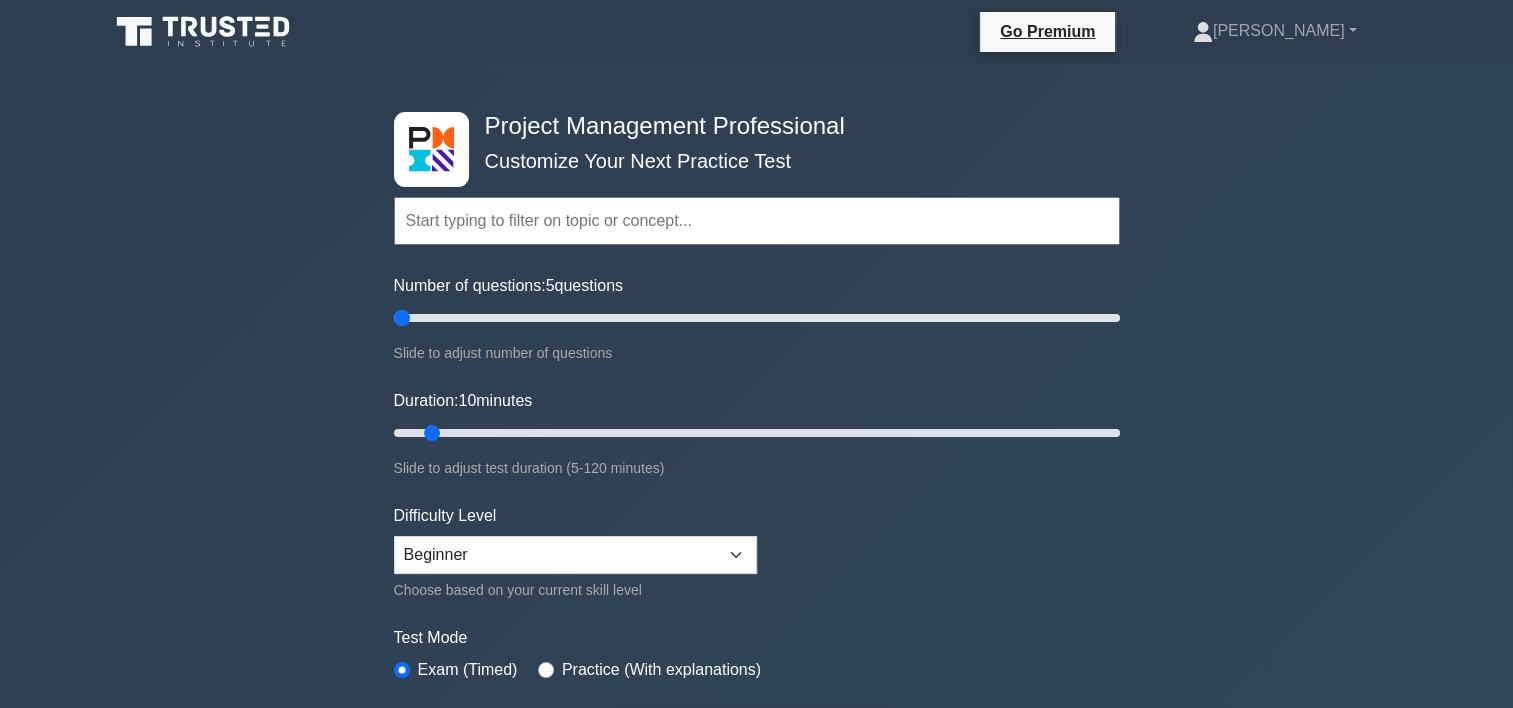 drag, startPoint x: 419, startPoint y: 320, endPoint x: 399, endPoint y: 320, distance: 20 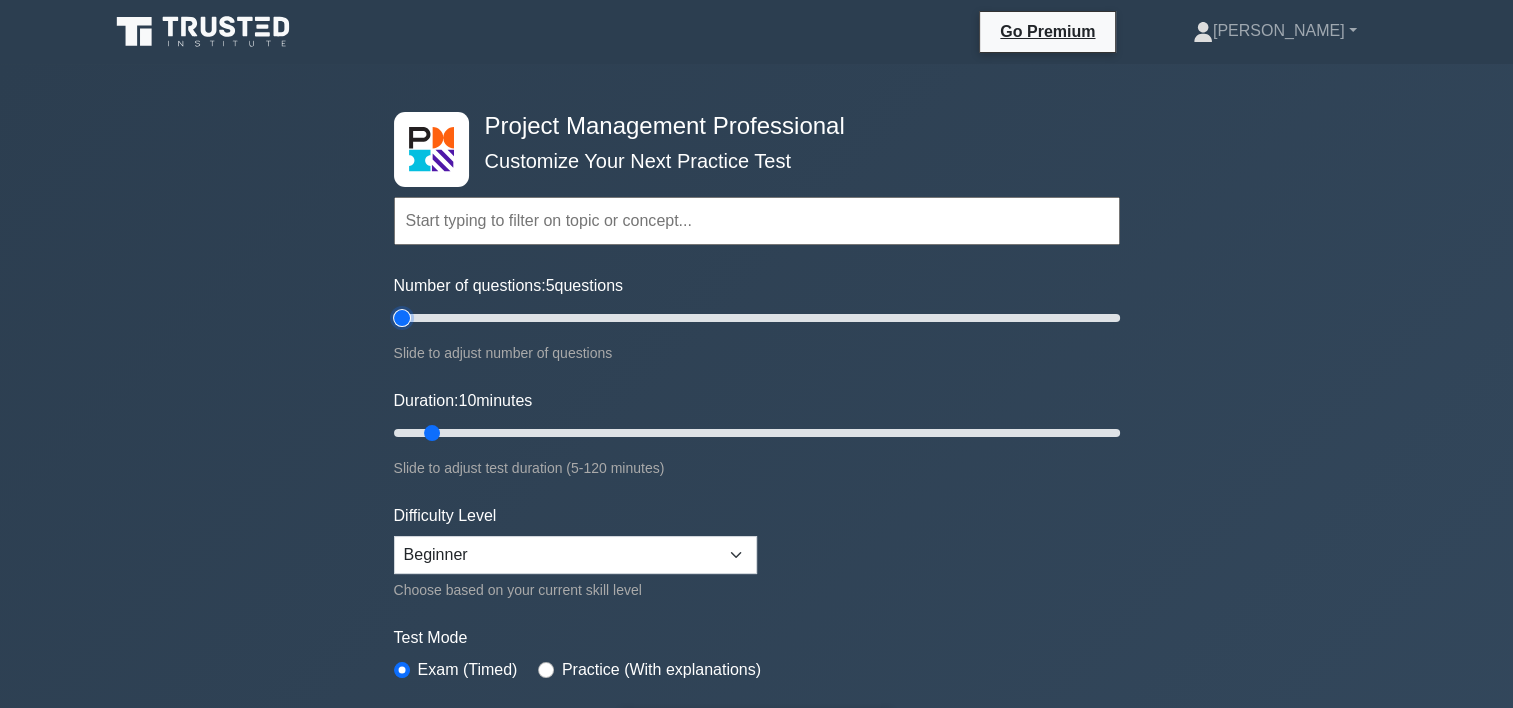 type on "5" 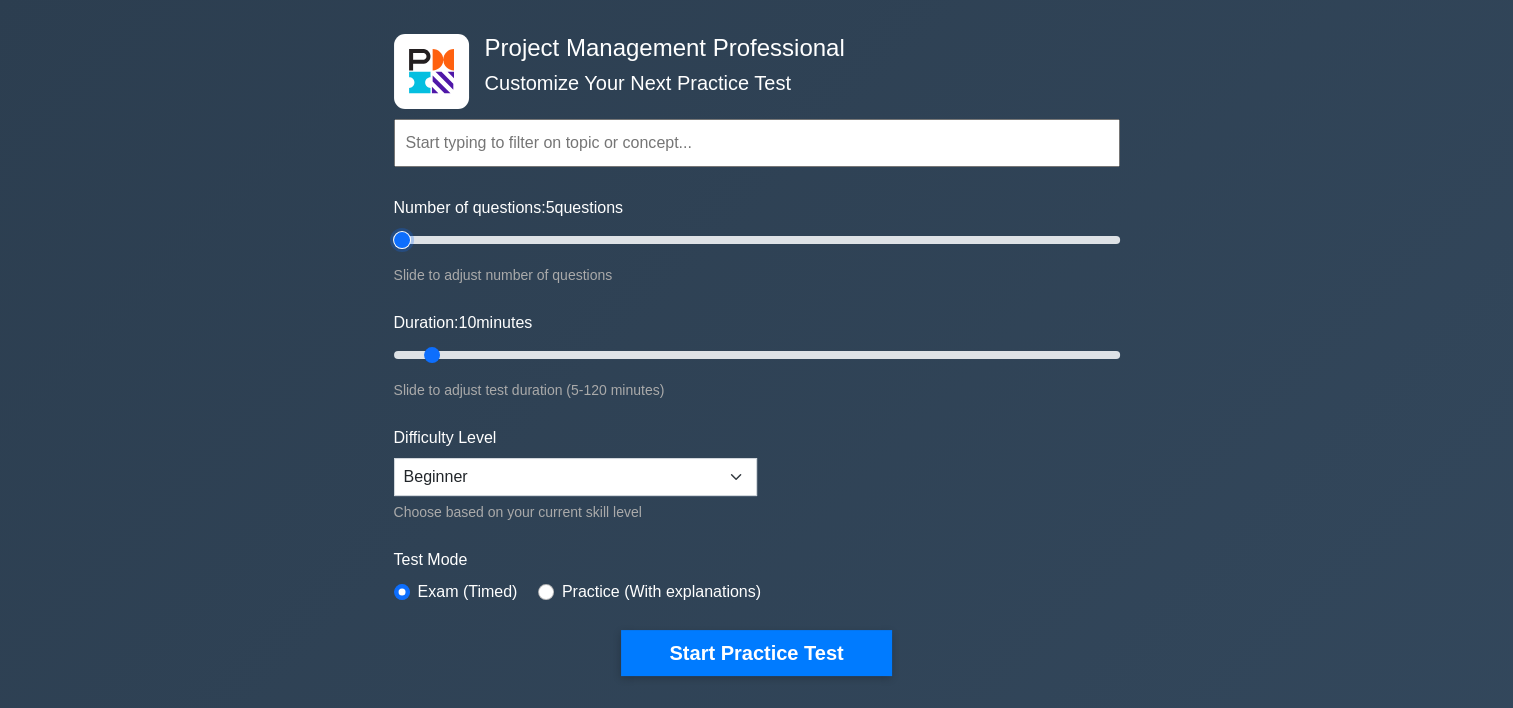 scroll, scrollTop: 123, scrollLeft: 0, axis: vertical 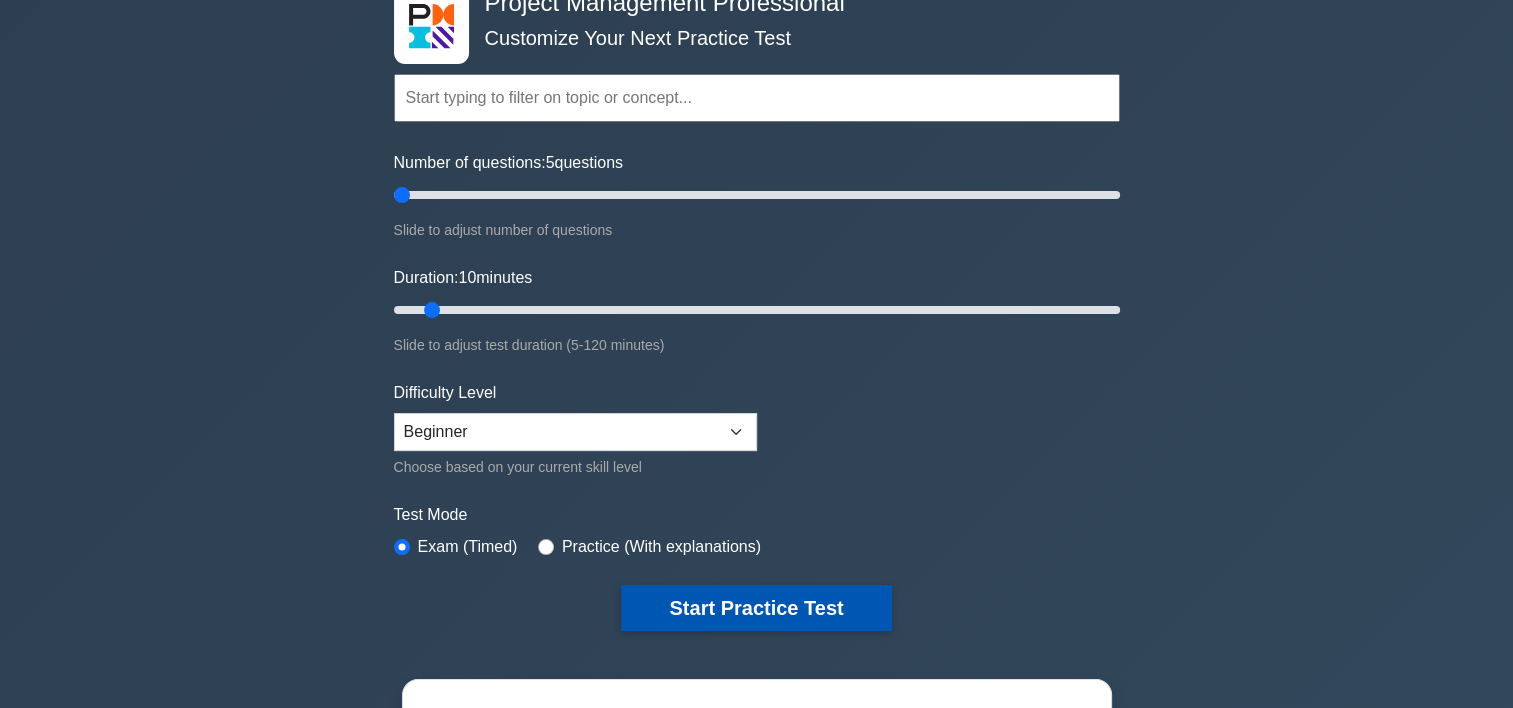 click on "Start Practice Test" at bounding box center (756, 608) 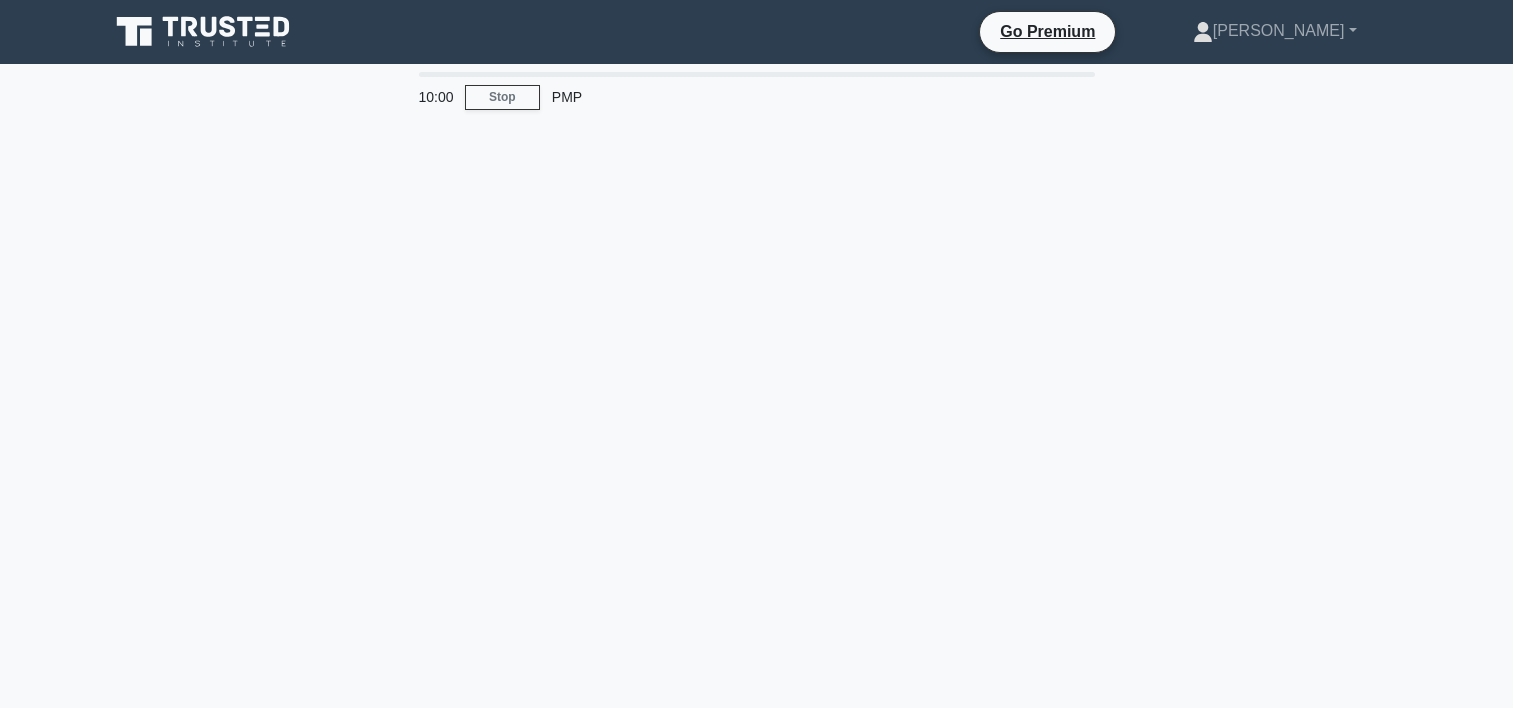 scroll, scrollTop: 0, scrollLeft: 0, axis: both 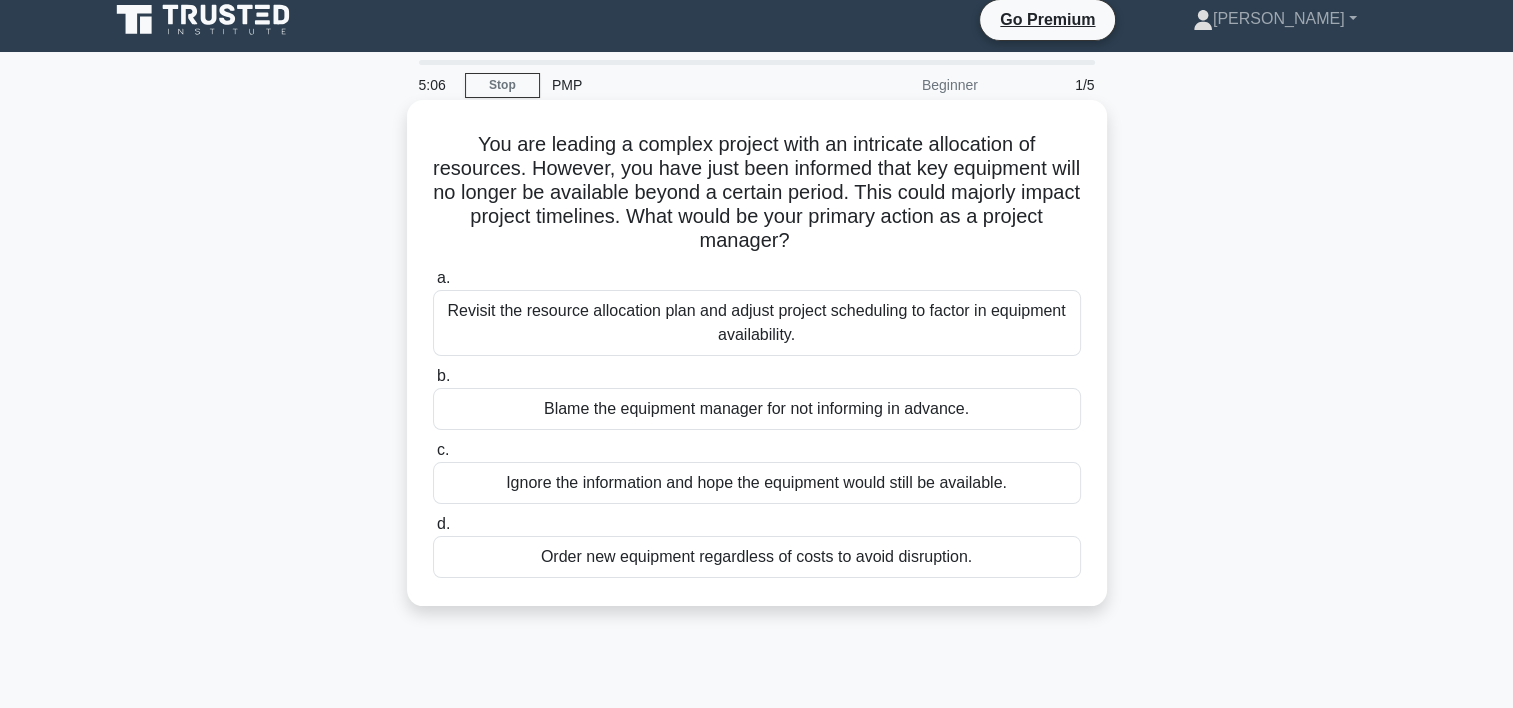 click on "Revisit the resource allocation plan and adjust project scheduling to factor in equipment availability." at bounding box center (757, 323) 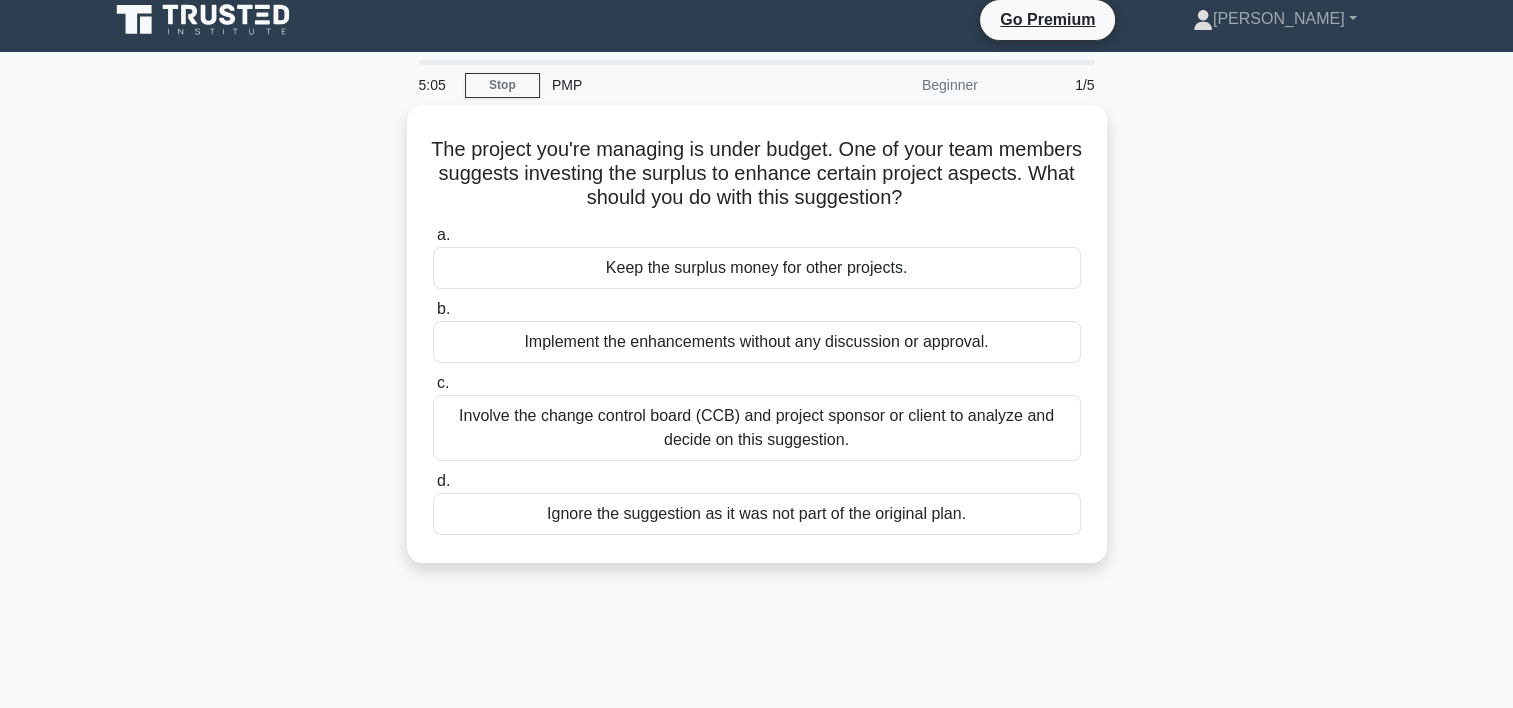 scroll, scrollTop: 0, scrollLeft: 0, axis: both 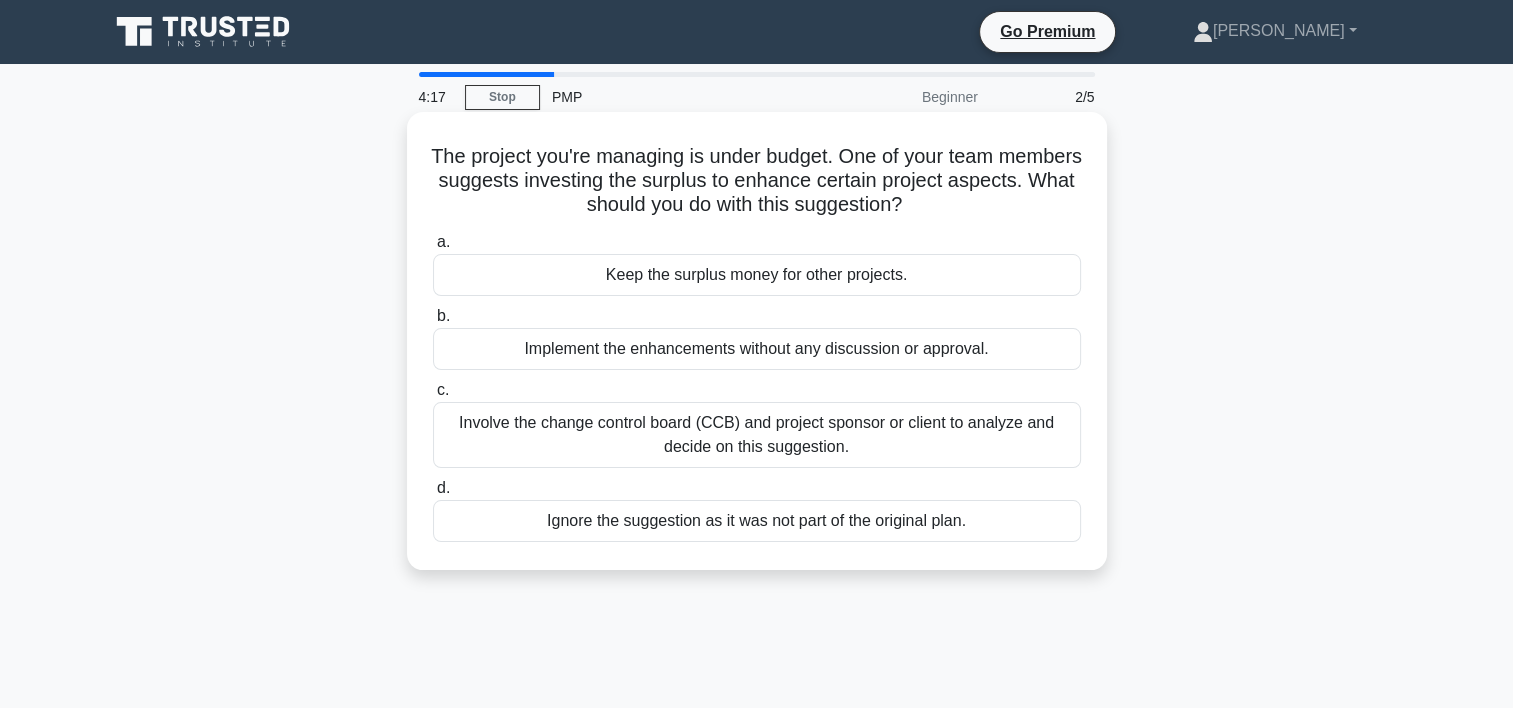 click on "Involve the change control board (CCB) and project sponsor or client to analyze and decide on this suggestion." at bounding box center (757, 435) 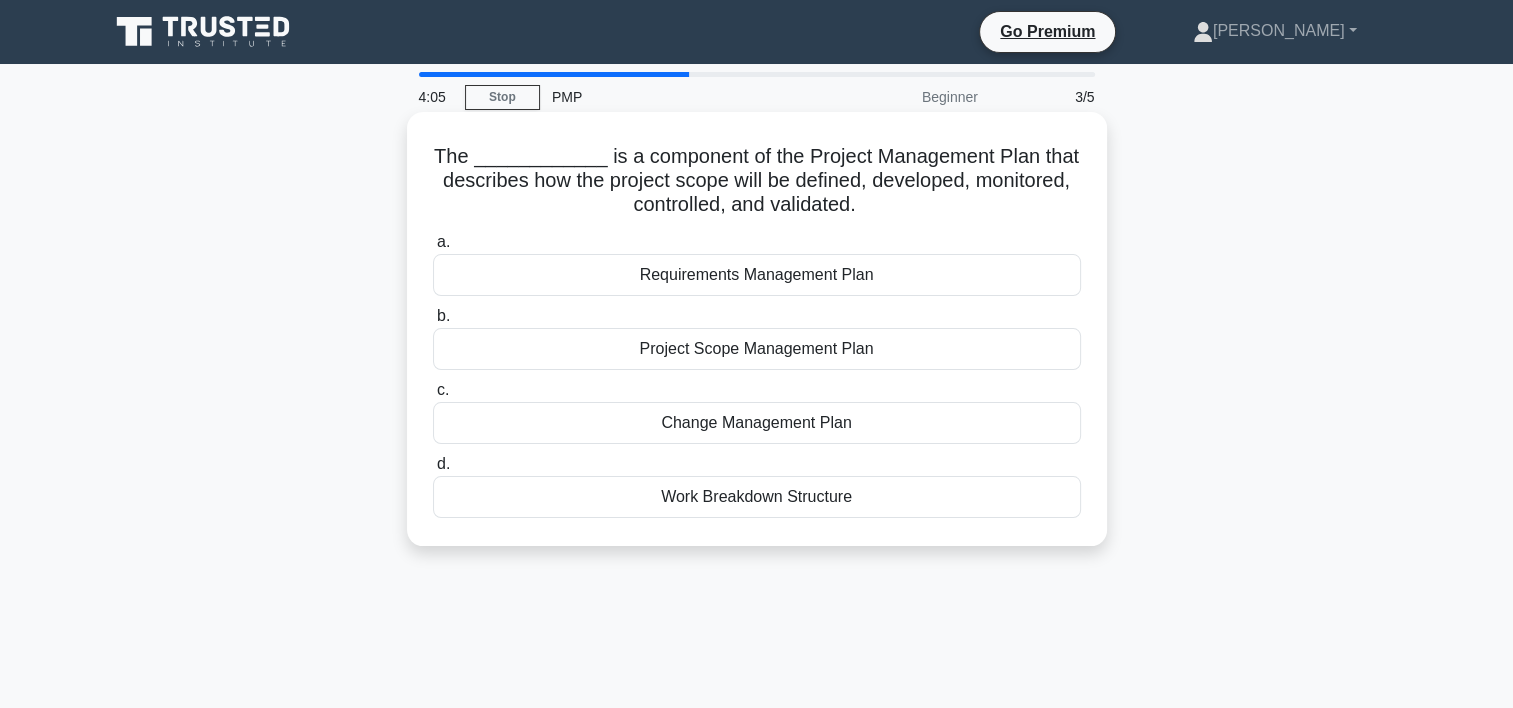 click on "Project Scope Management Plan" at bounding box center [757, 349] 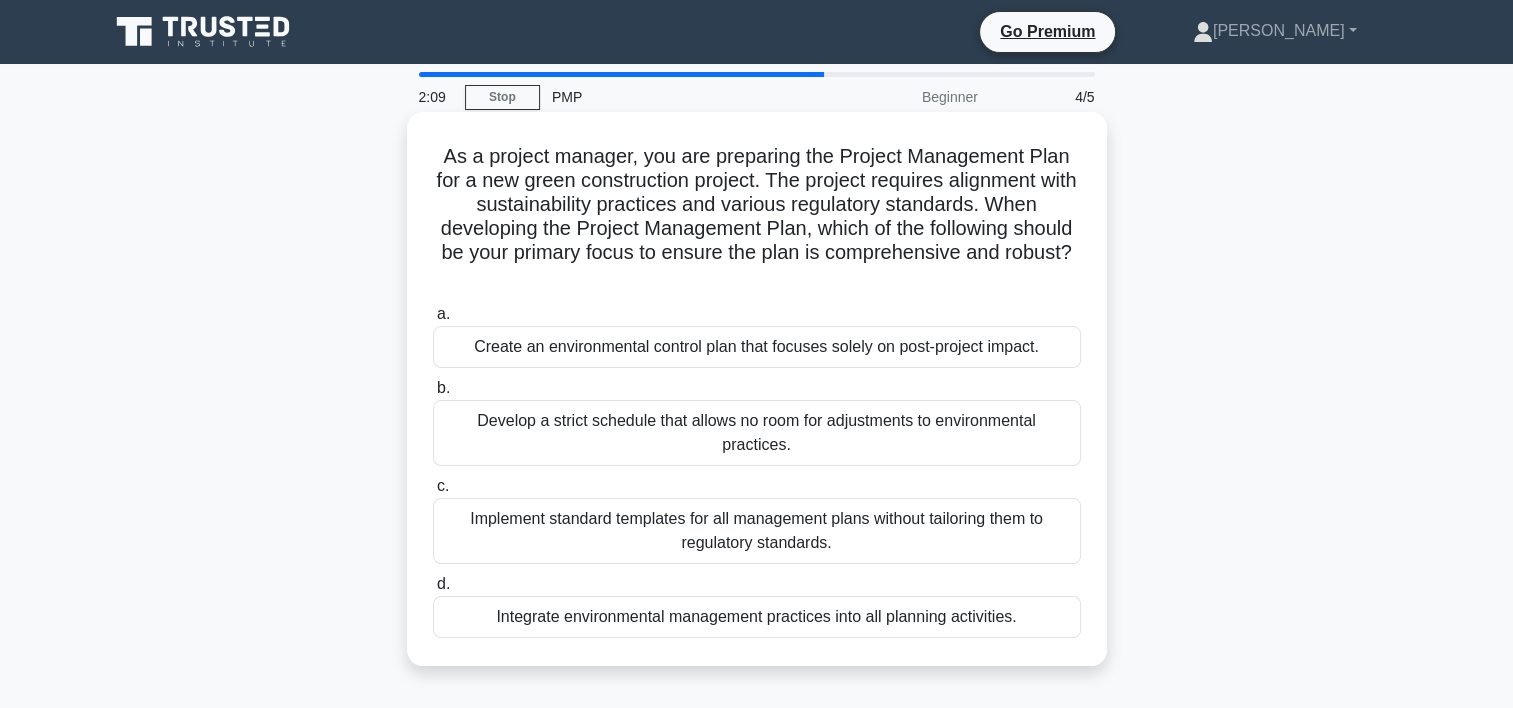 drag, startPoint x: 437, startPoint y: 156, endPoint x: 792, endPoint y: 273, distance: 373.78336 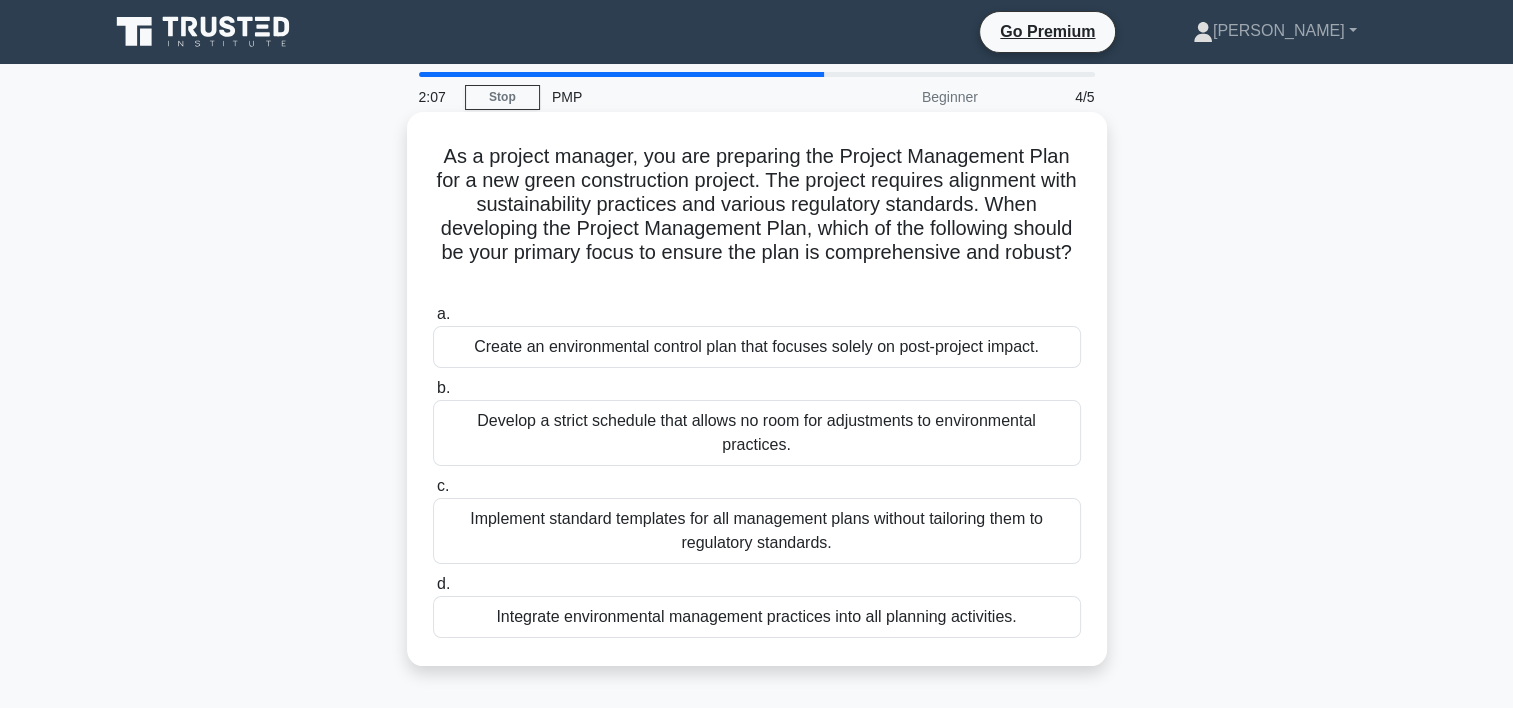 copy on "As a project manager, you are preparing the Project Management Plan for a new green construction project. The project requires alignment with sustainability practices and various regulatory standards. When developing the Project Management Plan, which of the following should be your primary focus to ensure the plan is comprehensive and robust?" 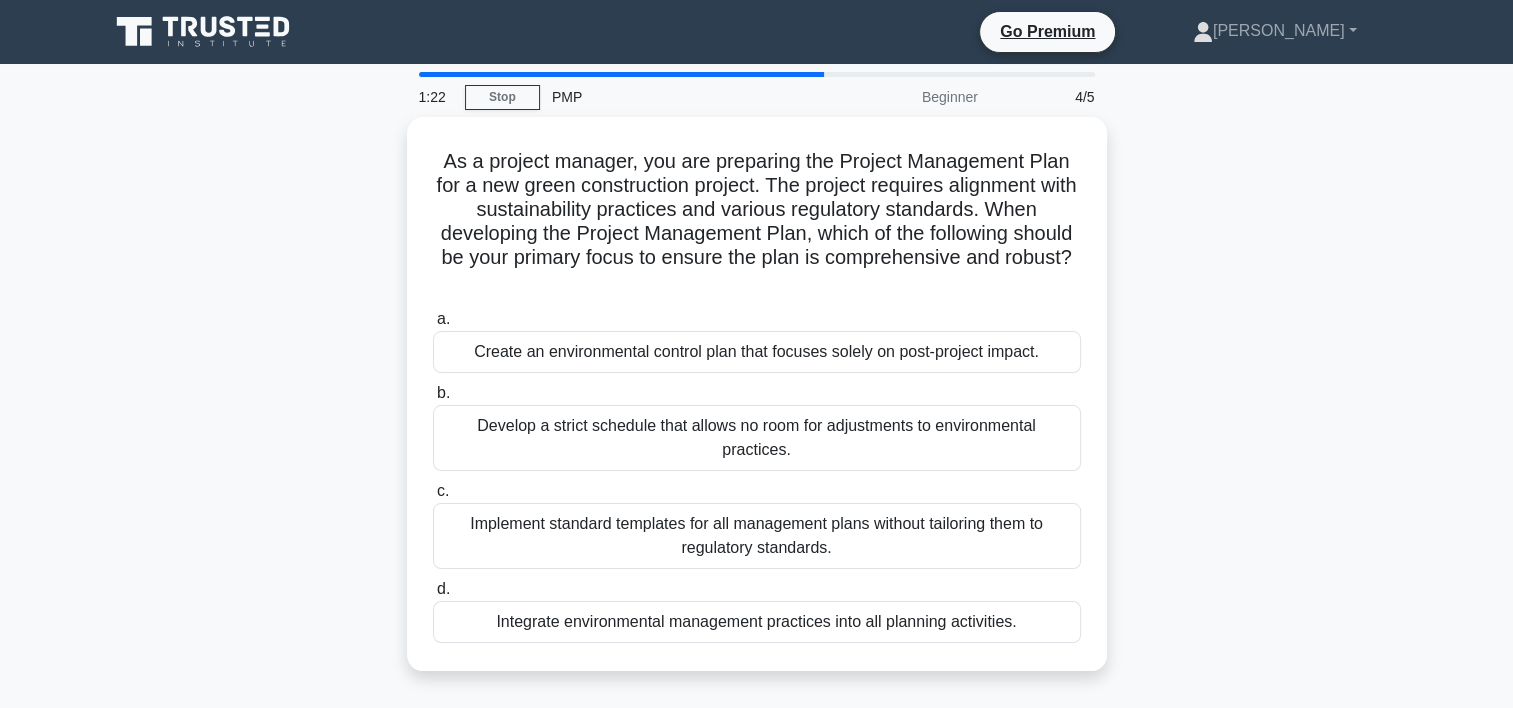 click on "As a project manager, you are preparing the Project Management Plan for a new green construction project. The project requires alignment with sustainability practices and various regulatory standards. When developing the Project Management Plan, which of the following should be your primary focus to ensure the plan is comprehensive and robust?
.spinner_0XTQ{transform-origin:center;animation:spinner_y6GP .75s linear infinite}@keyframes spinner_y6GP{100%{transform:rotate(360deg)}}
a.
b. c. d." at bounding box center (757, 406) 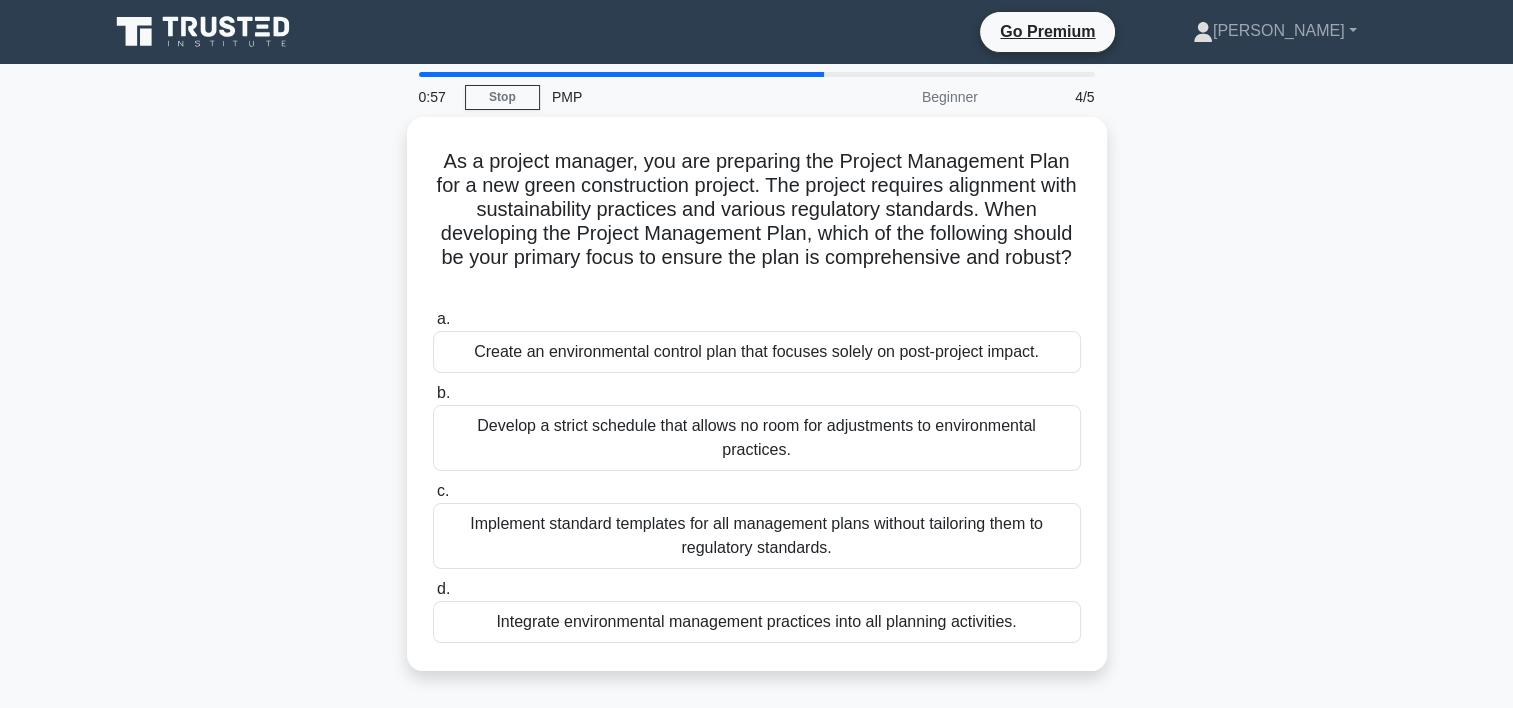 click on "Integrate environmental management practices into all planning activities." at bounding box center (757, 622) 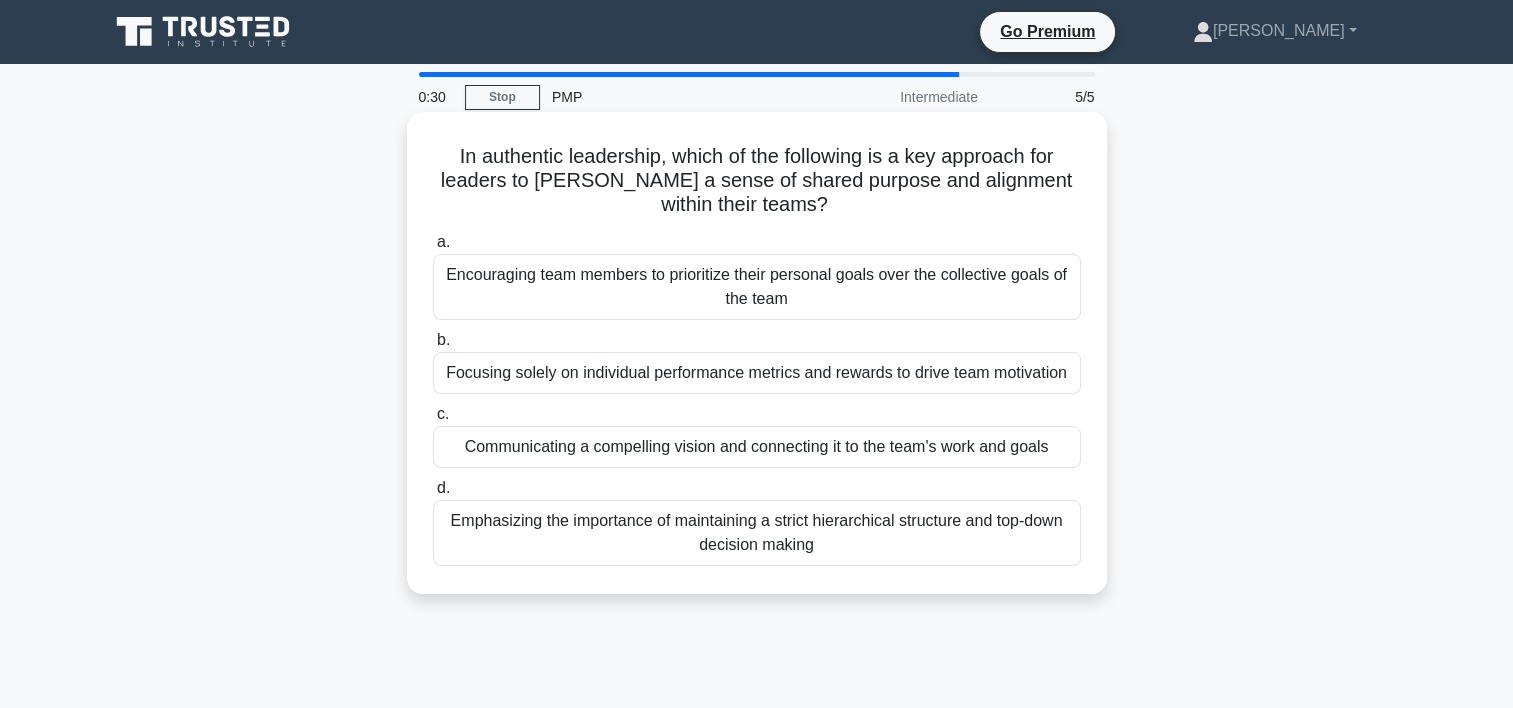 click on "Communicating a compelling vision and connecting it to the team's work and goals" at bounding box center (757, 447) 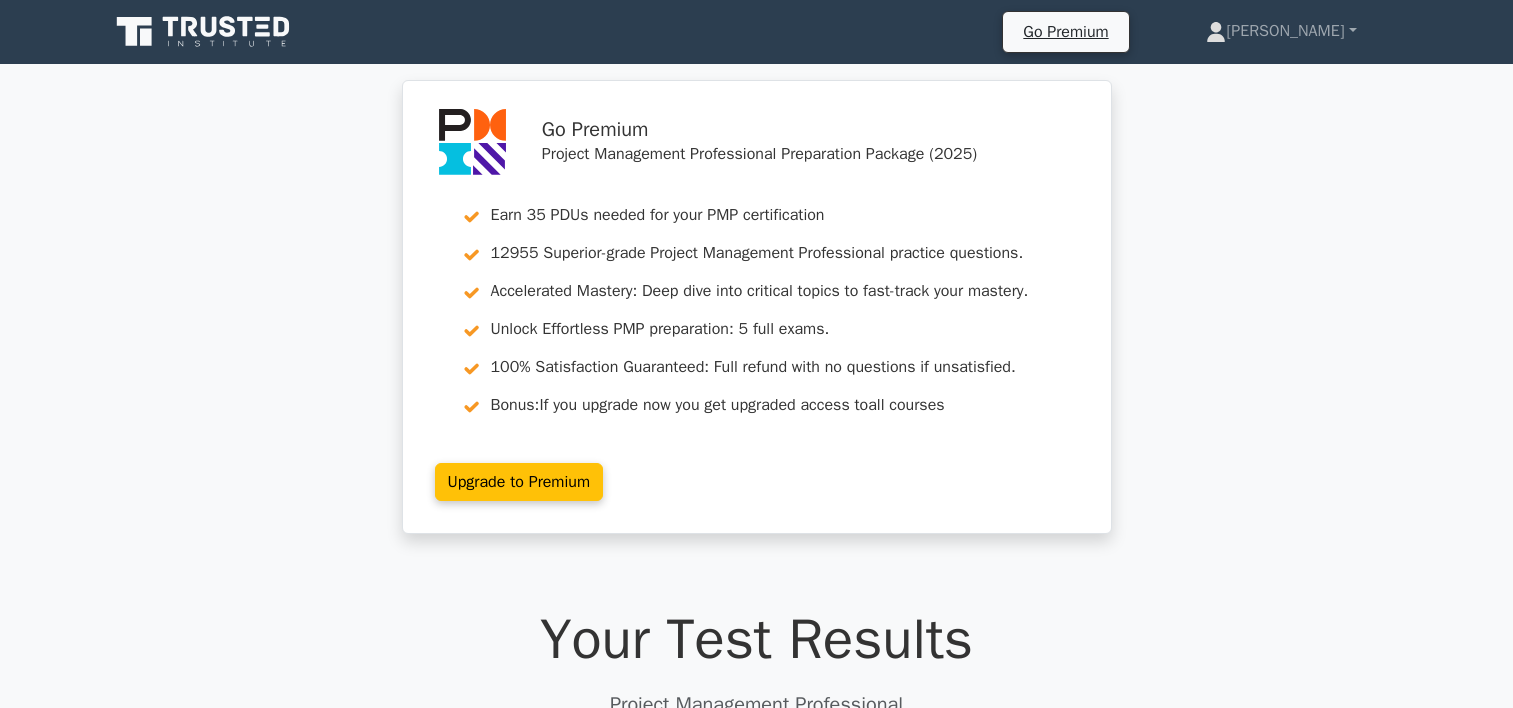 scroll, scrollTop: 0, scrollLeft: 0, axis: both 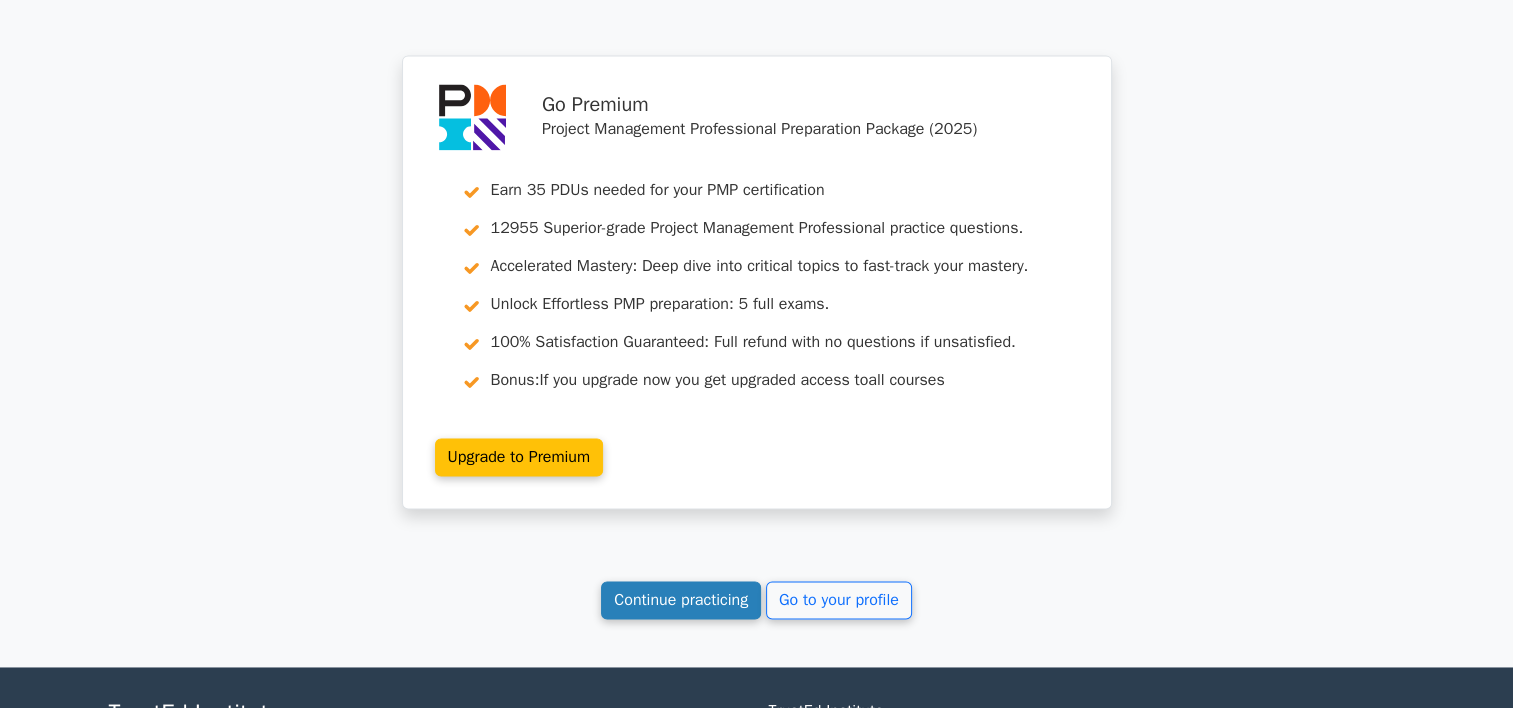 click on "Continue practicing" at bounding box center [681, 600] 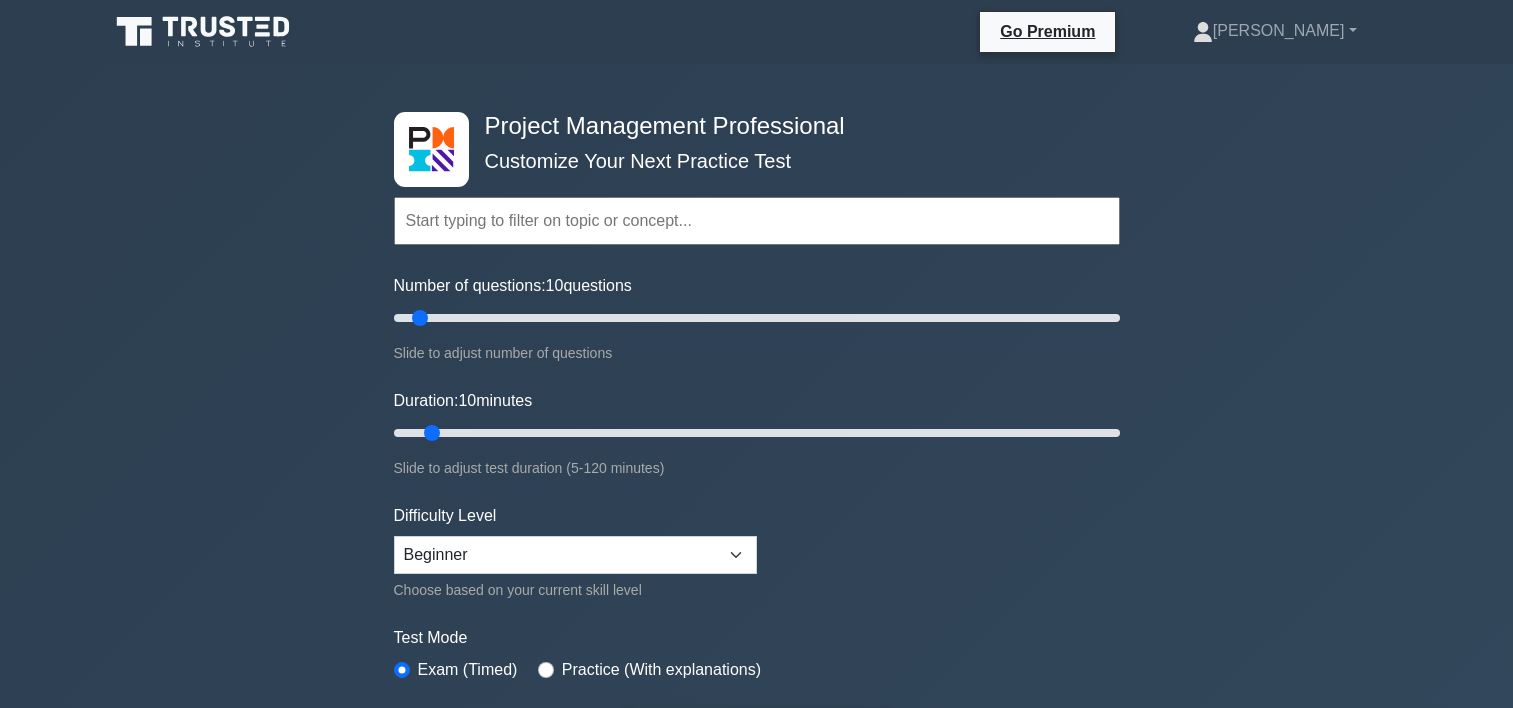 scroll, scrollTop: 0, scrollLeft: 0, axis: both 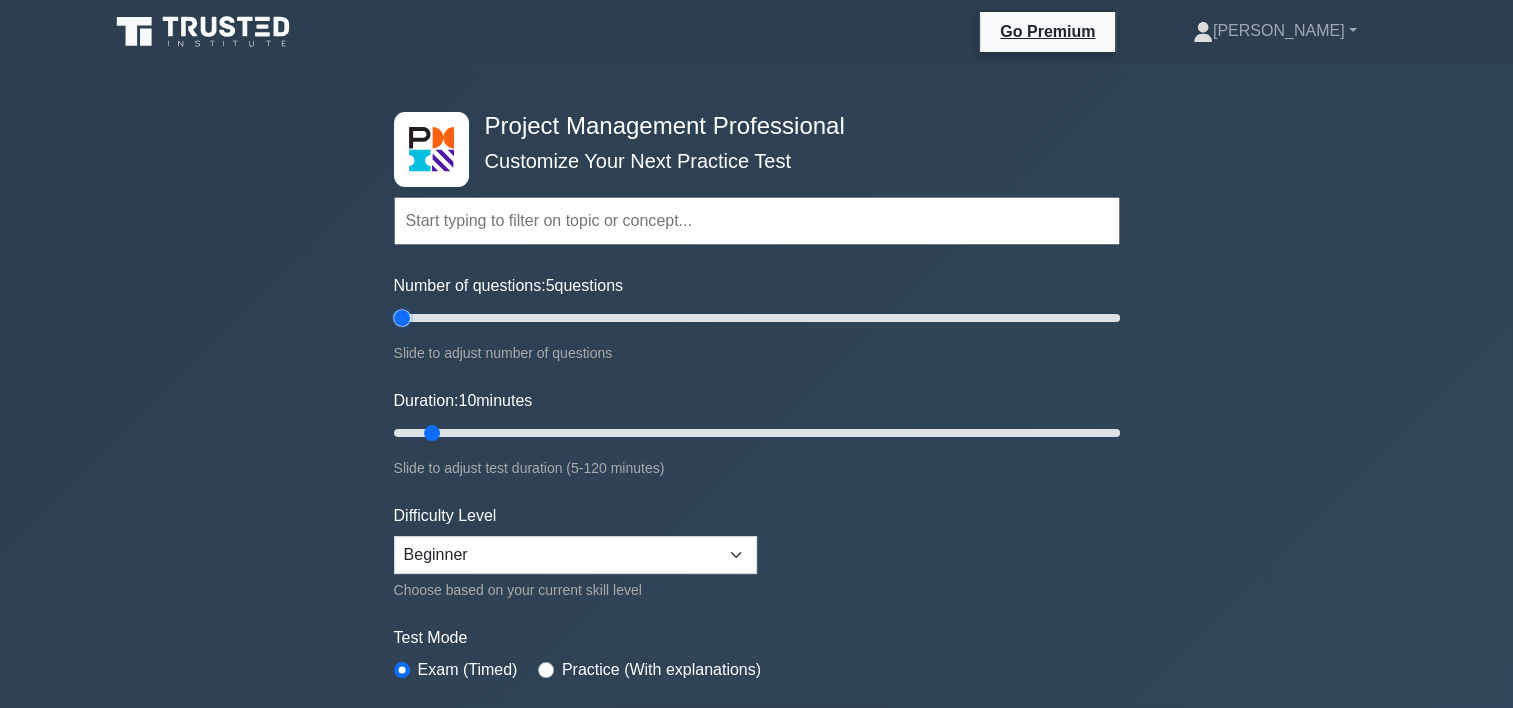 drag, startPoint x: 420, startPoint y: 322, endPoint x: 404, endPoint y: 322, distance: 16 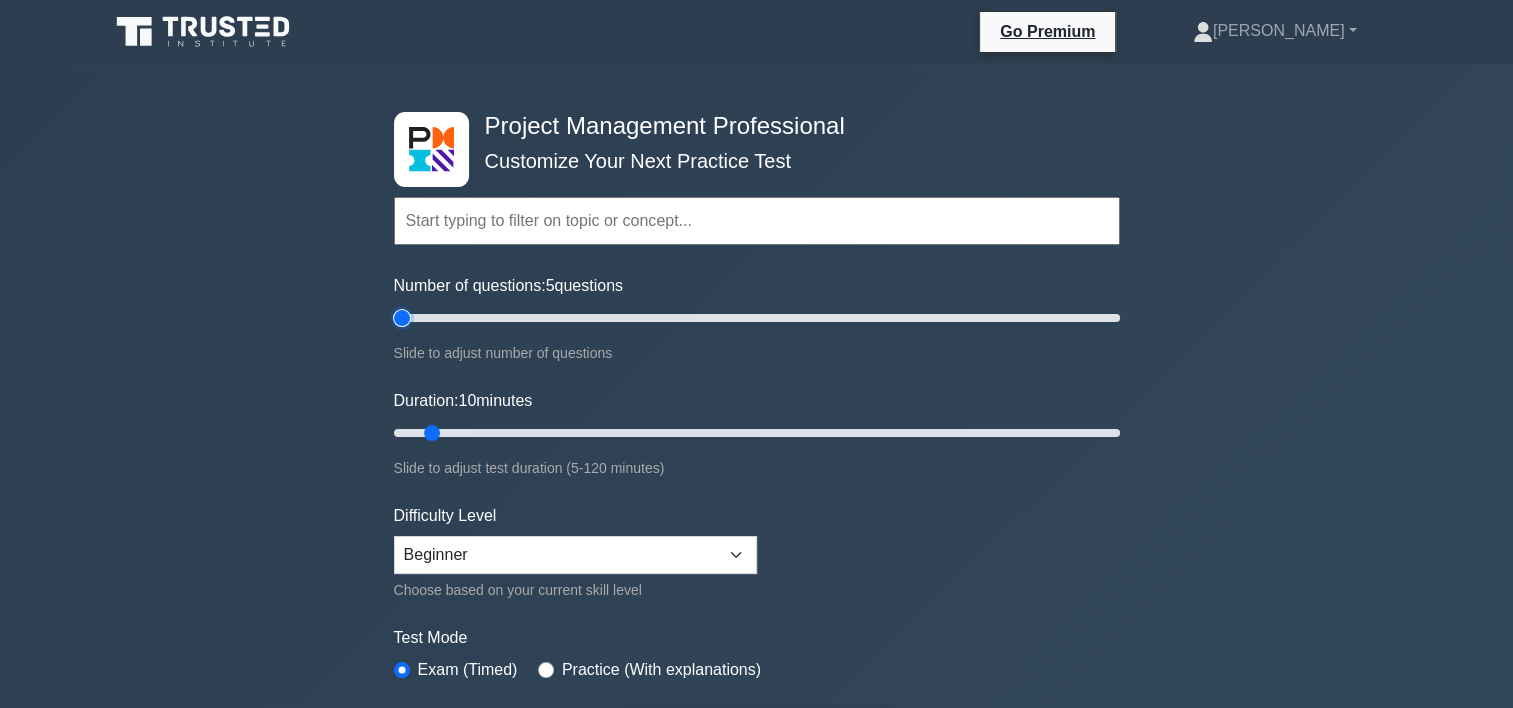 type on "5" 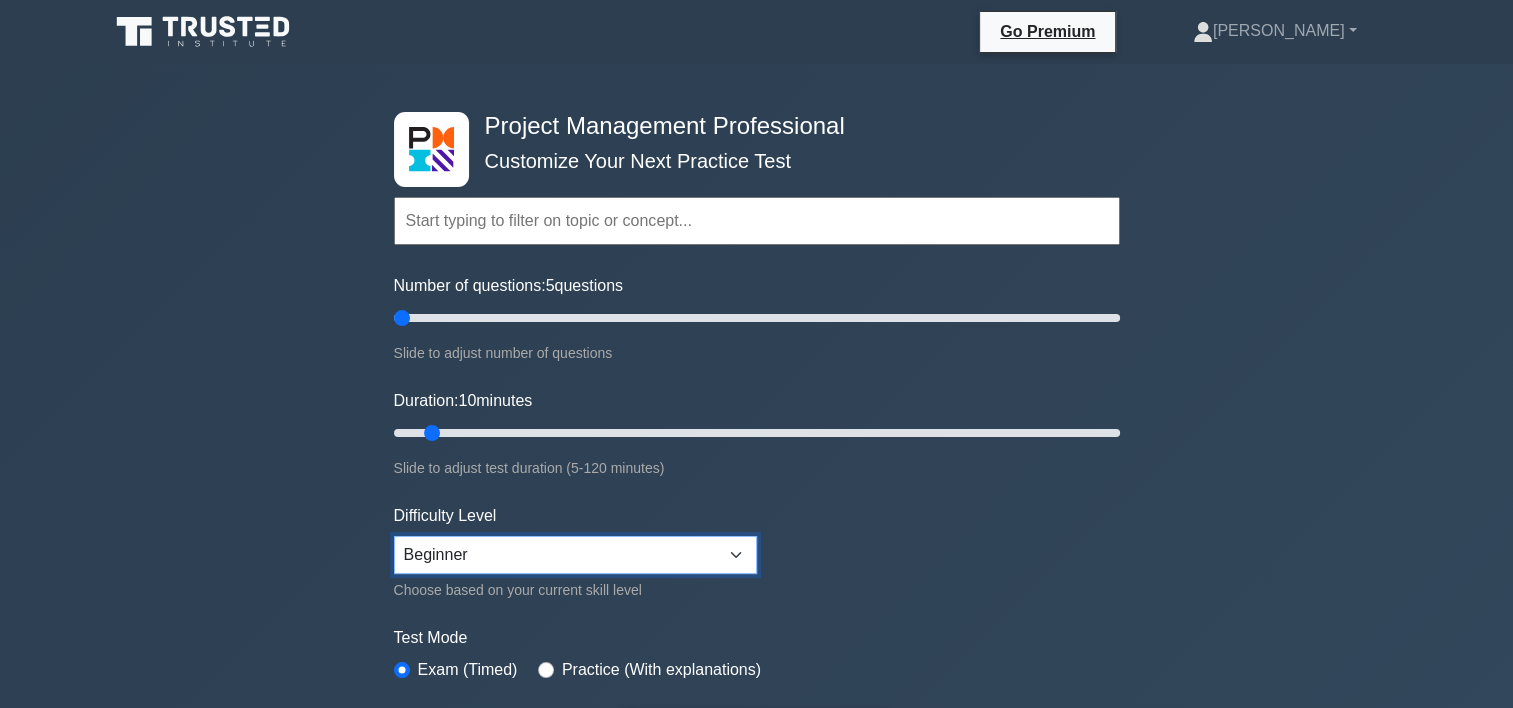 click on "Beginner
Intermediate
Expert" at bounding box center (575, 555) 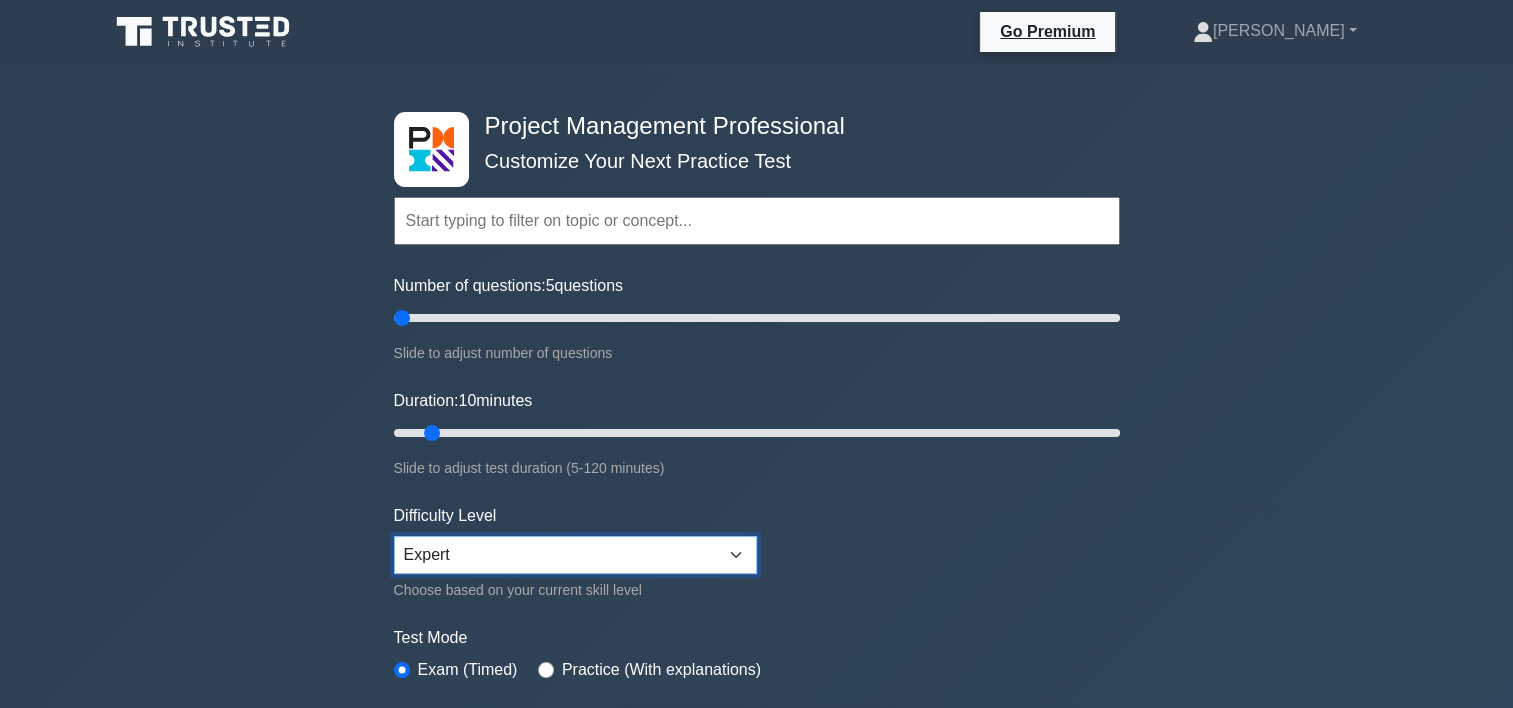 click on "Beginner
Intermediate
Expert" at bounding box center (575, 555) 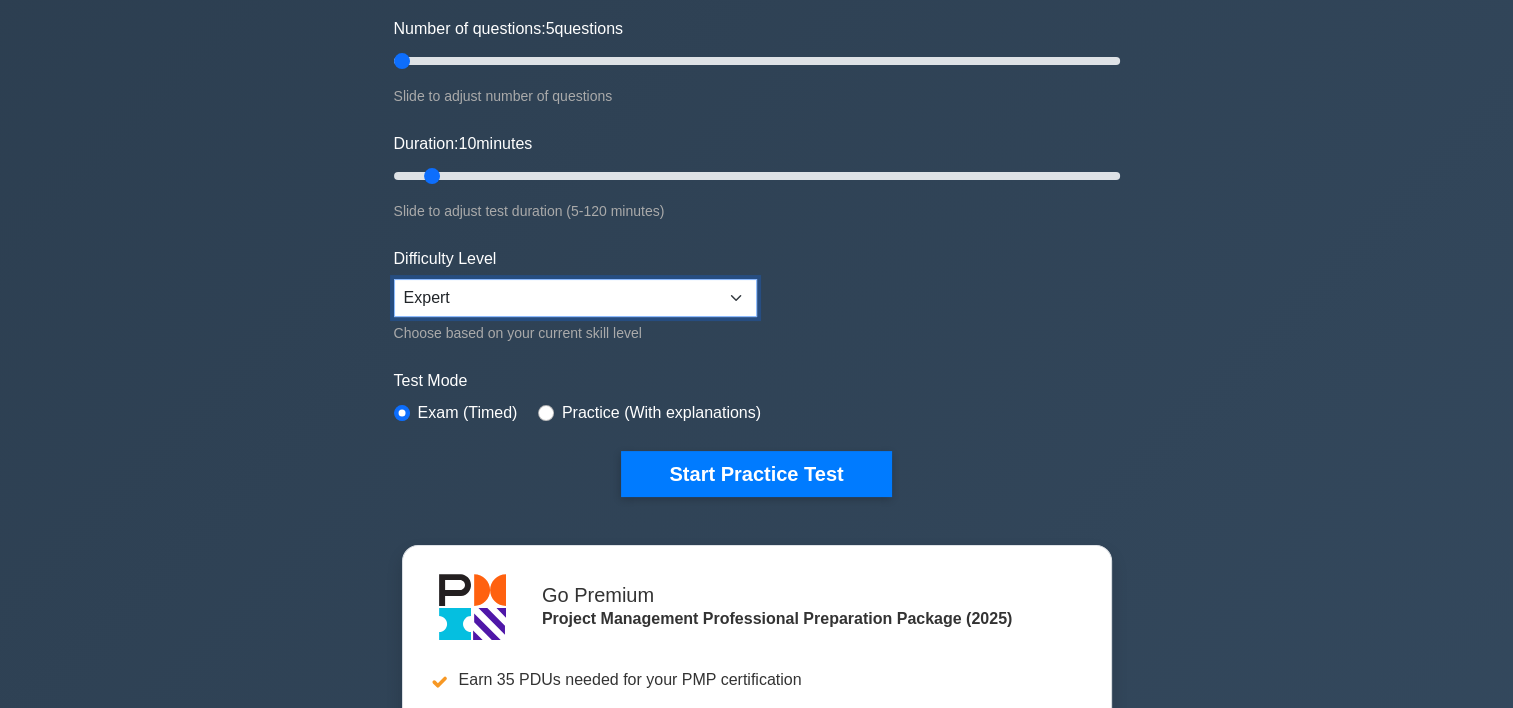 scroll, scrollTop: 313, scrollLeft: 0, axis: vertical 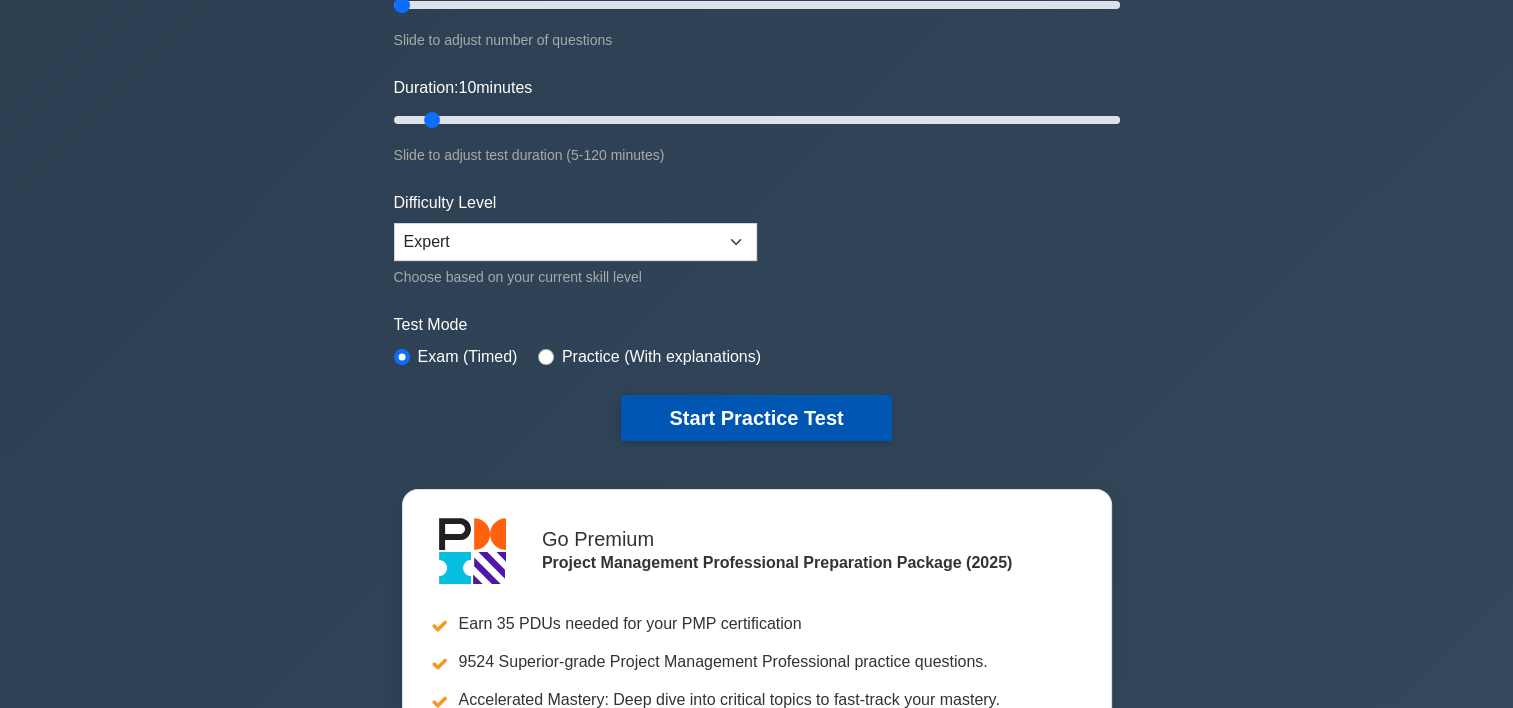 click on "Start Practice Test" at bounding box center [756, 418] 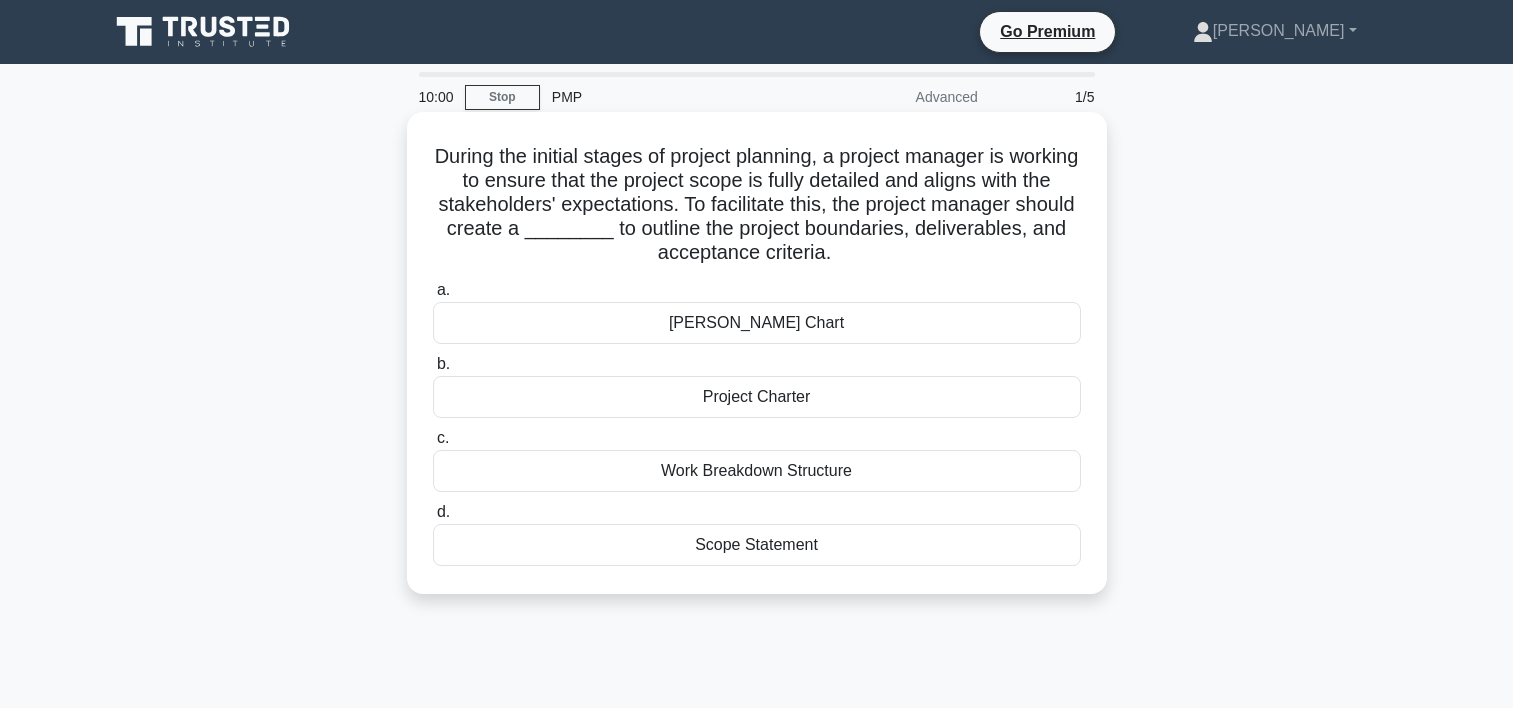 scroll, scrollTop: 0, scrollLeft: 0, axis: both 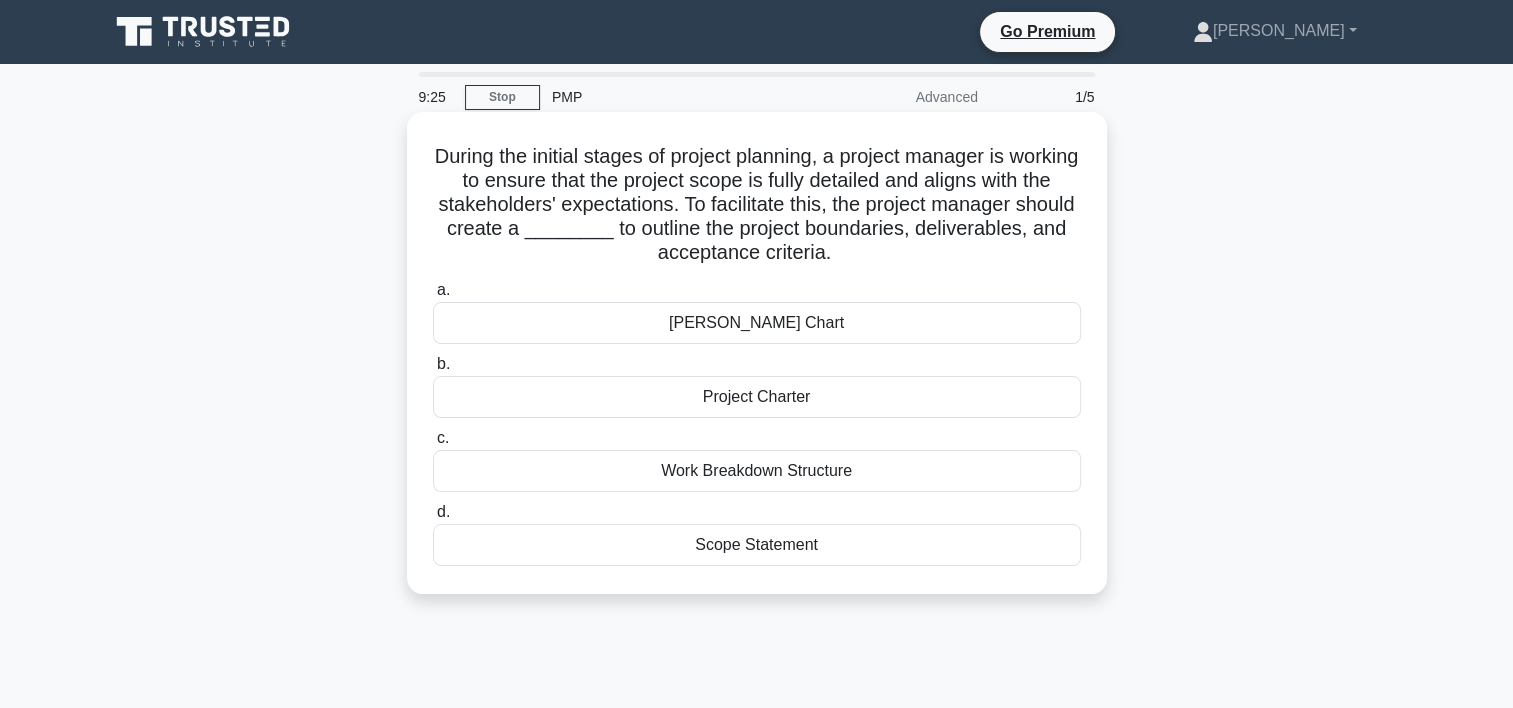 click on "Scope Statement" at bounding box center [757, 545] 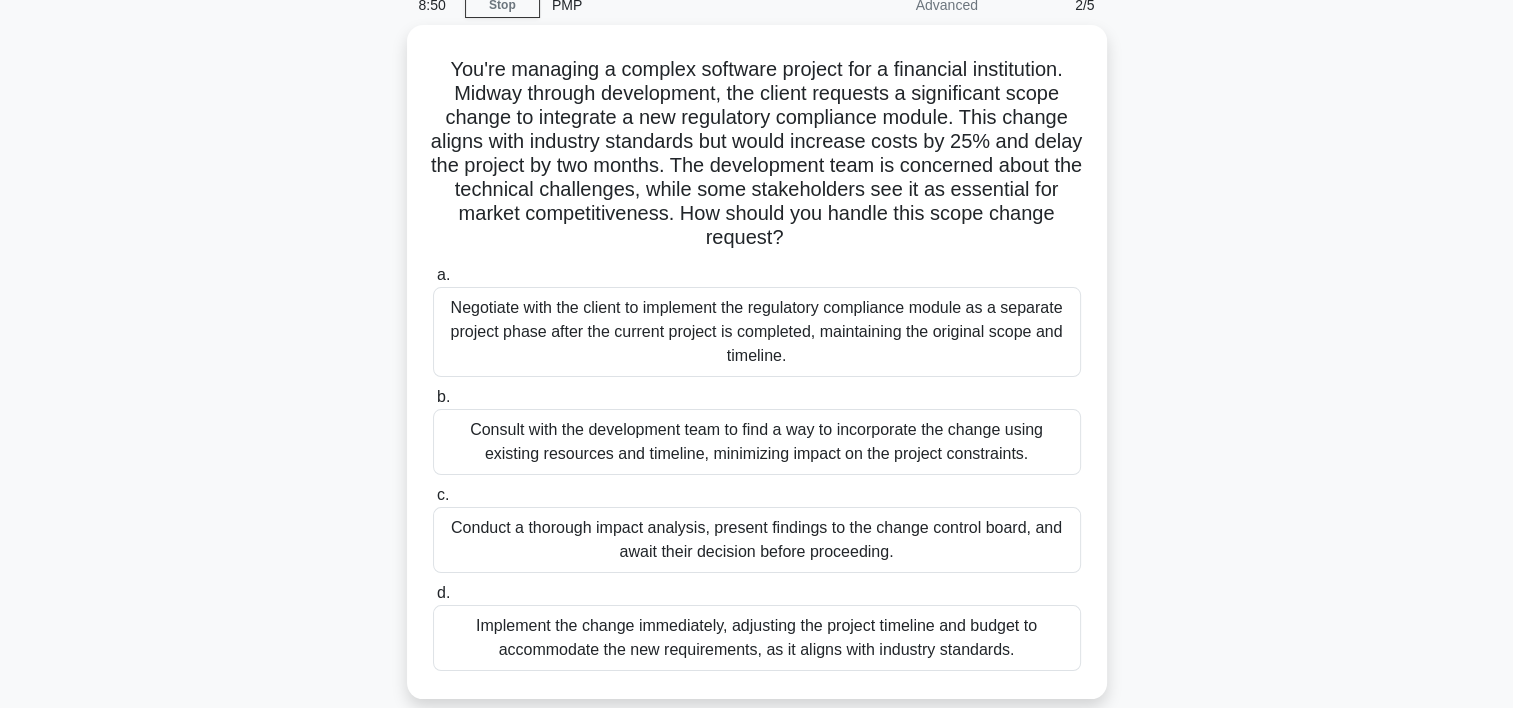 scroll, scrollTop: 95, scrollLeft: 0, axis: vertical 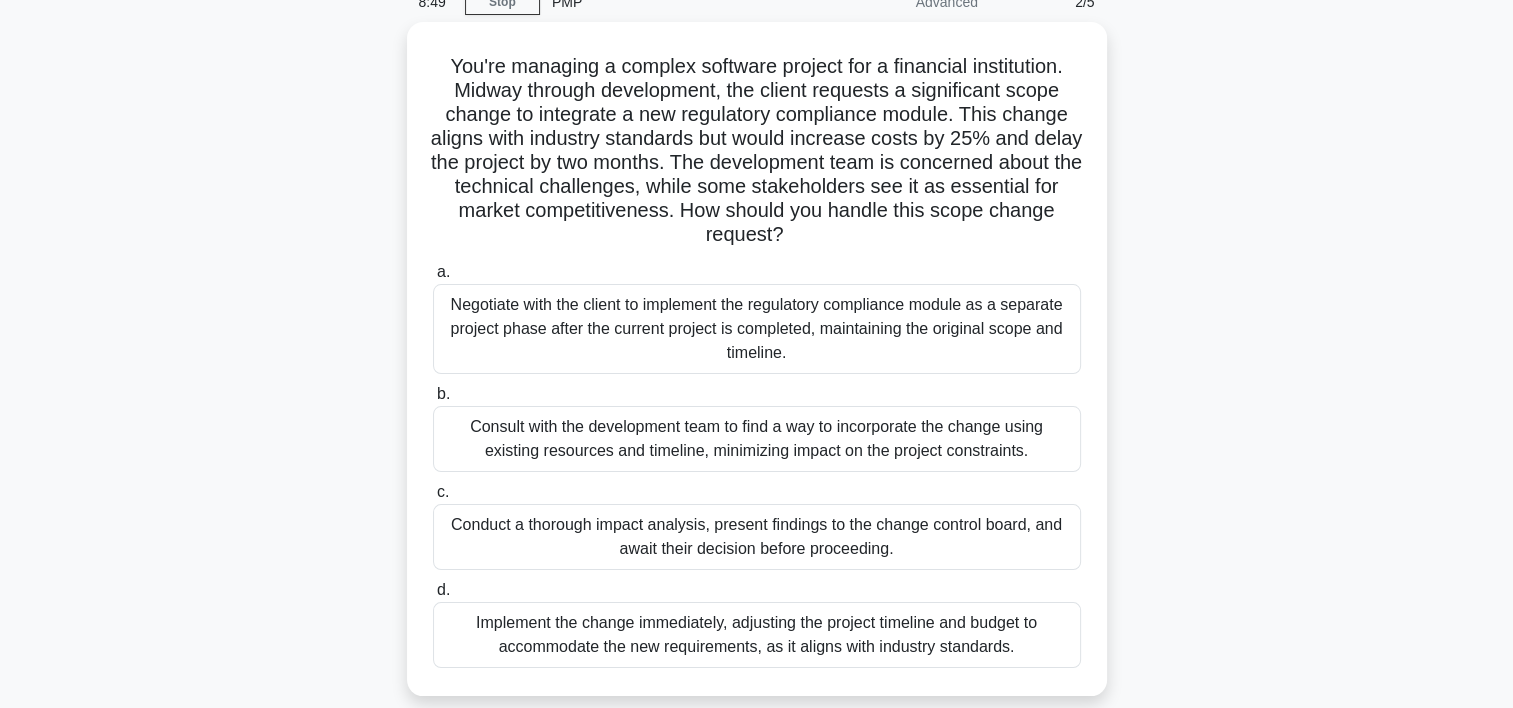 click on "8:49
Stop
PMP
Advanced
2/5
You're managing a complex software project for a financial institution. Midway through development, the client requests a significant scope change to integrate a new regulatory compliance module. This change aligns with industry standards but would increase costs by 25% and delay the project by two months. The development team is concerned about the technical challenges, while some stakeholders see it as essential for market competitiveness. How should you handle this scope change request?
.spinner_0XTQ{transform-origin:center;animation:spinner_y6GP .75s linear infinite}@keyframes spinner_y6GP{100%{transform:rotate(360deg)}}
a. b. c. d." at bounding box center (756, 477) 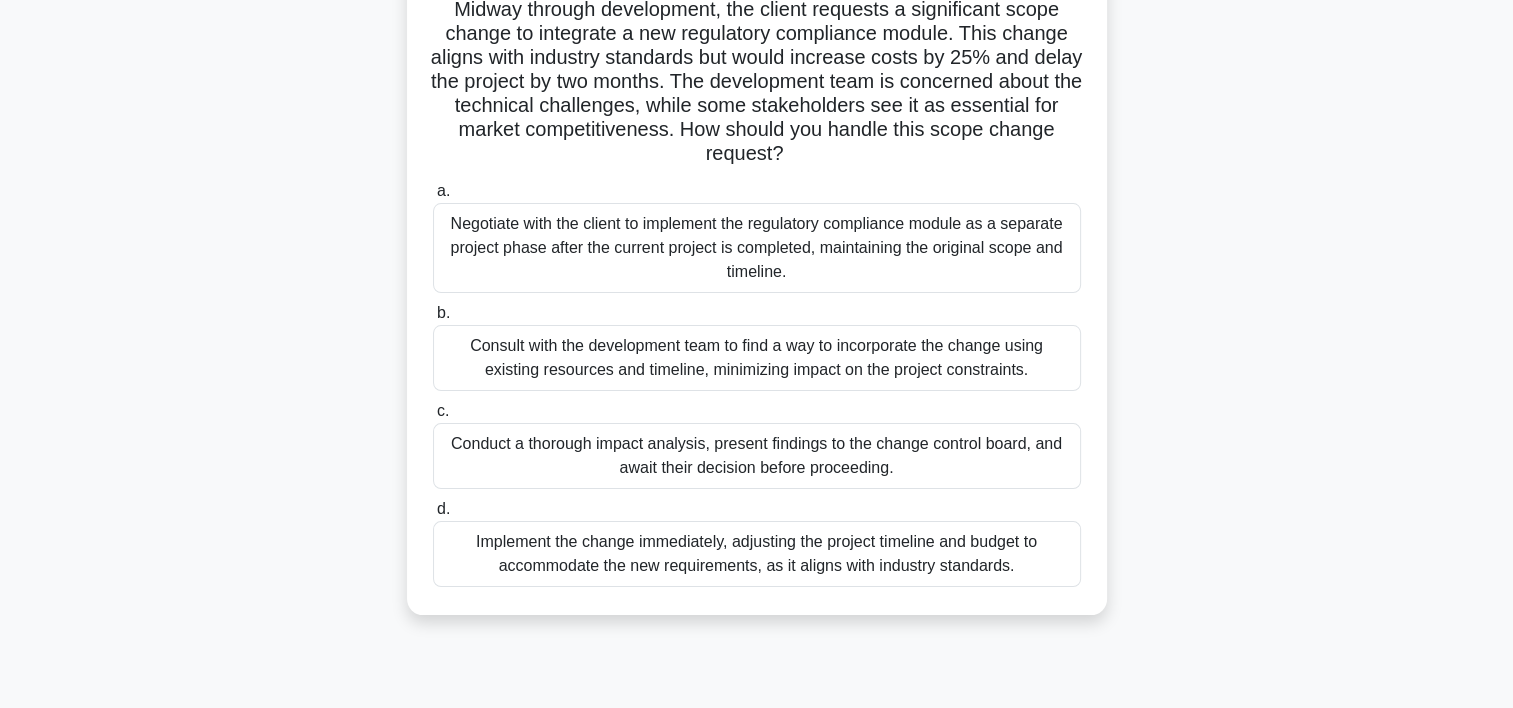 scroll, scrollTop: 187, scrollLeft: 0, axis: vertical 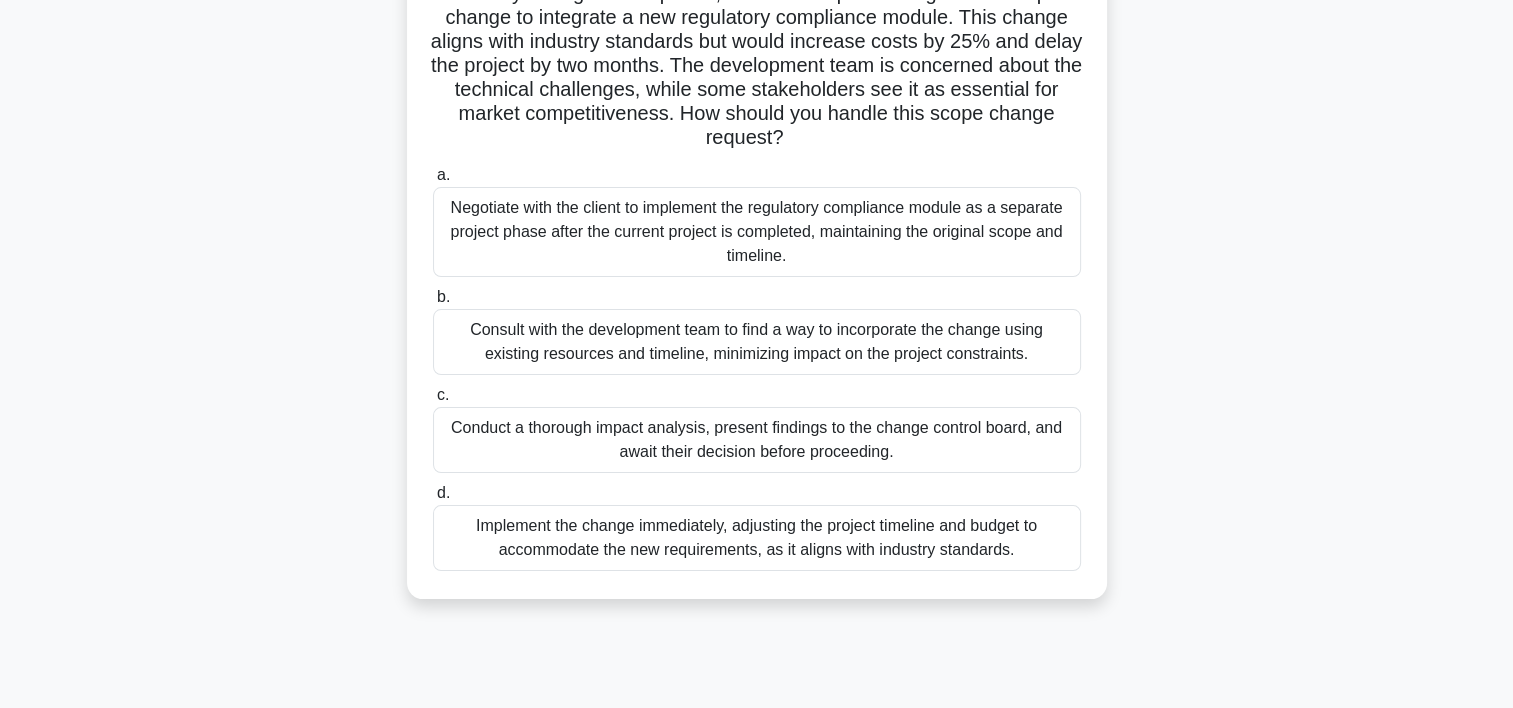click on "Conduct a thorough impact analysis, present findings to the change control board, and await their decision before proceeding." at bounding box center (757, 440) 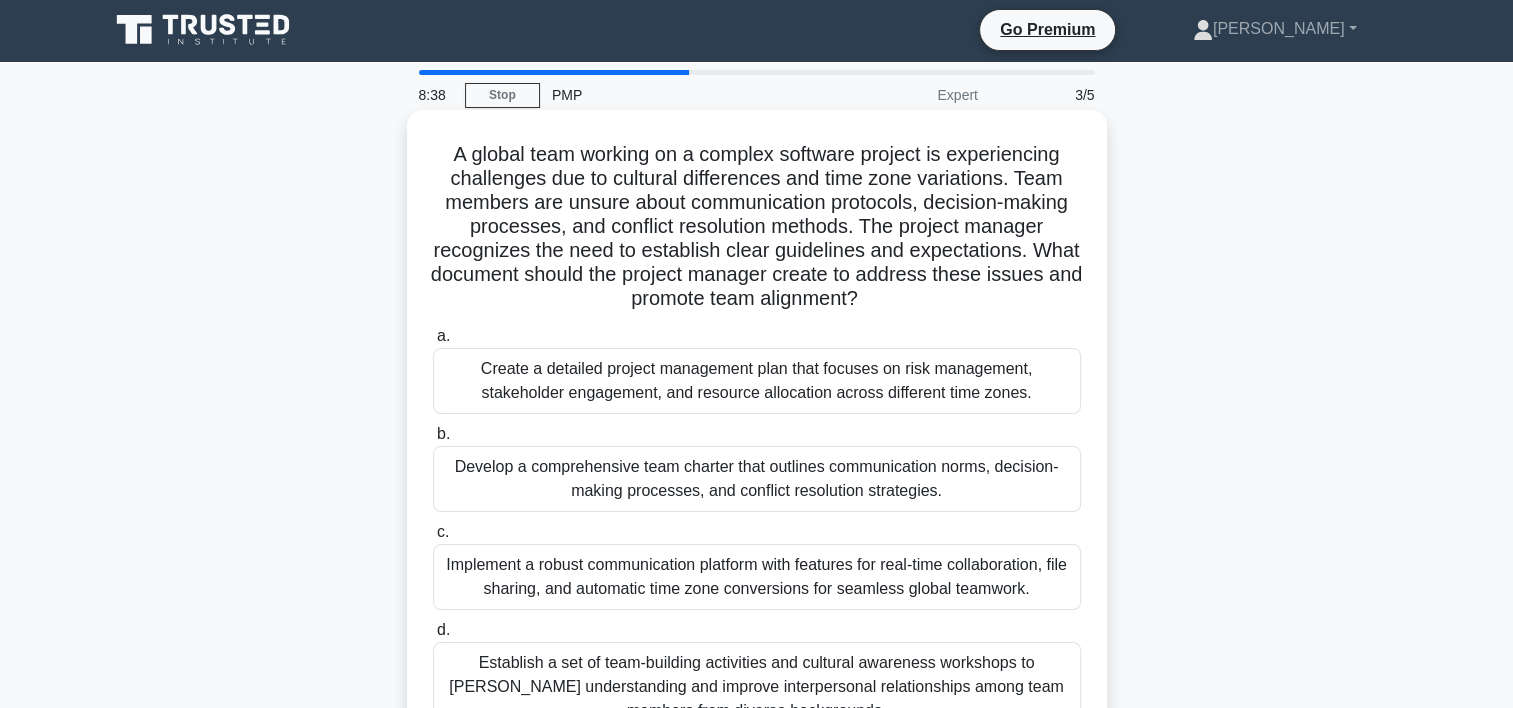 scroll, scrollTop: 0, scrollLeft: 0, axis: both 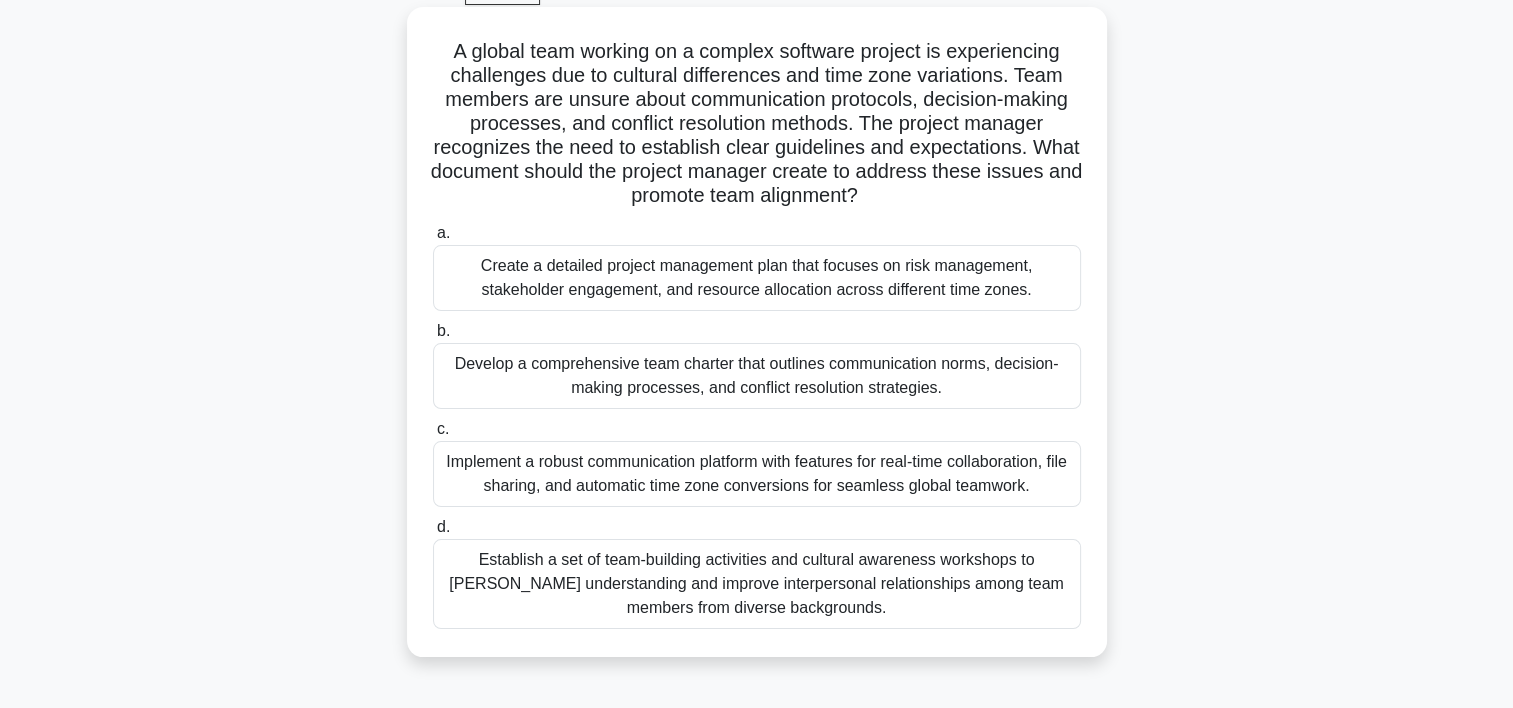 click on "Develop a comprehensive team charter that outlines communication norms, decision-making processes, and conflict resolution strategies." at bounding box center [757, 376] 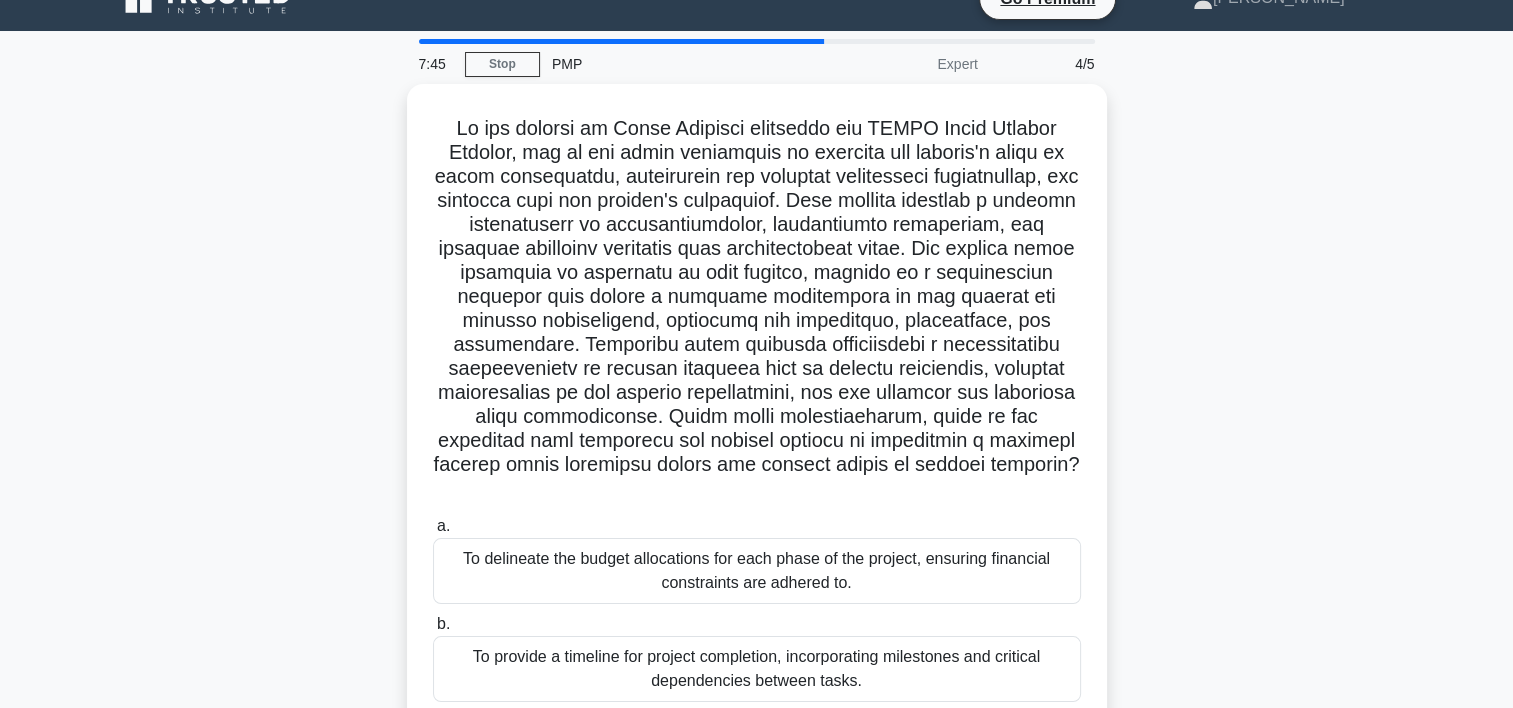 scroll, scrollTop: 0, scrollLeft: 0, axis: both 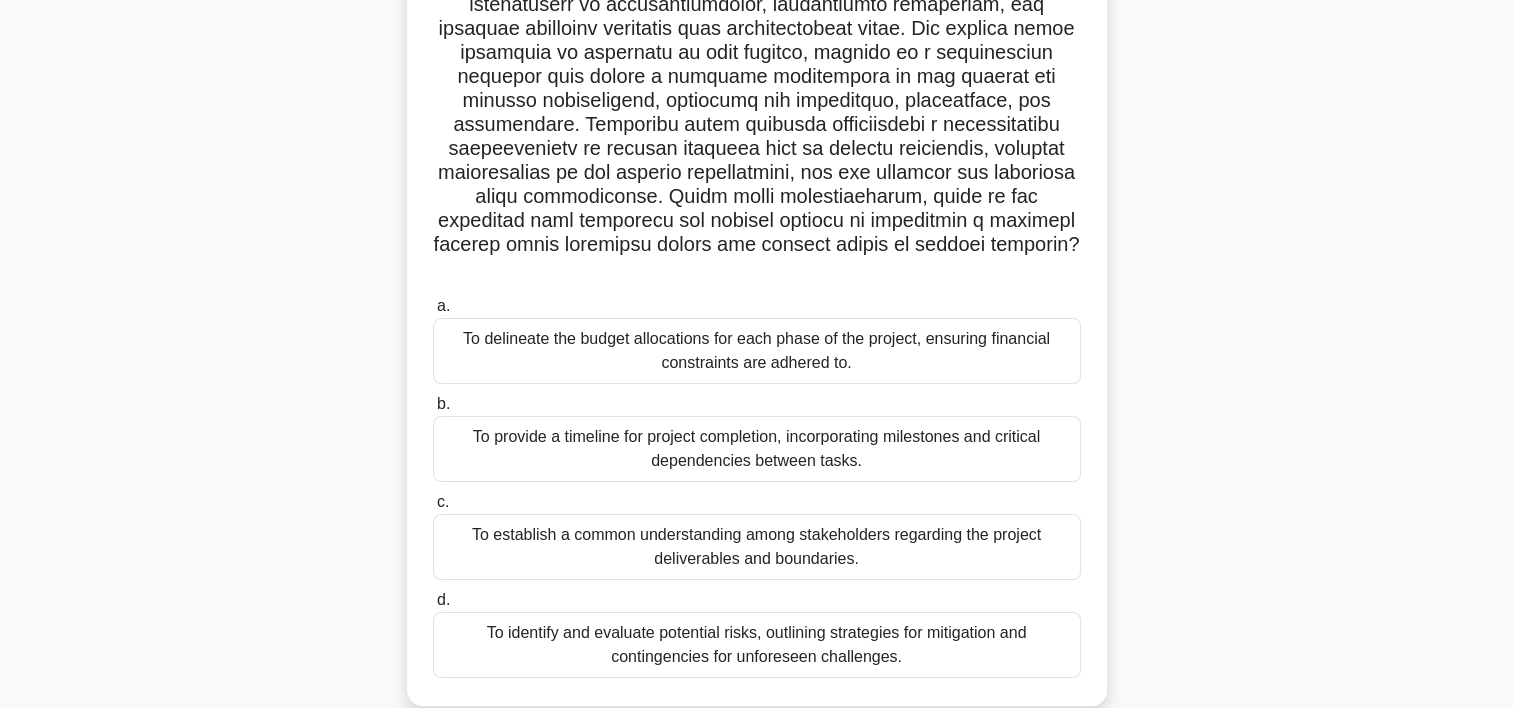 click on "To establish a common understanding among stakeholders regarding the project deliverables and boundaries." at bounding box center [757, 547] 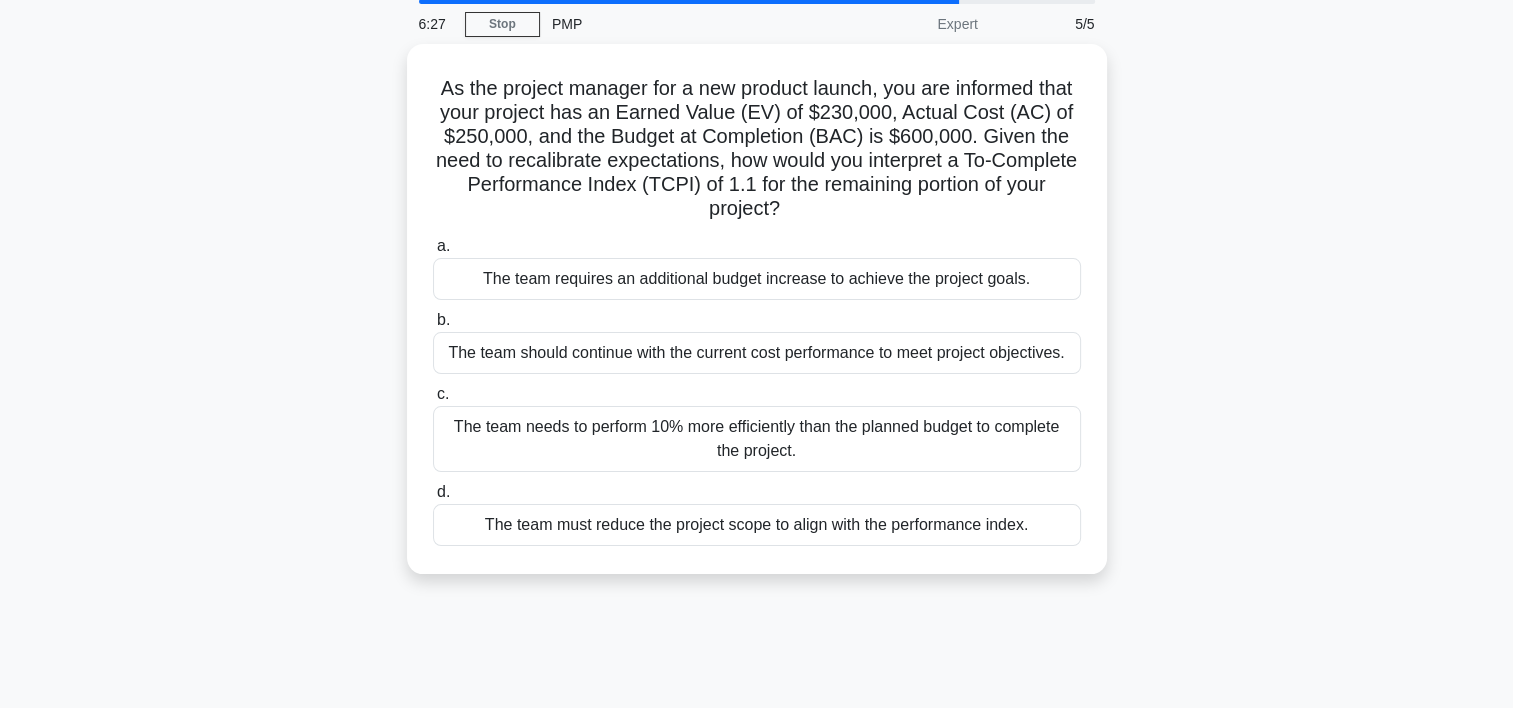 scroll, scrollTop: 0, scrollLeft: 0, axis: both 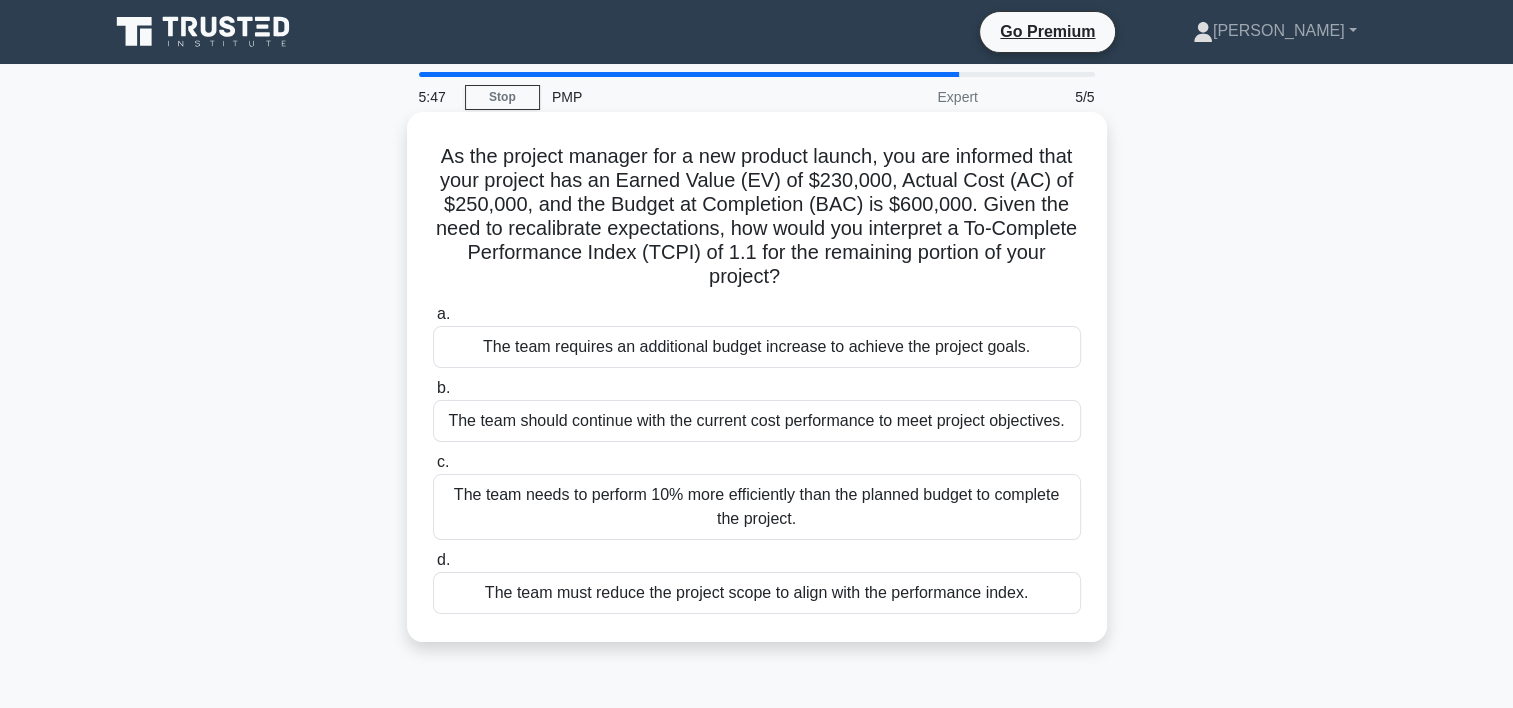 drag, startPoint x: 454, startPoint y: 148, endPoint x: 826, endPoint y: 278, distance: 394.0609 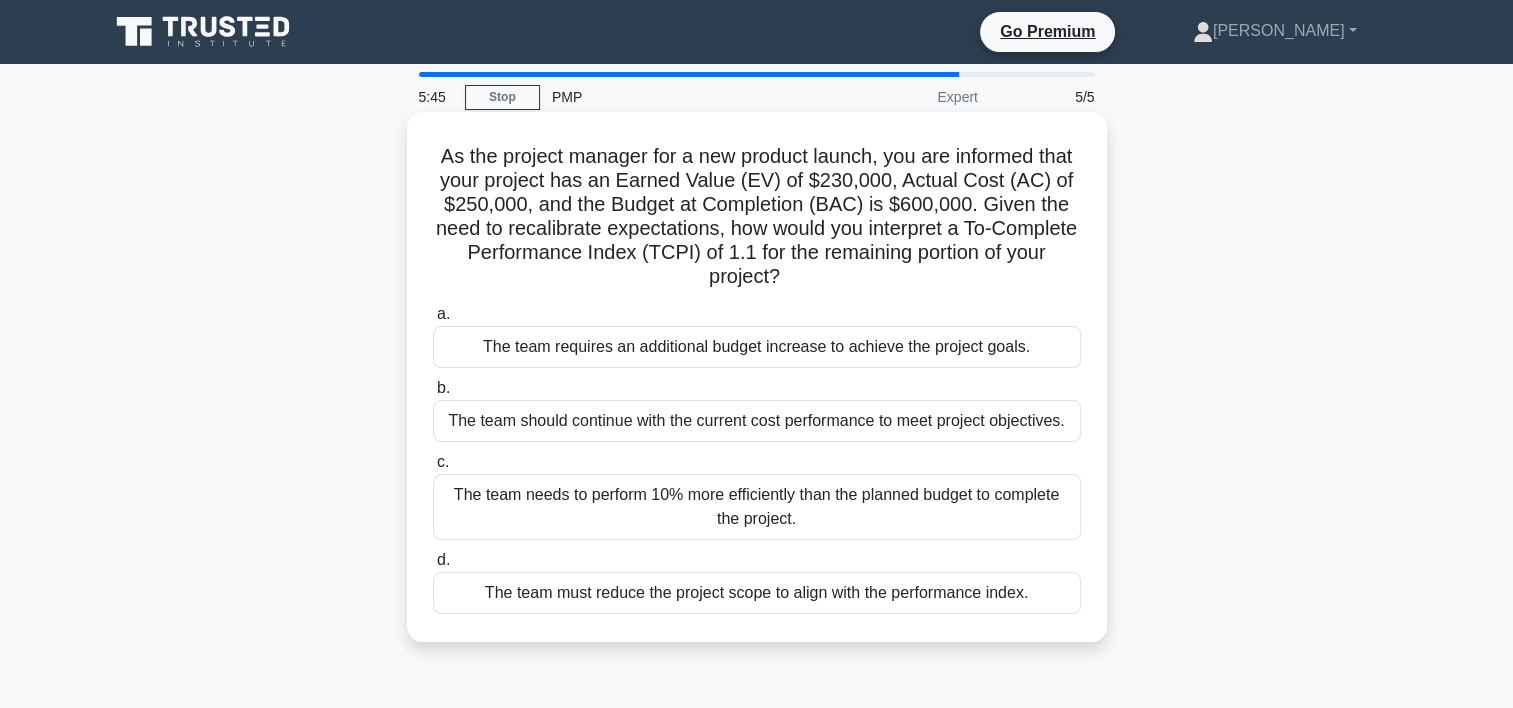 copy on "As the project manager for a new product launch, you are informed that your project has an Earned Value (EV) of $230,000, Actual Cost (AC) of $250,000, and the Budget at Completion (BAC) is $600,000. Given the need to recalibrate expectations, how would you interpret a To-Complete Performance Index (TCPI) of 1.1 for the remaining portion of your project?" 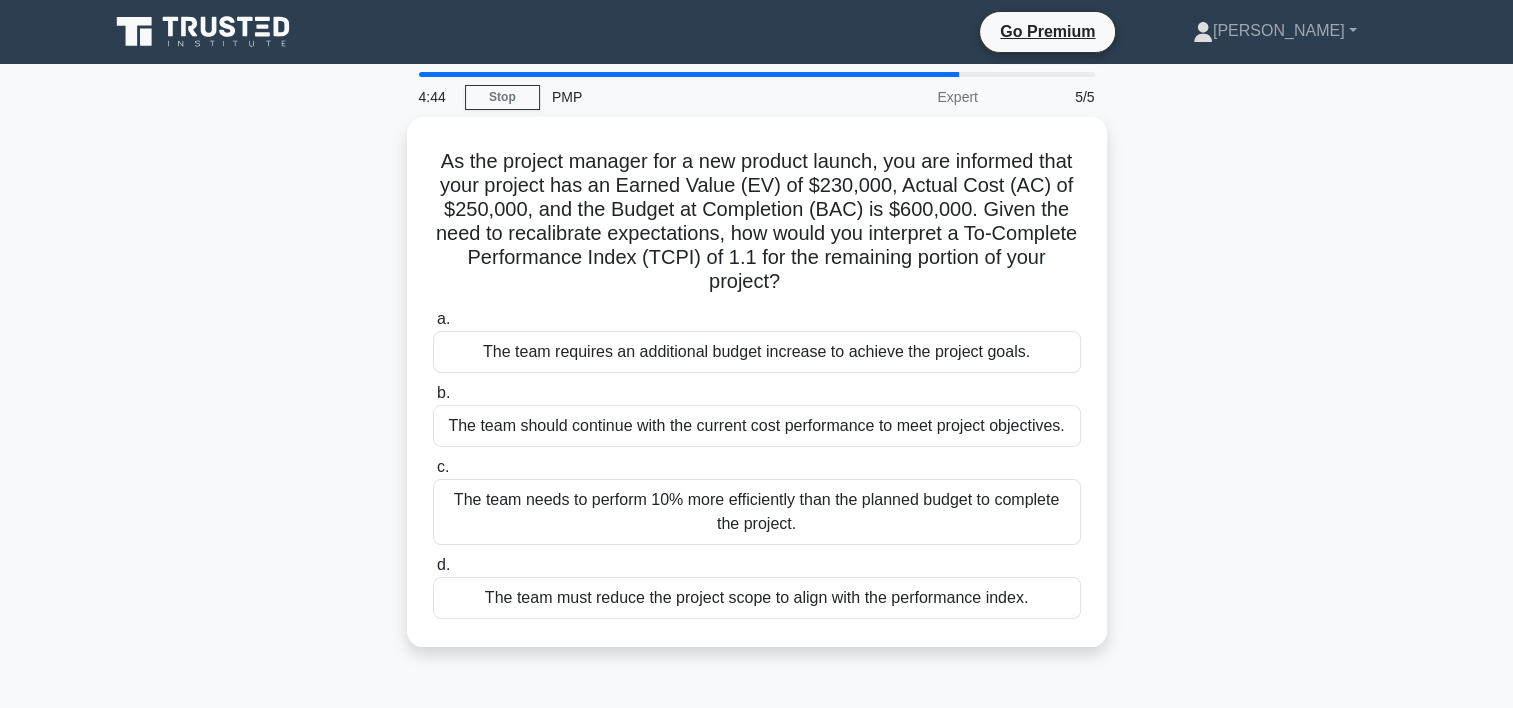 click on "As the project manager for a new product launch, you are informed that your project has an Earned Value (EV) of $230,000, Actual Cost (AC) of $250,000, and the Budget at Completion (BAC) is $600,000. Given the need to recalibrate expectations, how would you interpret a To-Complete Performance Index (TCPI) of 1.1 for the remaining portion of your project?
.spinner_0XTQ{transform-origin:center;animation:spinner_y6GP .75s linear infinite}@keyframes spinner_y6GP{100%{transform:rotate(360deg)}}
a.
b. c. d." at bounding box center (757, 394) 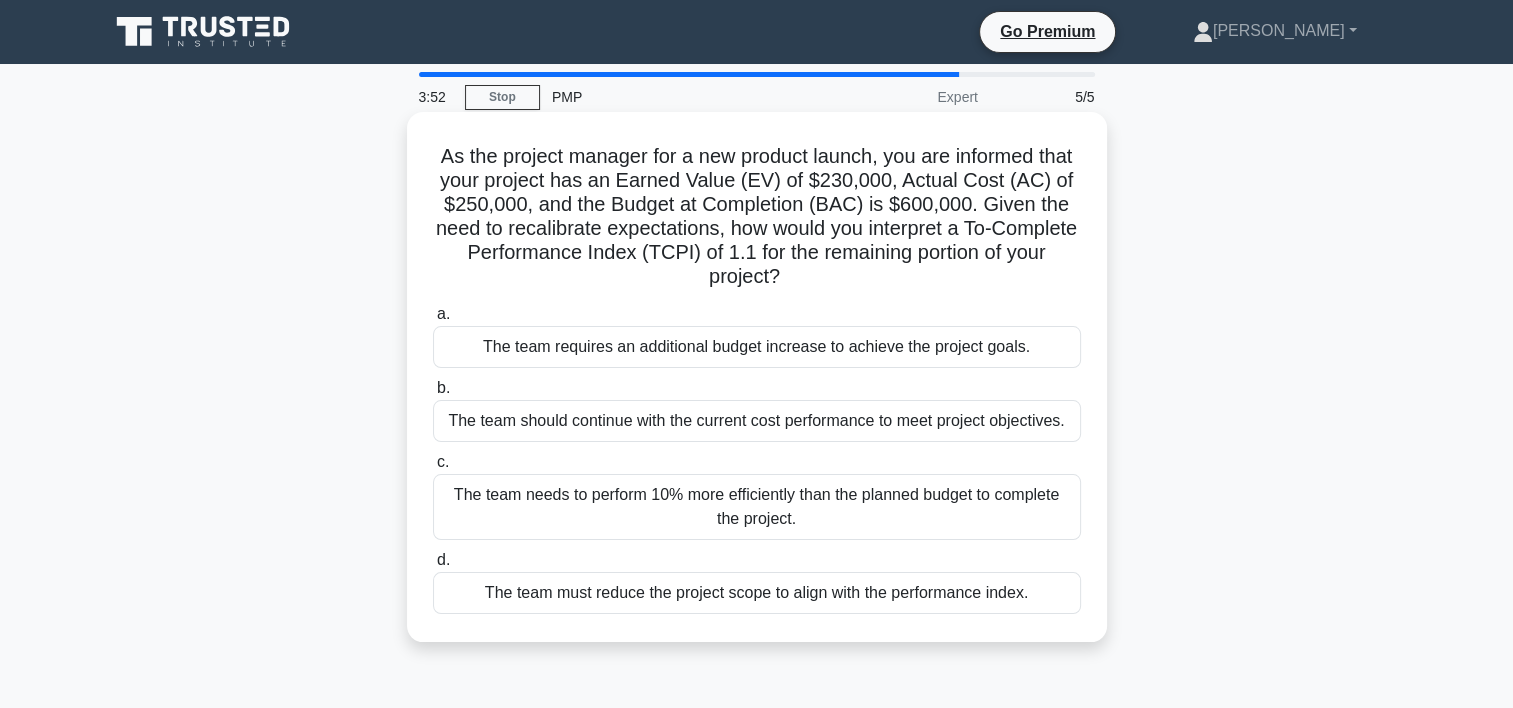 click on "The team needs to perform 10% more efficiently than the planned budget to complete the project." at bounding box center [757, 507] 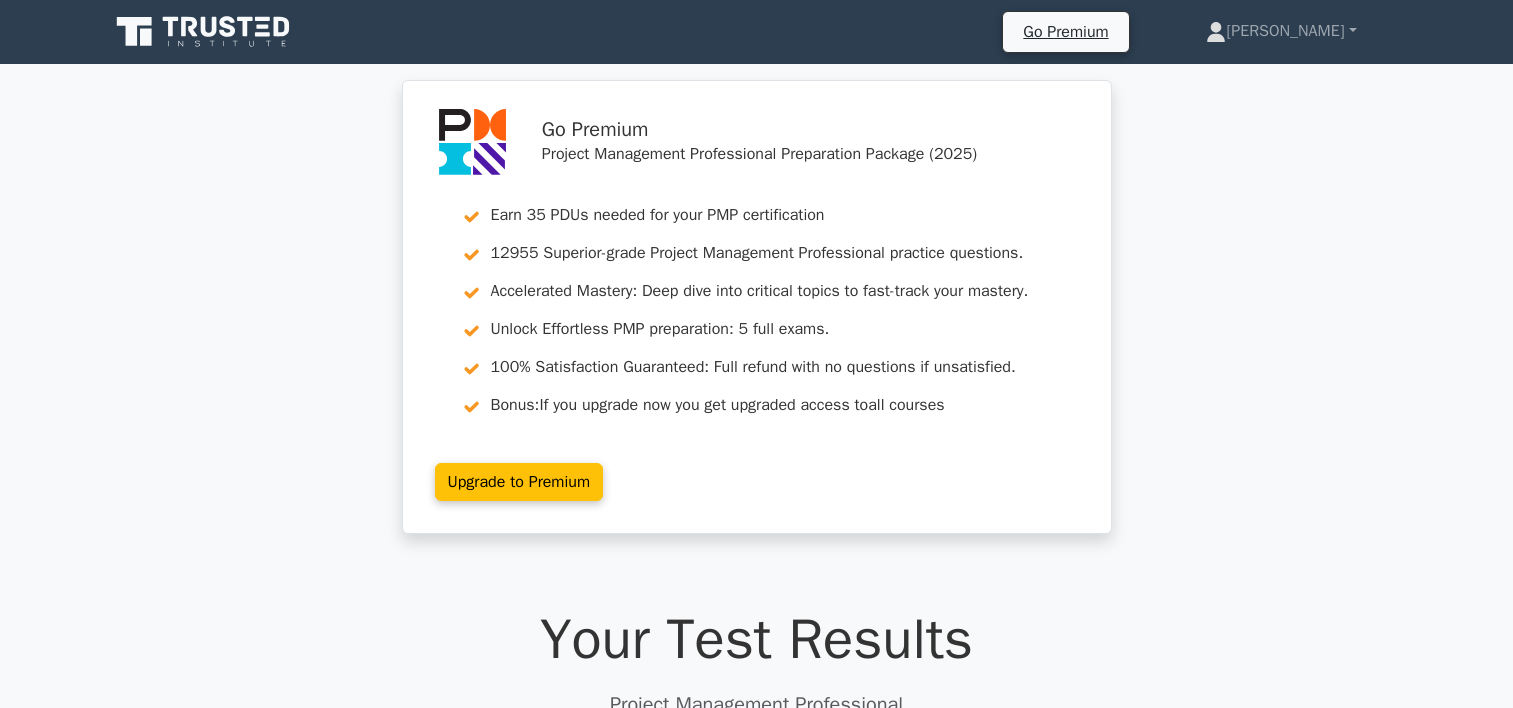 scroll, scrollTop: 0, scrollLeft: 0, axis: both 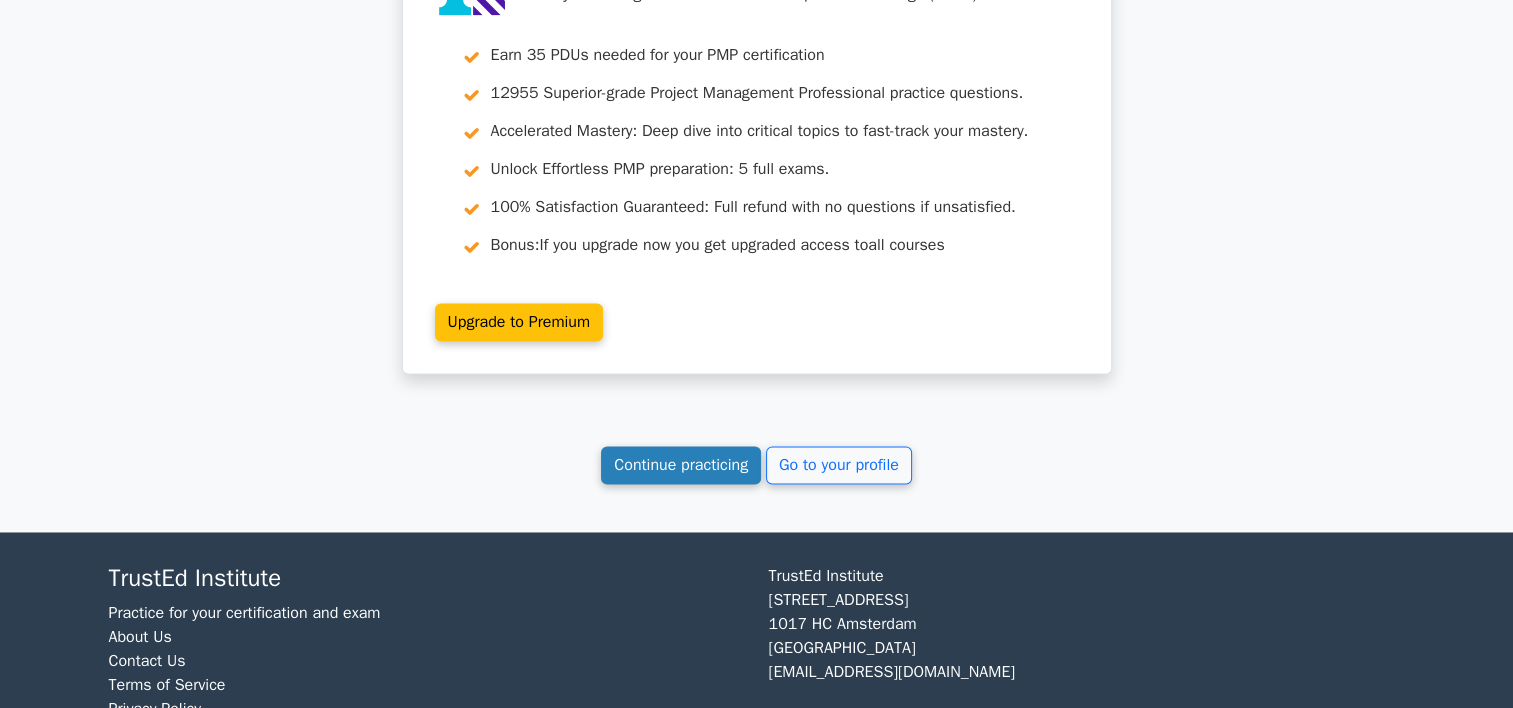 click on "Continue practicing" at bounding box center [681, 465] 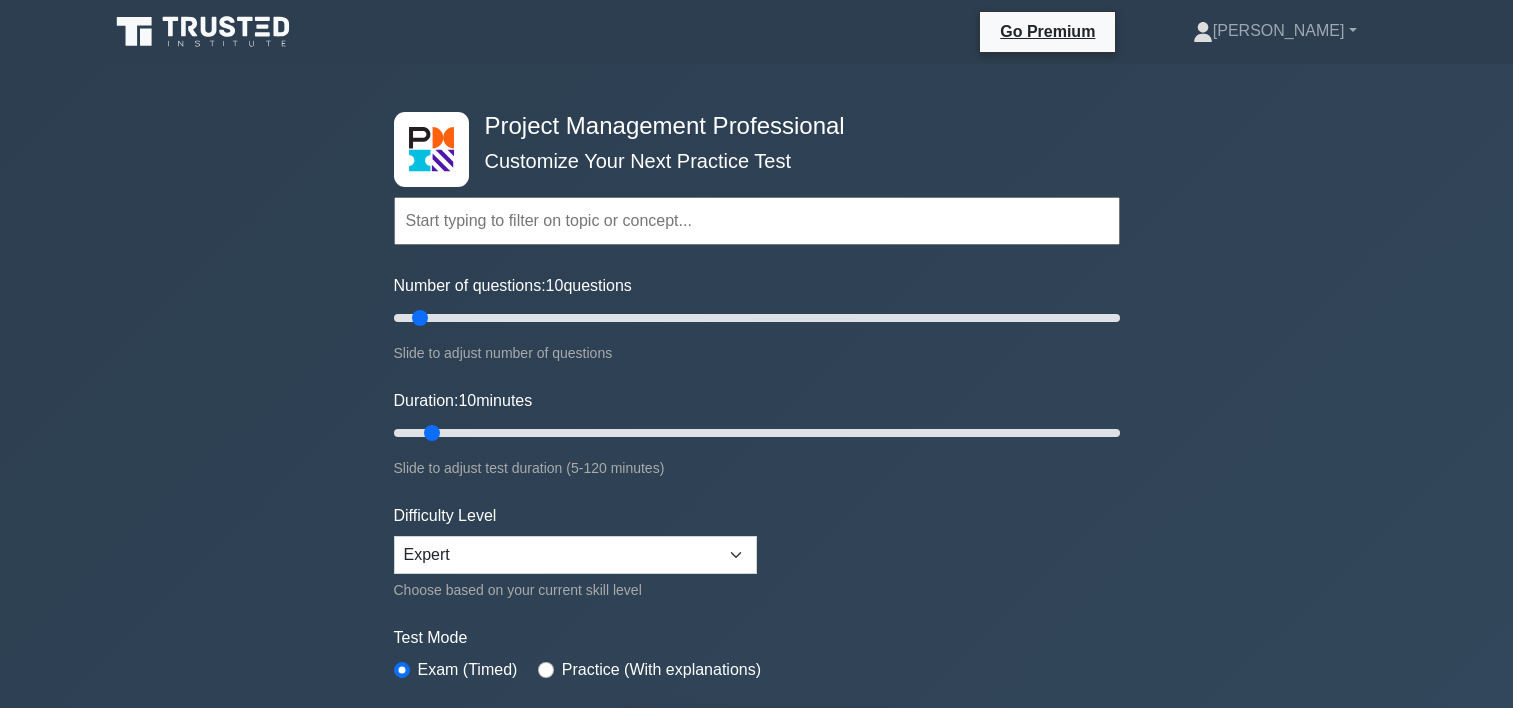 scroll, scrollTop: 0, scrollLeft: 0, axis: both 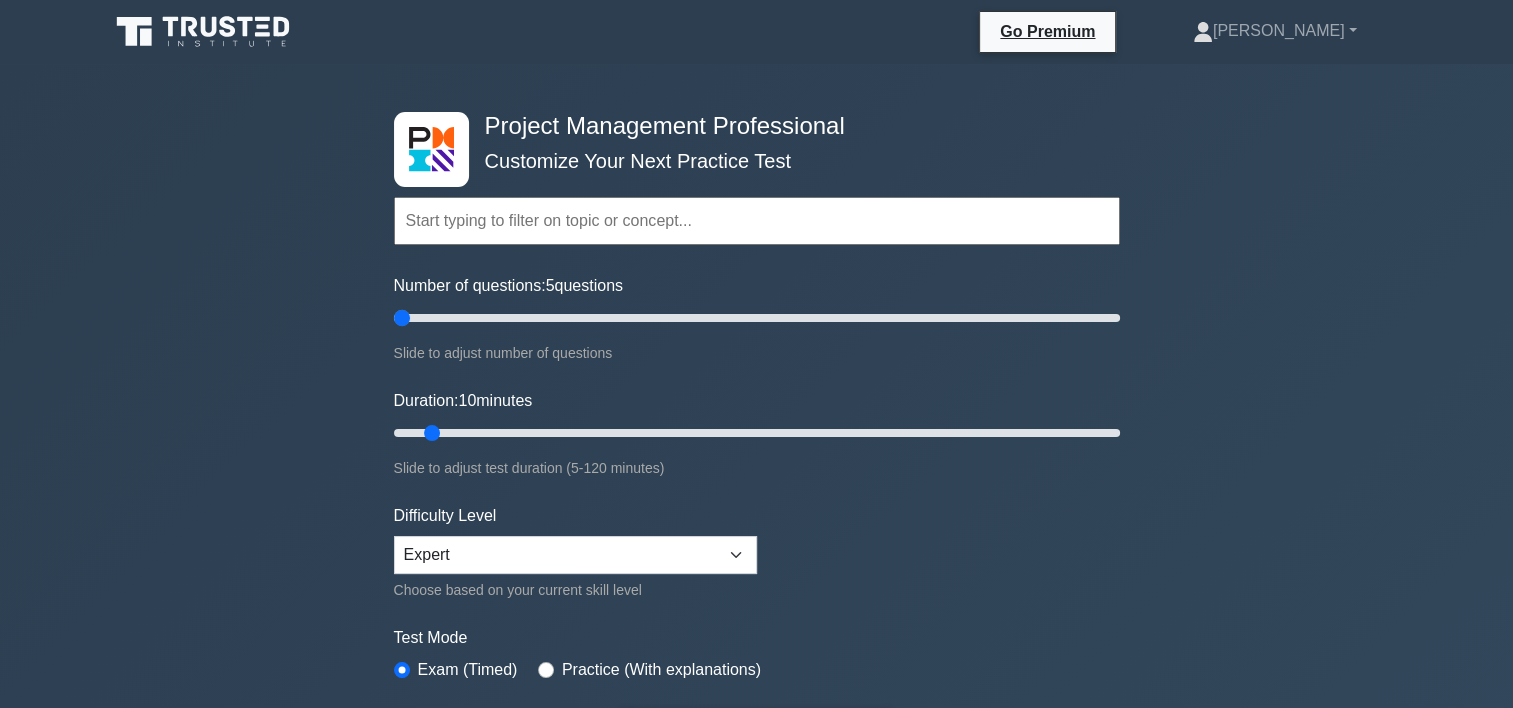 drag, startPoint x: 421, startPoint y: 315, endPoint x: 400, endPoint y: 315, distance: 21 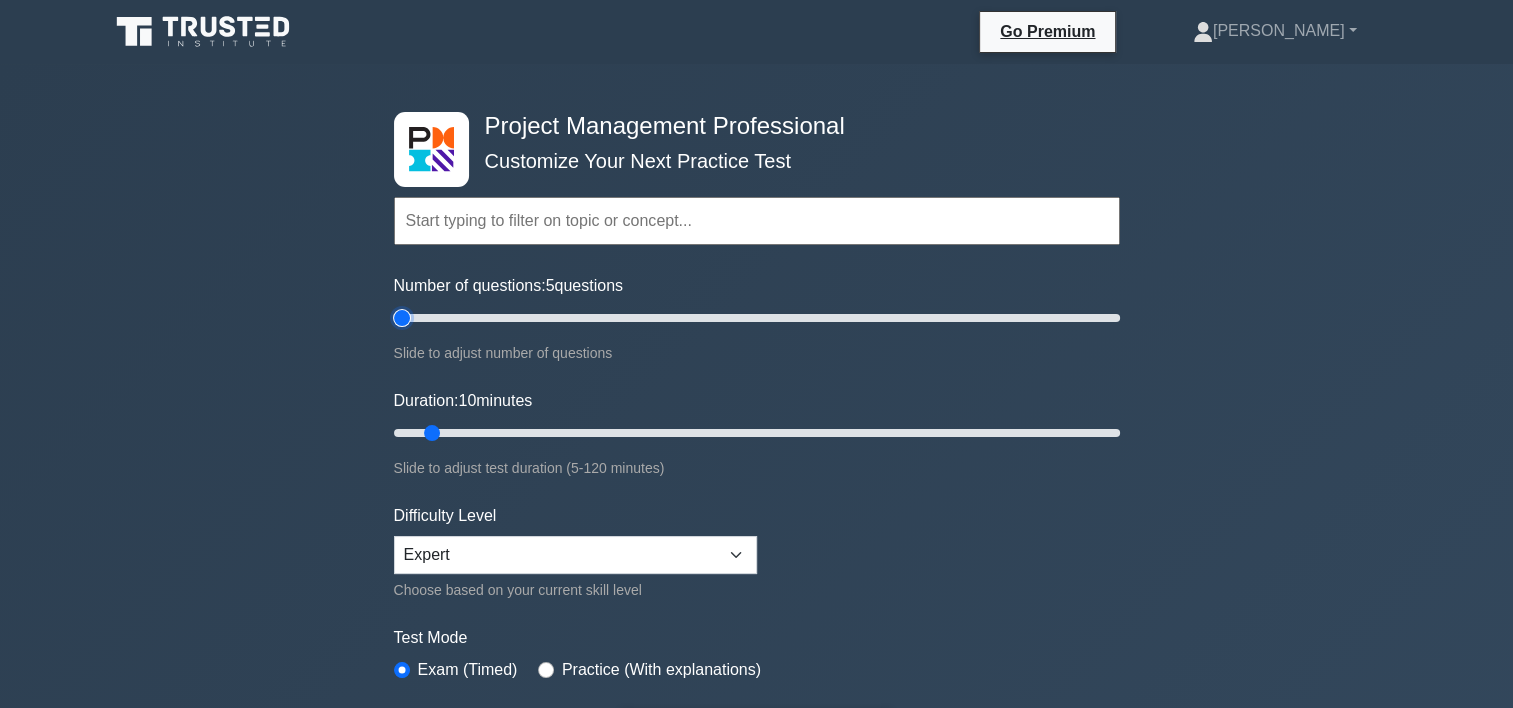 type on "5" 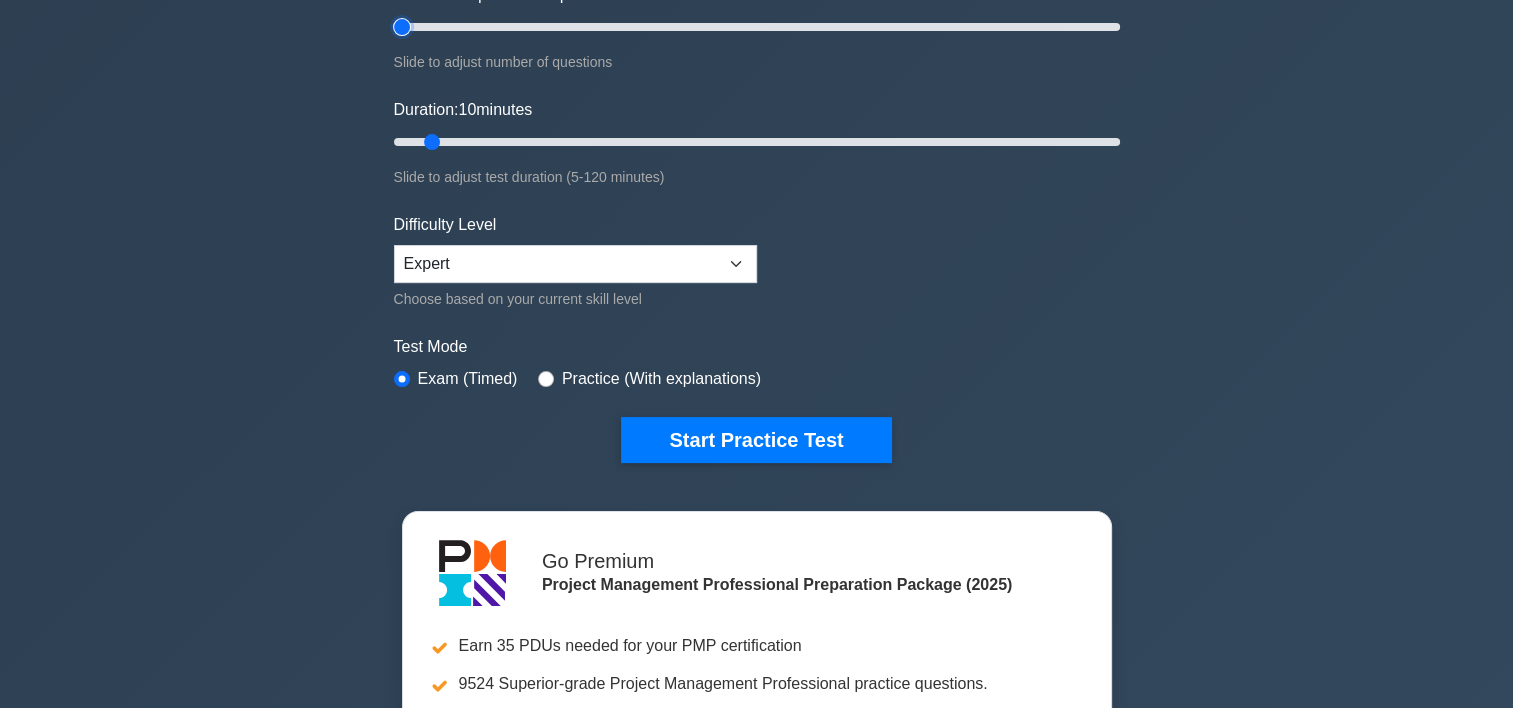 scroll, scrollTop: 347, scrollLeft: 0, axis: vertical 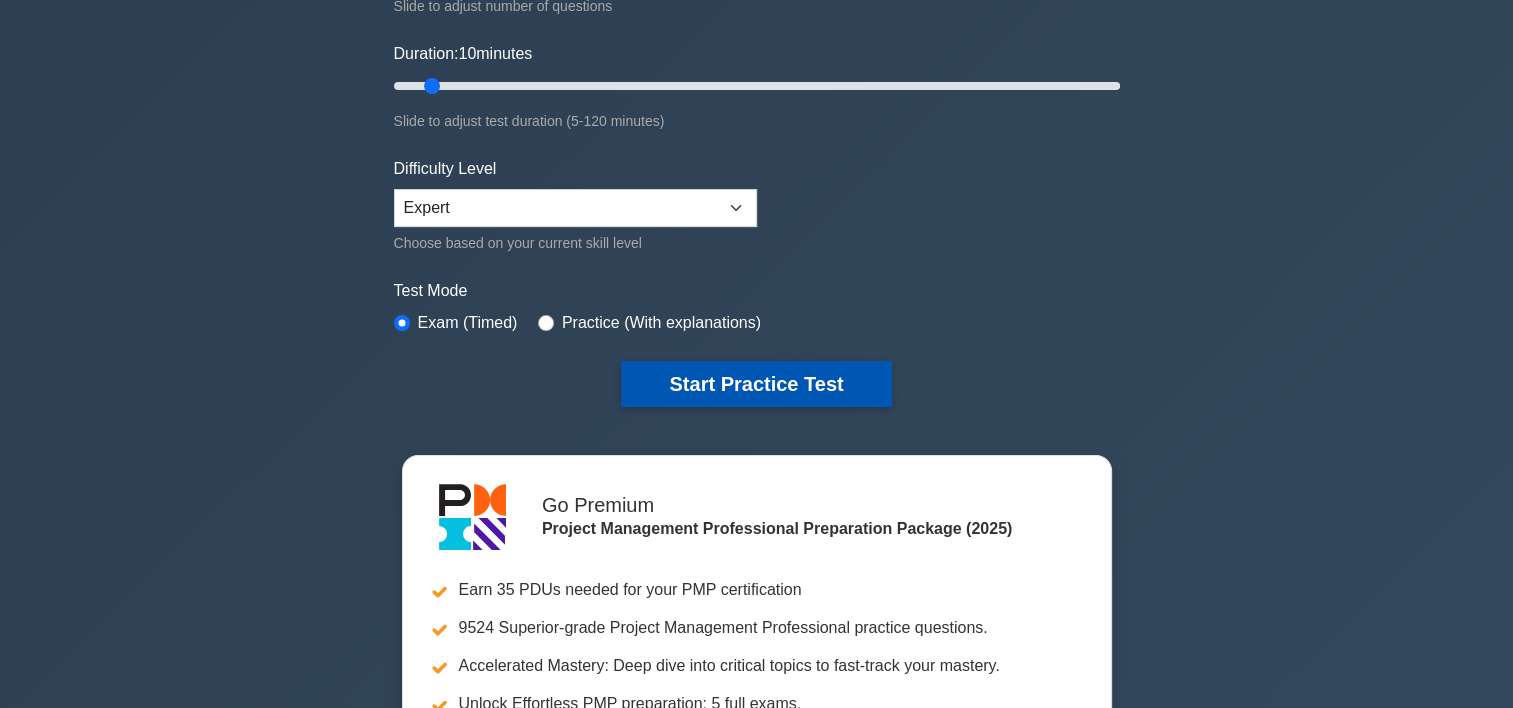 click on "Start Practice Test" at bounding box center (756, 384) 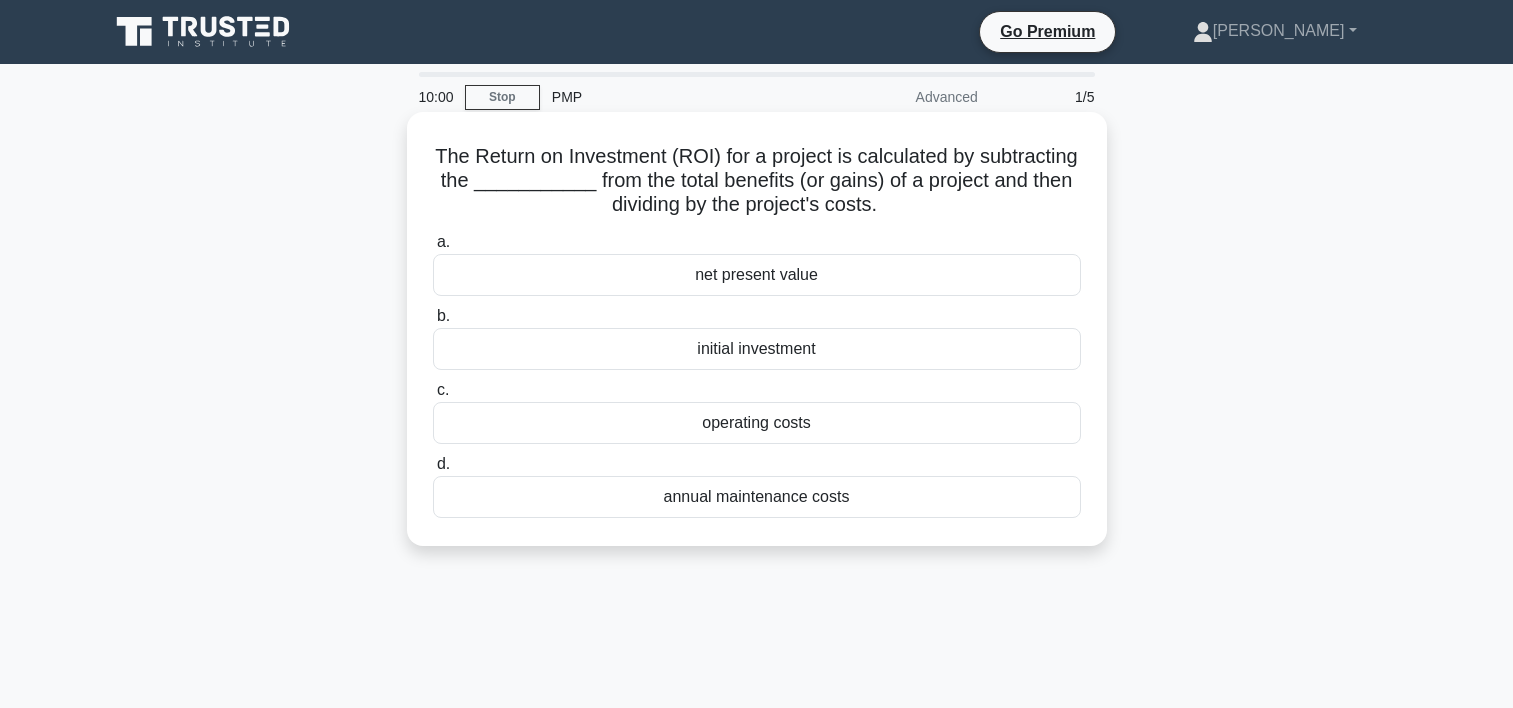 scroll, scrollTop: 0, scrollLeft: 0, axis: both 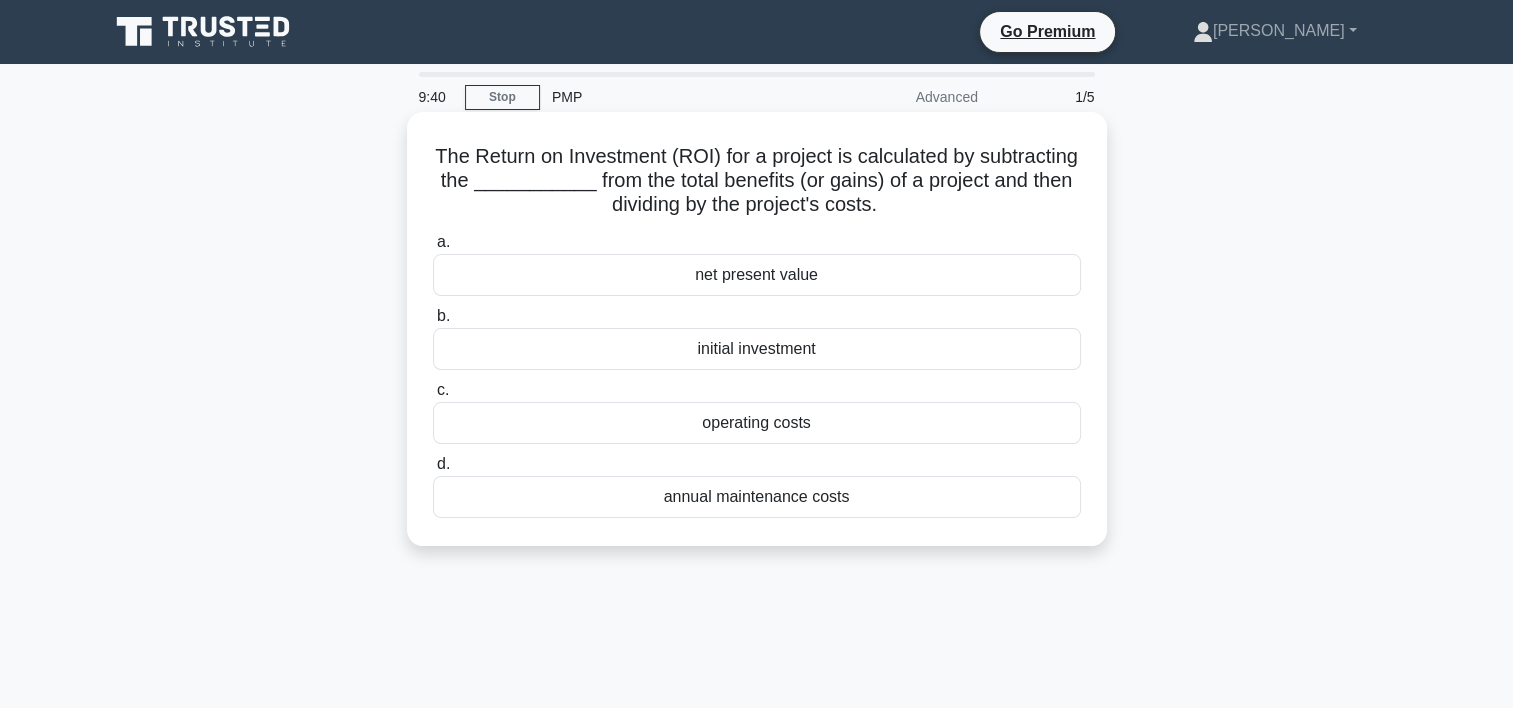 click on "operating costs" at bounding box center [757, 423] 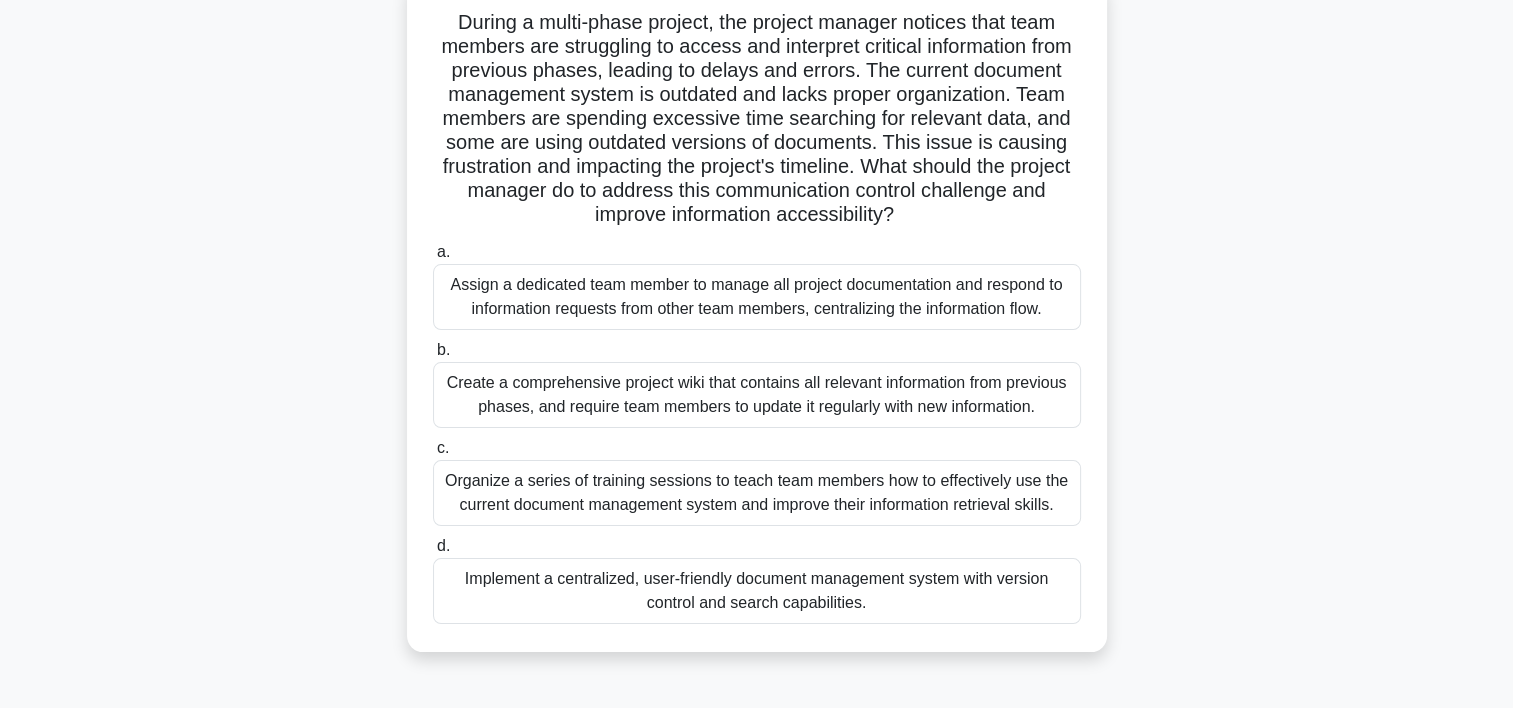 scroll, scrollTop: 141, scrollLeft: 0, axis: vertical 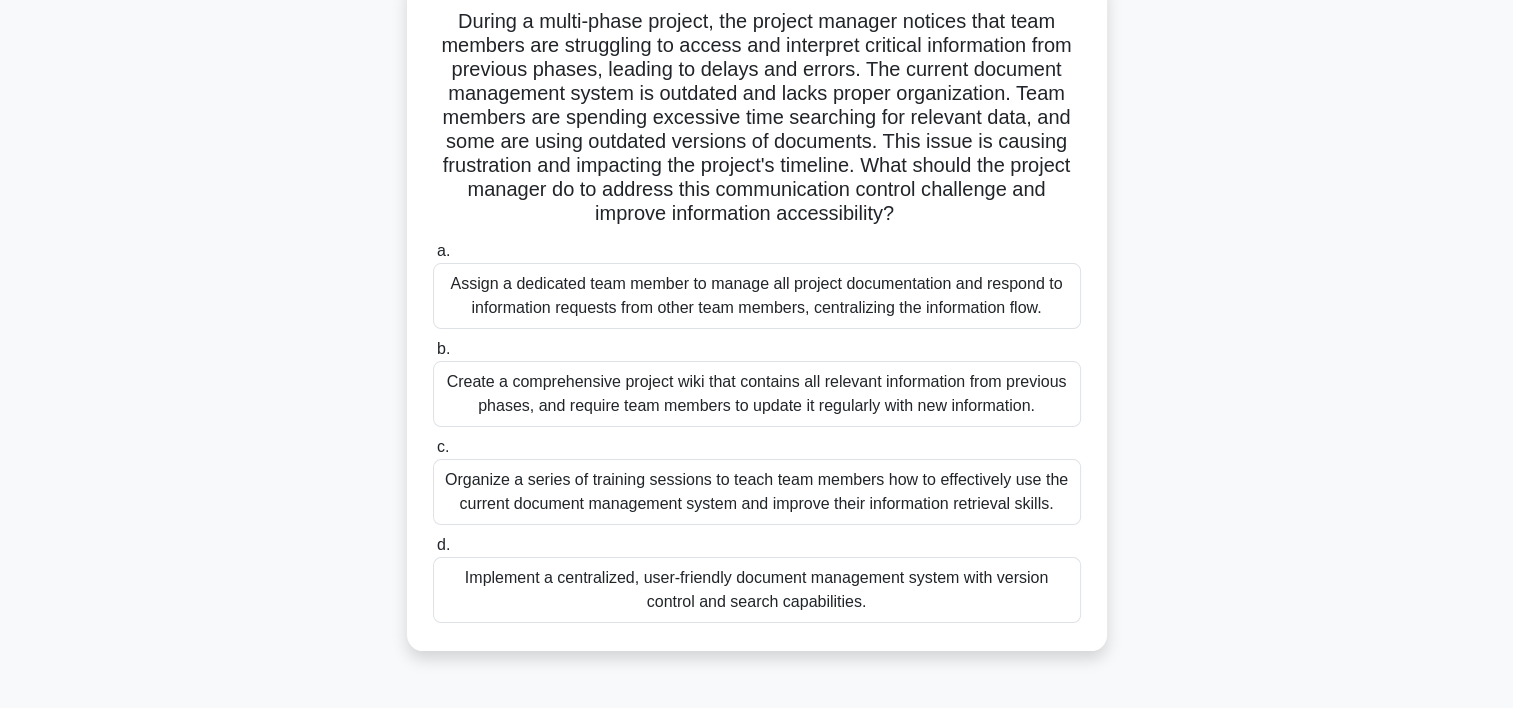 click on "Implement a centralized, user-friendly document management system with version control and search capabilities." at bounding box center [757, 590] 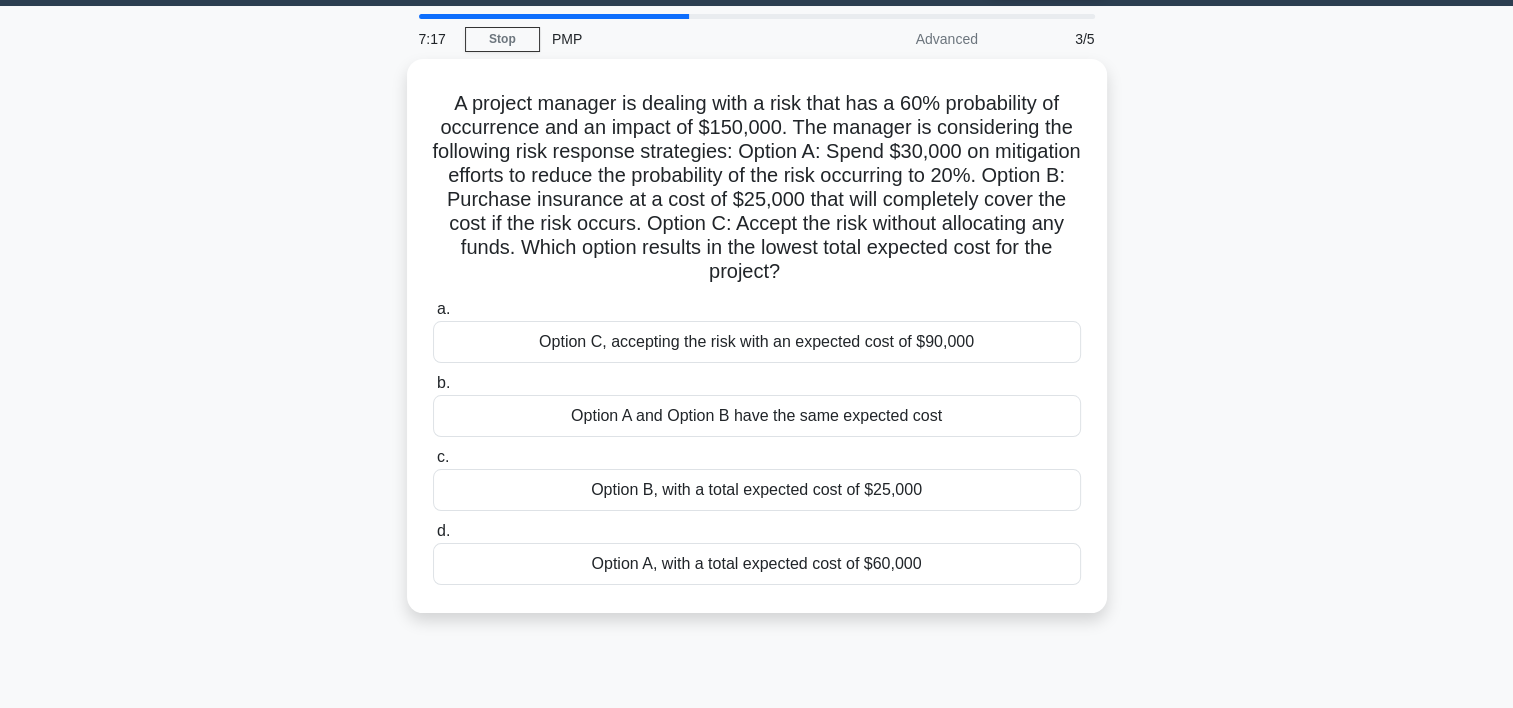 scroll, scrollTop: 0, scrollLeft: 0, axis: both 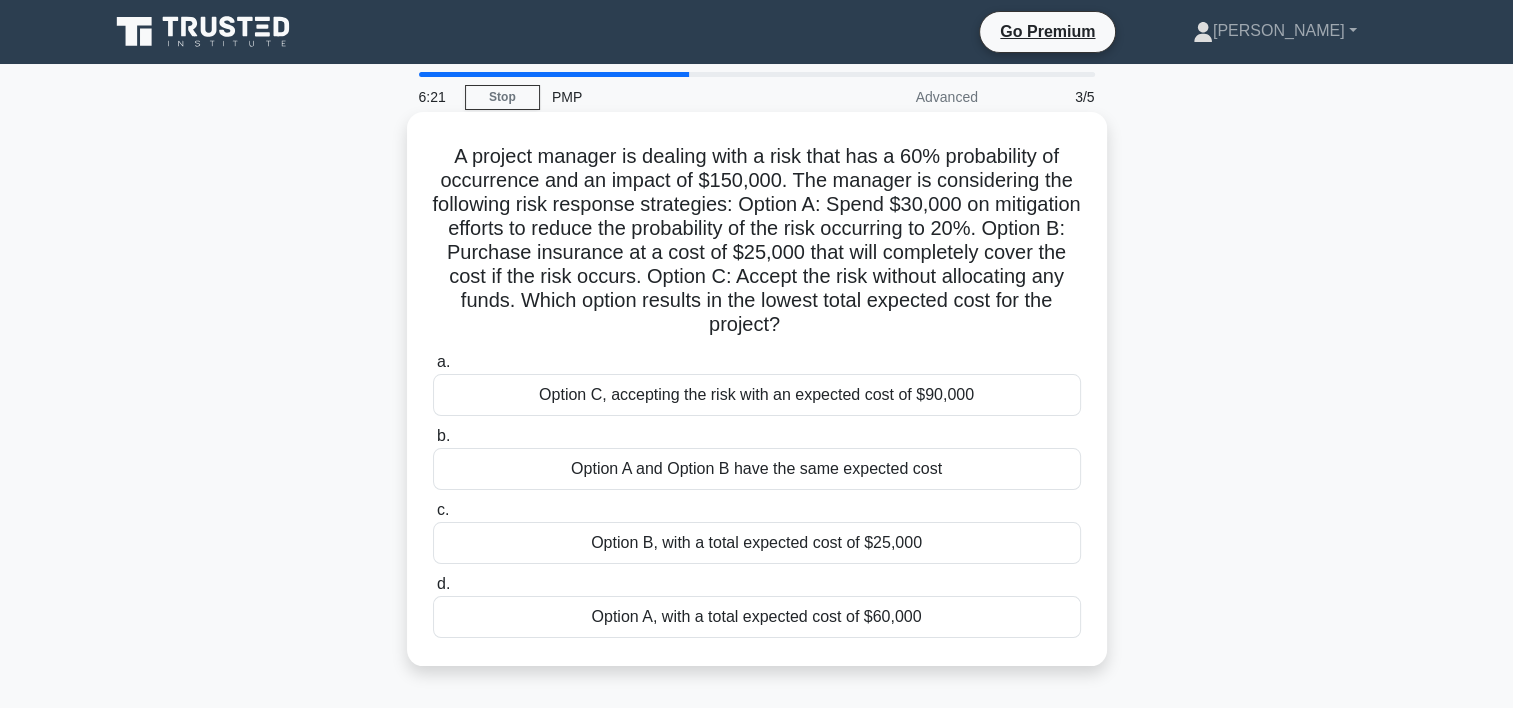 click on "Option B, with a total expected cost of $25,000" at bounding box center (757, 543) 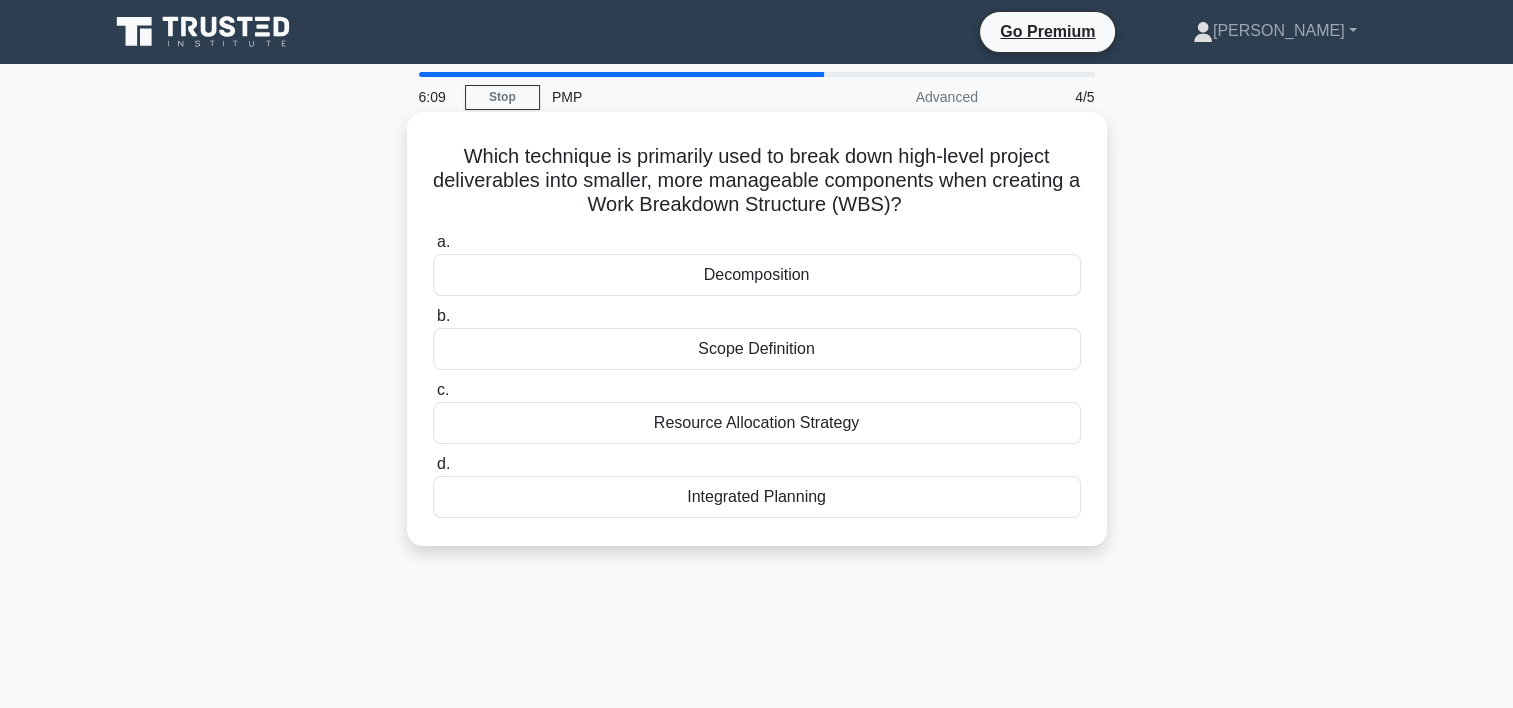 click on "Decomposition" at bounding box center [757, 275] 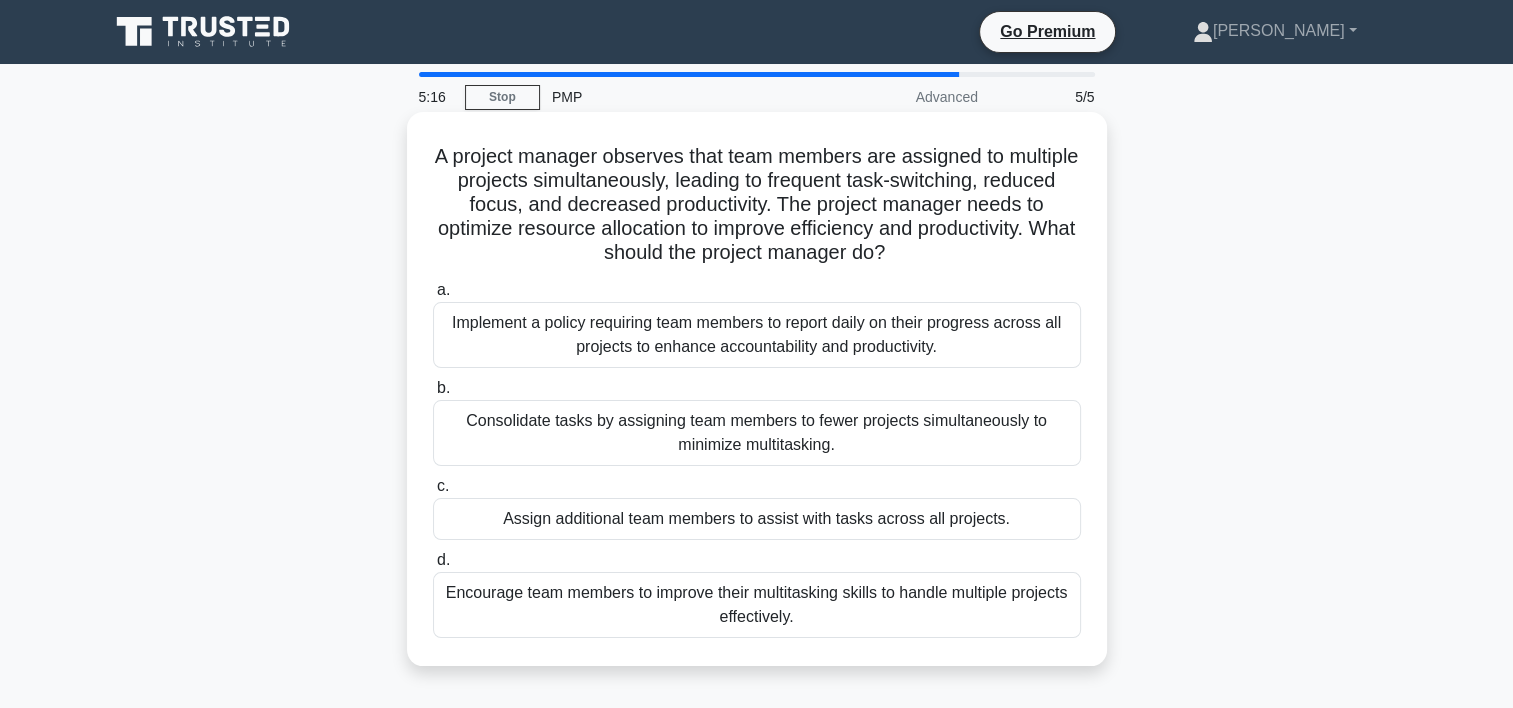 click on "Consolidate tasks by assigning team members to fewer projects simultaneously to minimize multitasking." at bounding box center (757, 433) 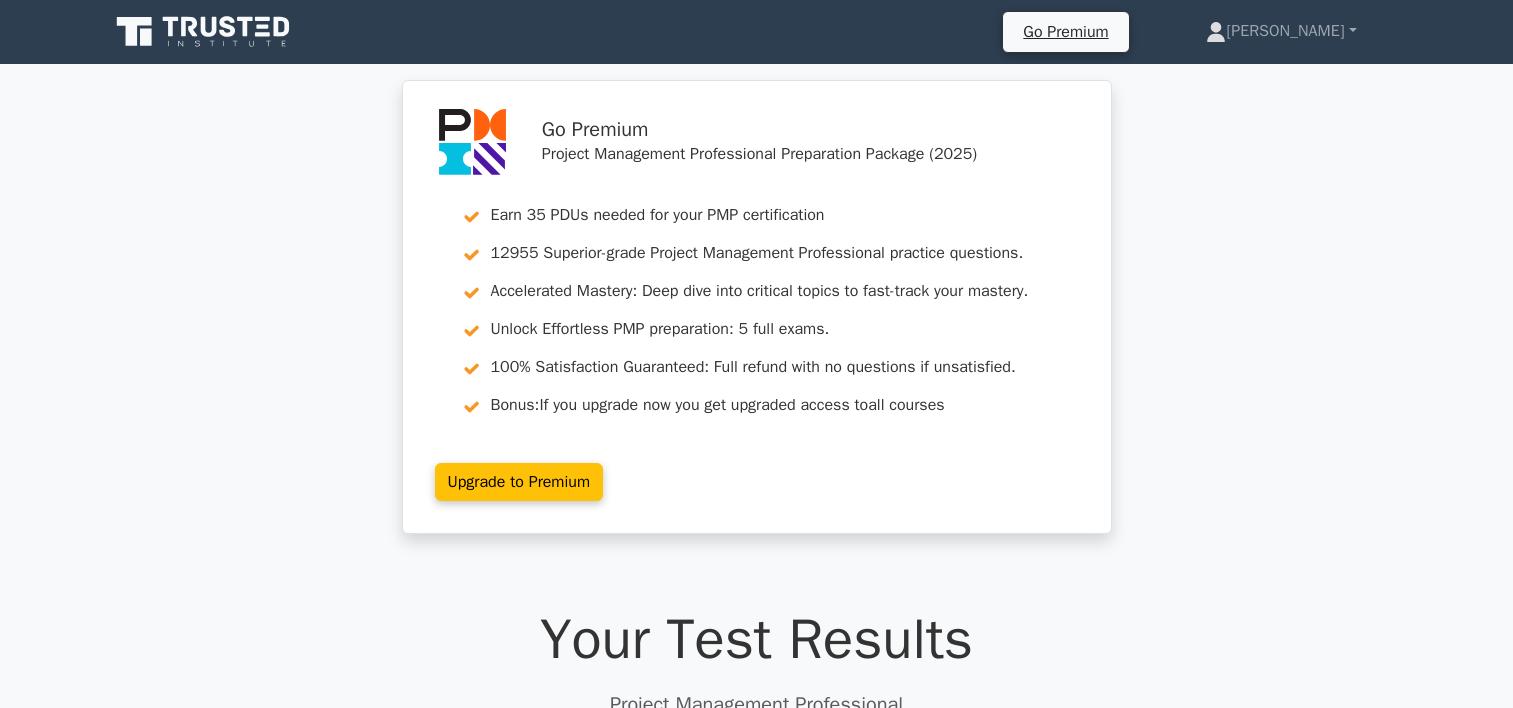 scroll, scrollTop: 0, scrollLeft: 0, axis: both 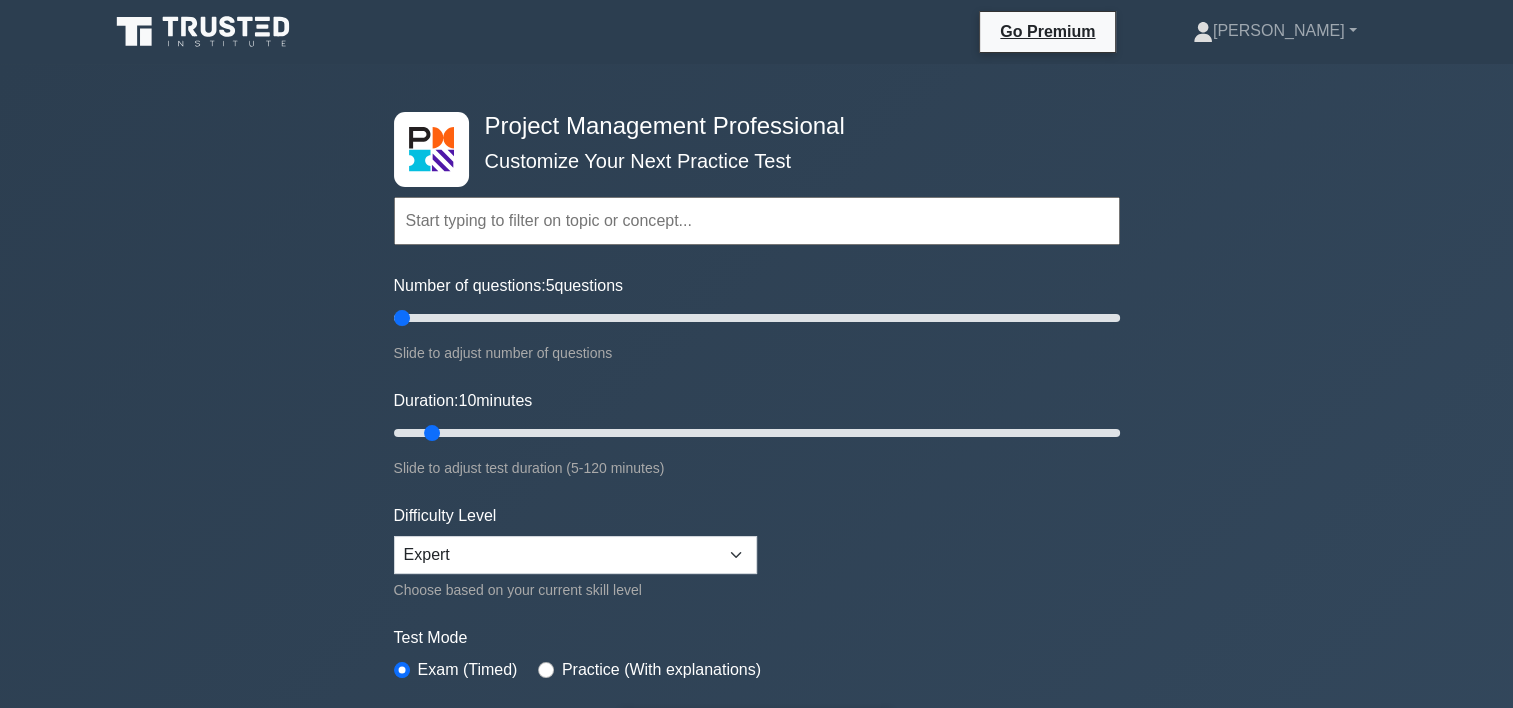 drag, startPoint x: 428, startPoint y: 314, endPoint x: 404, endPoint y: 315, distance: 24.020824 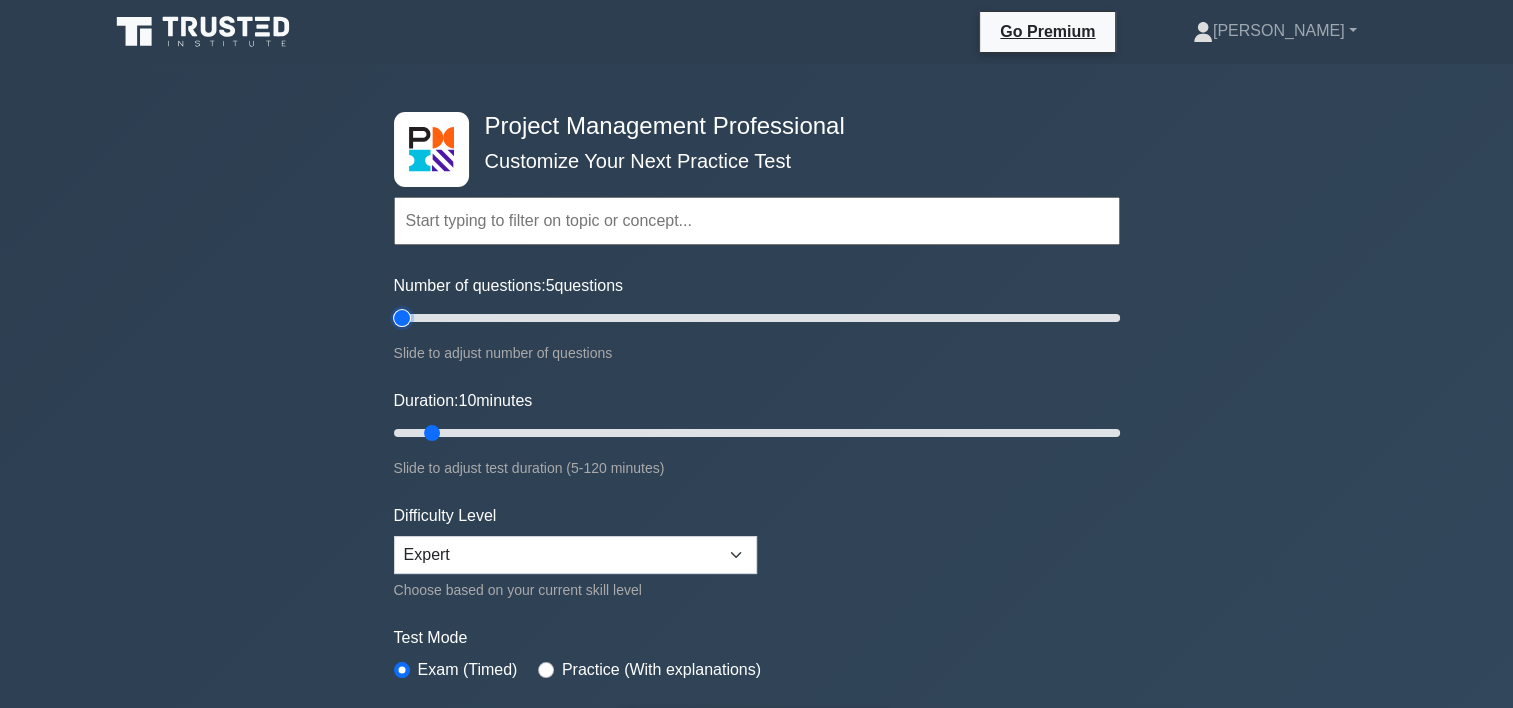 type on "5" 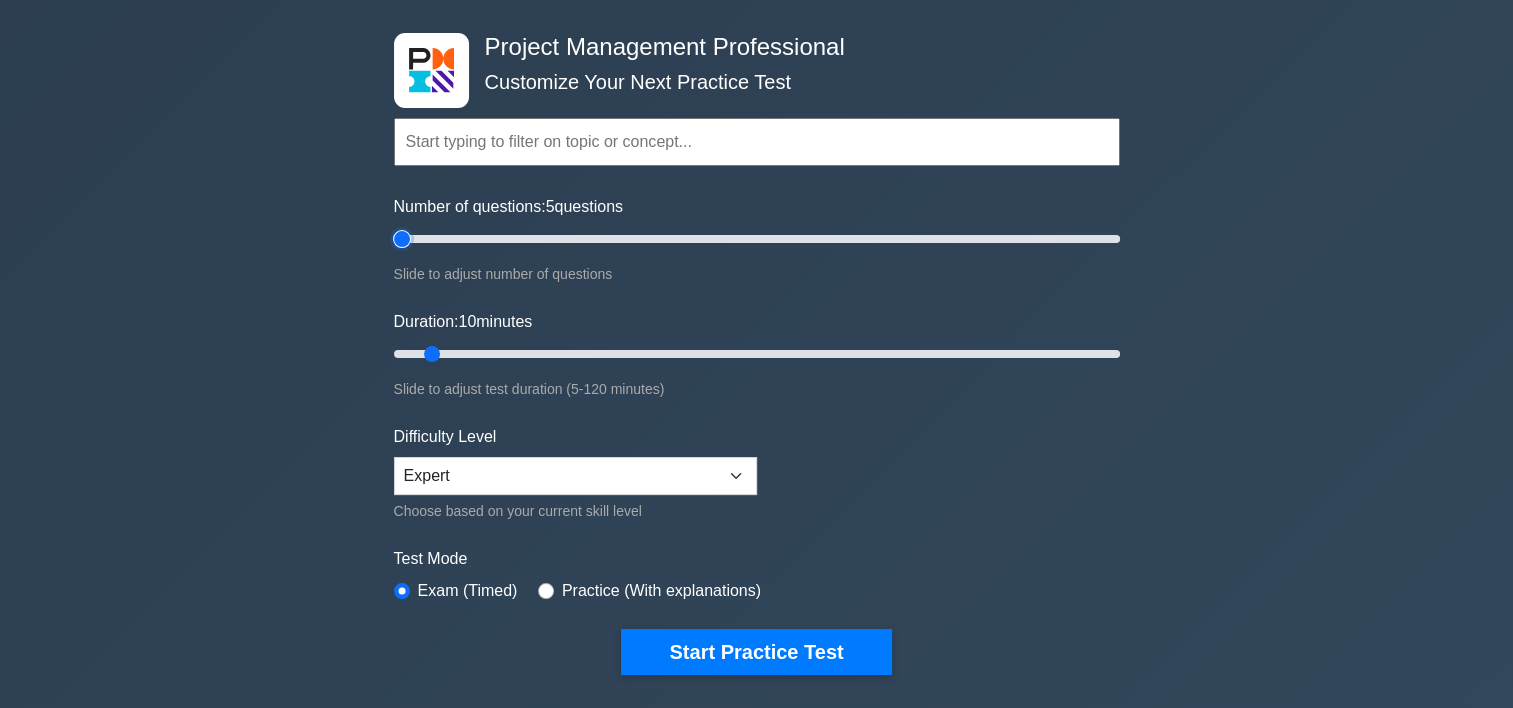 scroll, scrollTop: 91, scrollLeft: 0, axis: vertical 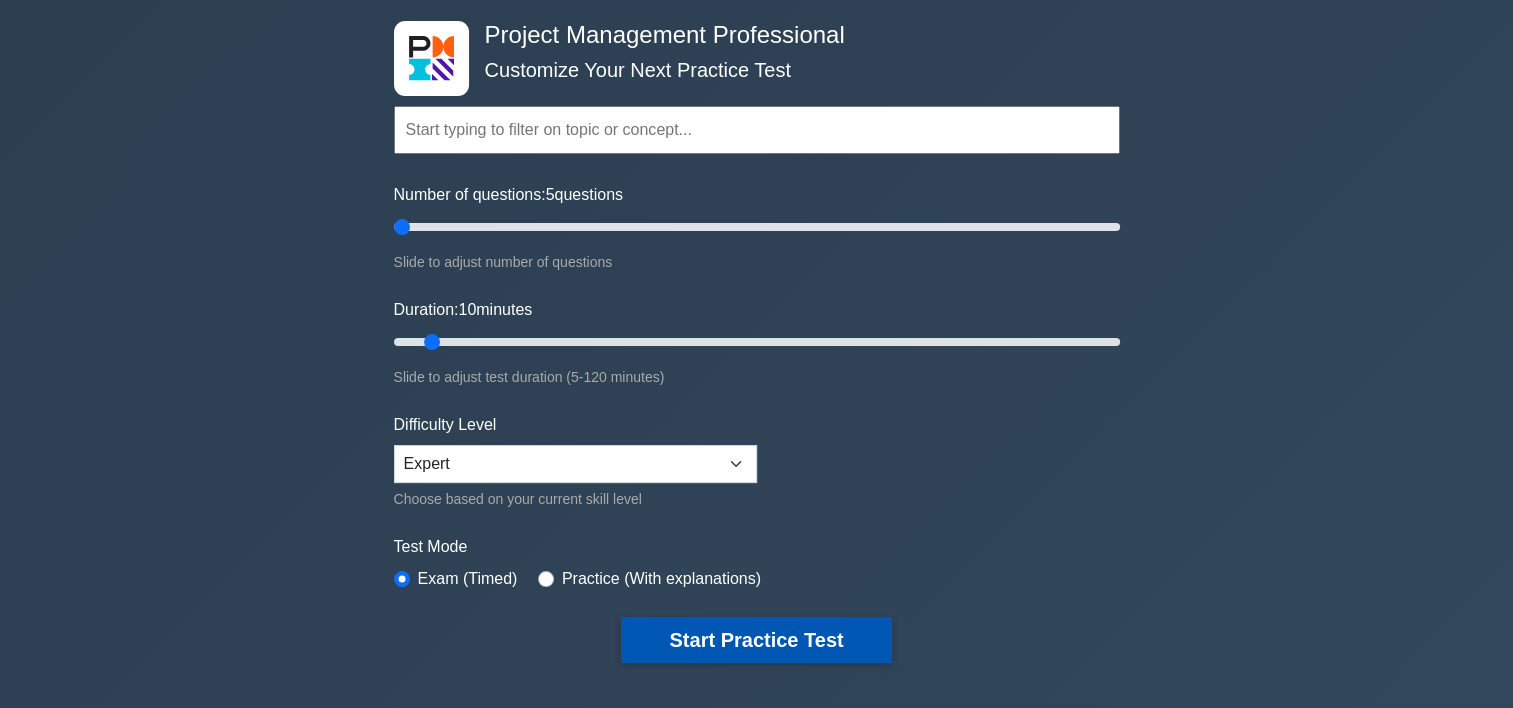 click on "Start Practice Test" at bounding box center (756, 640) 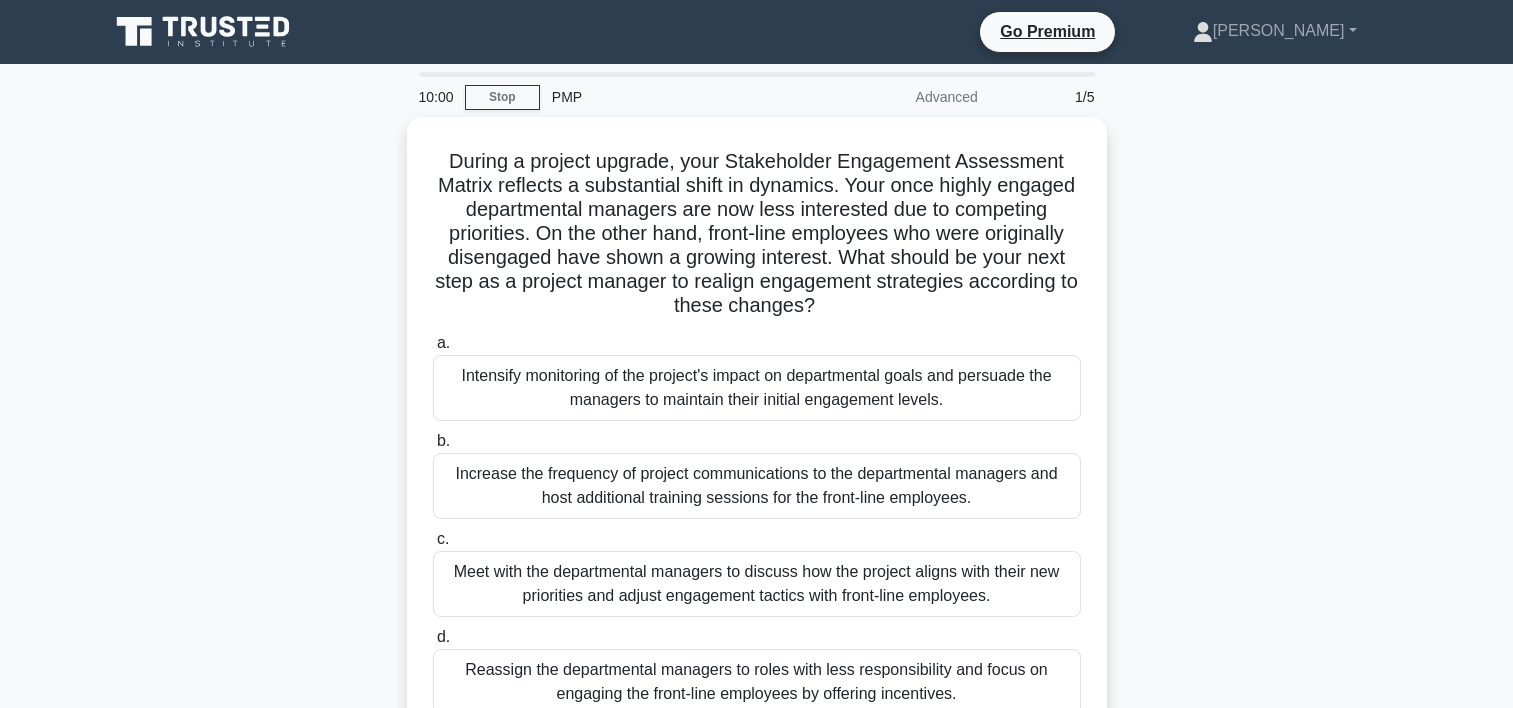 scroll, scrollTop: 0, scrollLeft: 0, axis: both 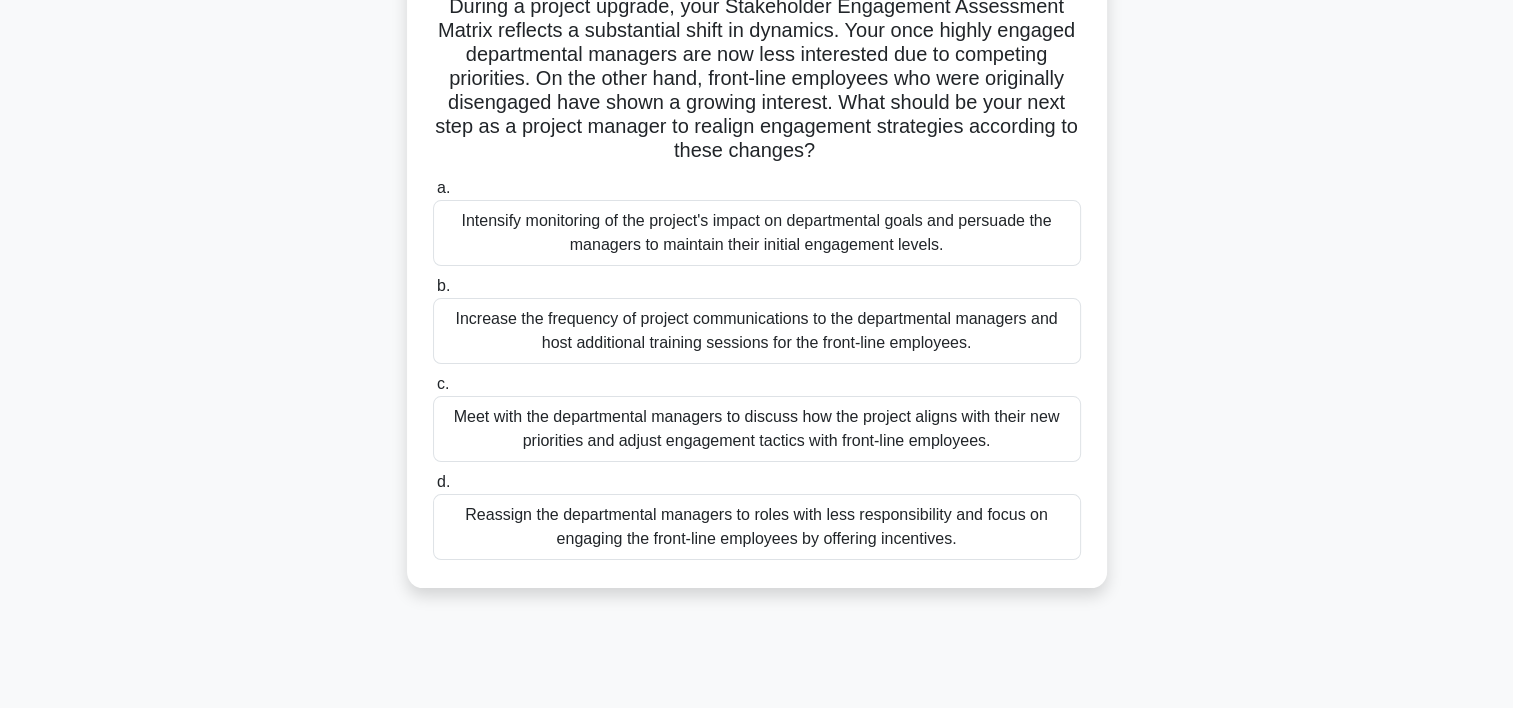 click on "Meet with the departmental managers to discuss how the project aligns with their new priorities and adjust engagement tactics with front-line employees." at bounding box center [757, 429] 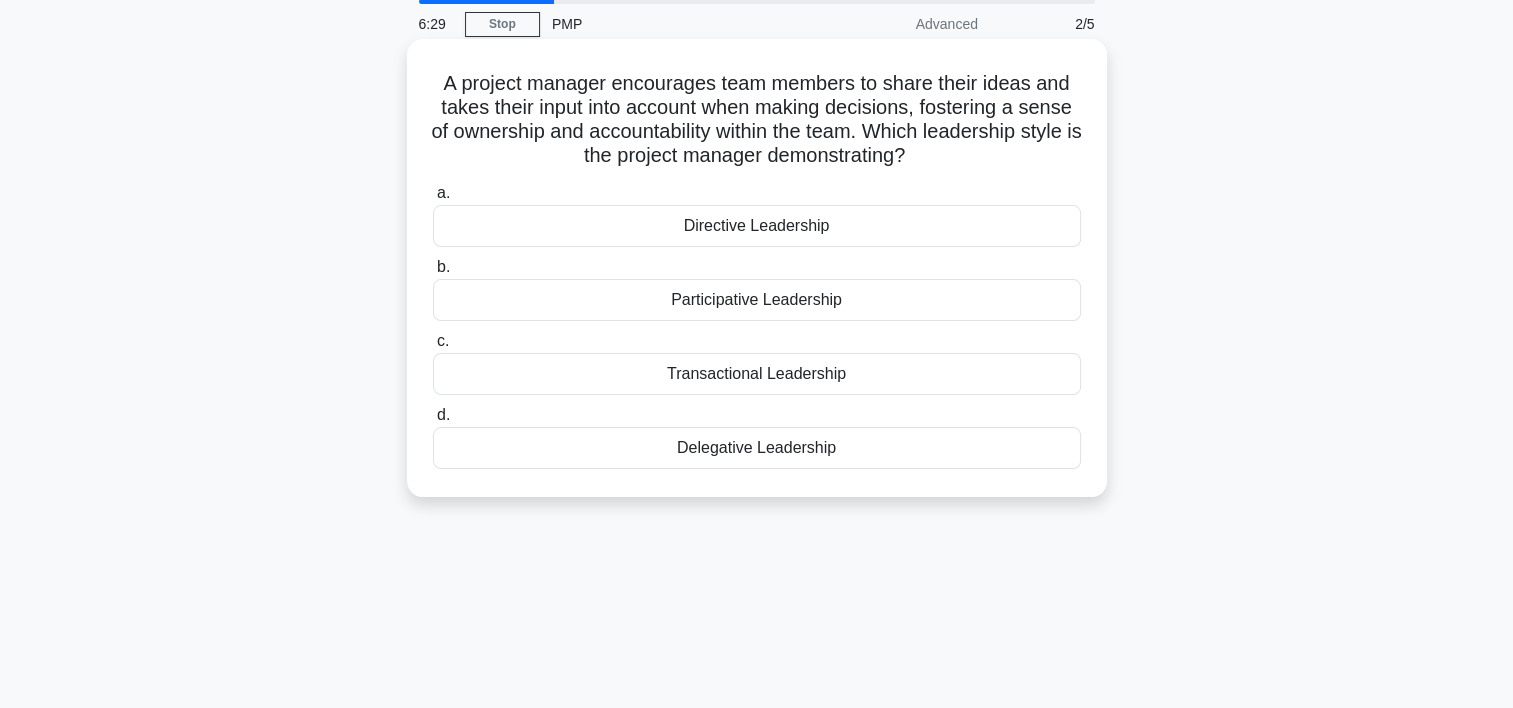 scroll, scrollTop: 0, scrollLeft: 0, axis: both 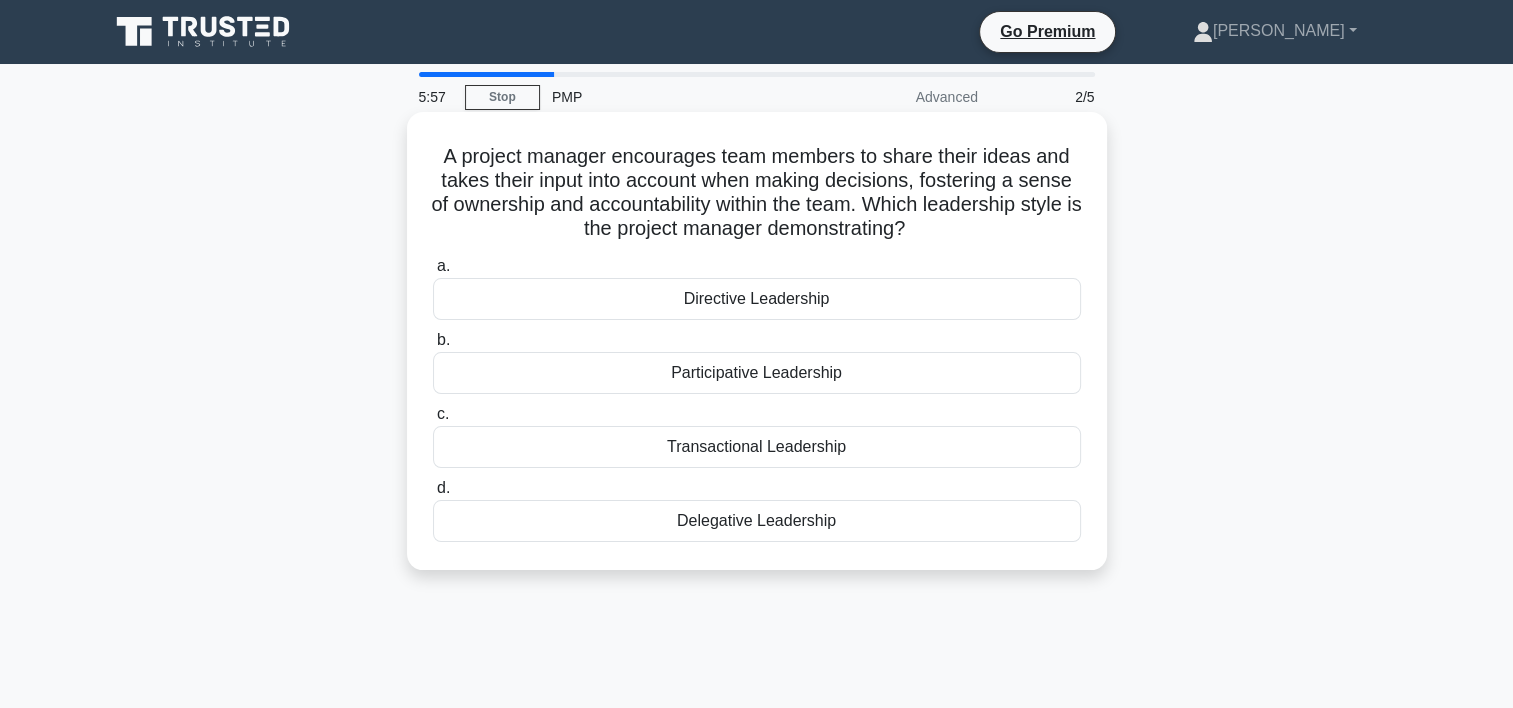 drag, startPoint x: 442, startPoint y: 156, endPoint x: 973, endPoint y: 235, distance: 536.8445 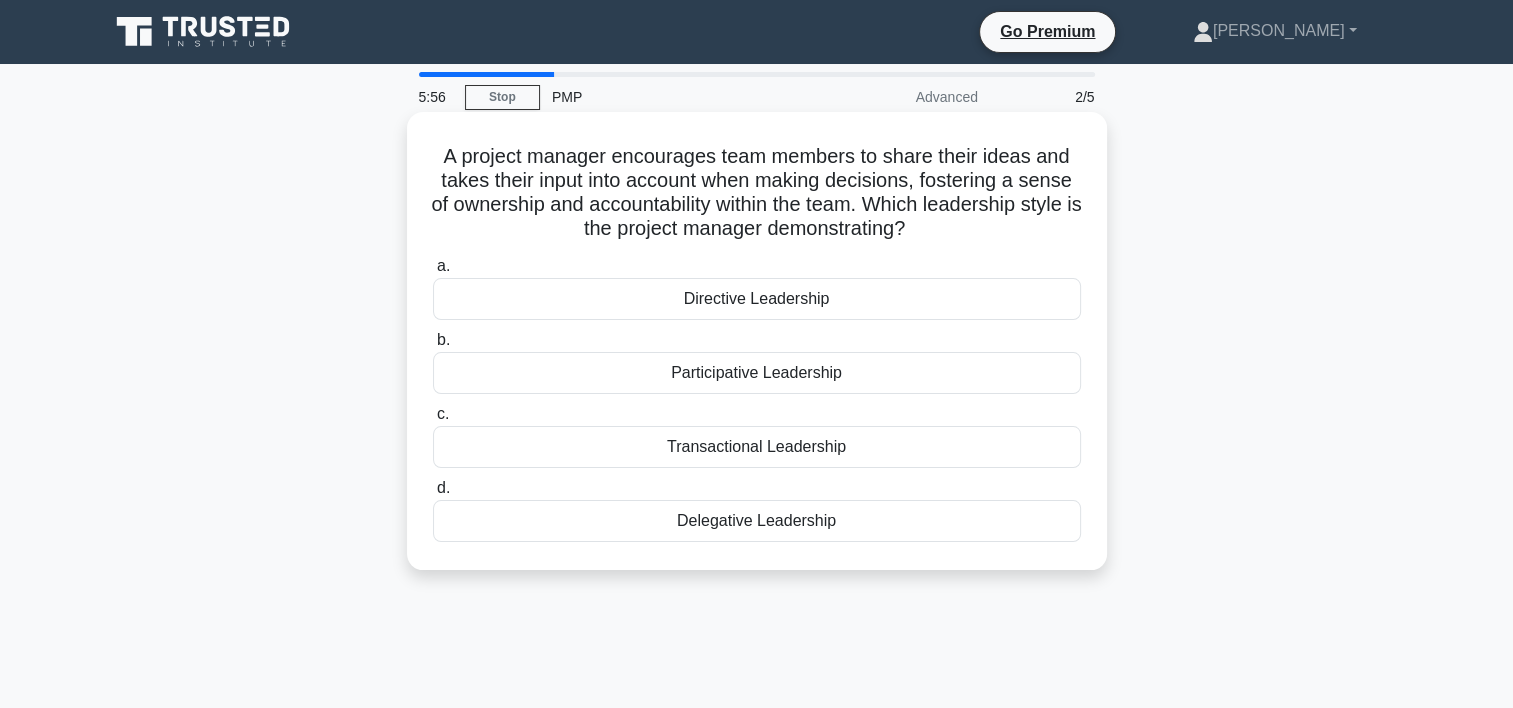 copy on "A project manager encourages team members to share their ideas and takes their input into account when making decisions, fostering a sense of ownership and accountability within the team. Which leadership style is the project manager demonstrating?" 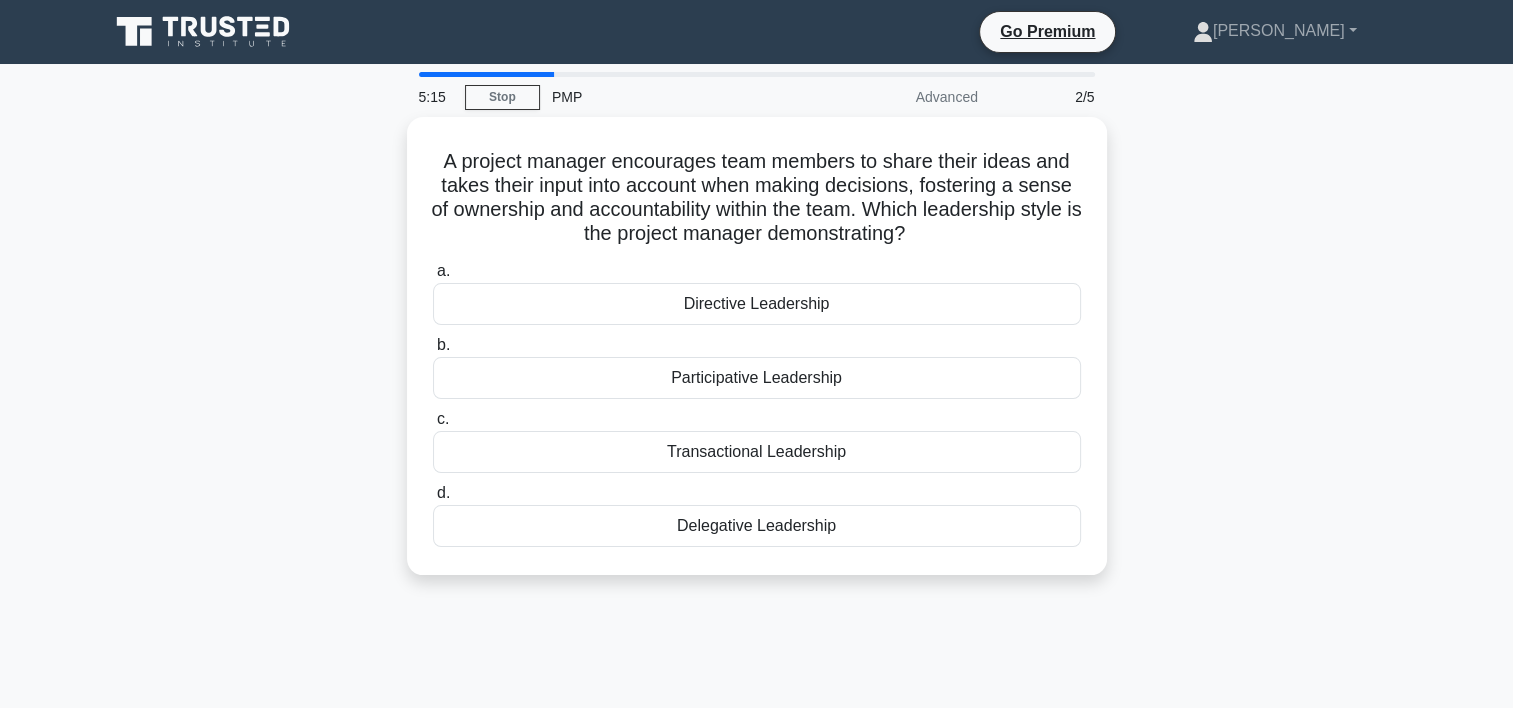click on "A project manager encourages team members to share their ideas and takes their input into account when making decisions, fostering a sense of ownership and accountability within the team. Which leadership style is the project manager demonstrating?
.spinner_0XTQ{transform-origin:center;animation:spinner_y6GP .75s linear infinite}@keyframes spinner_y6GP{100%{transform:rotate(360deg)}}
a.
b. c. d." at bounding box center [757, 358] 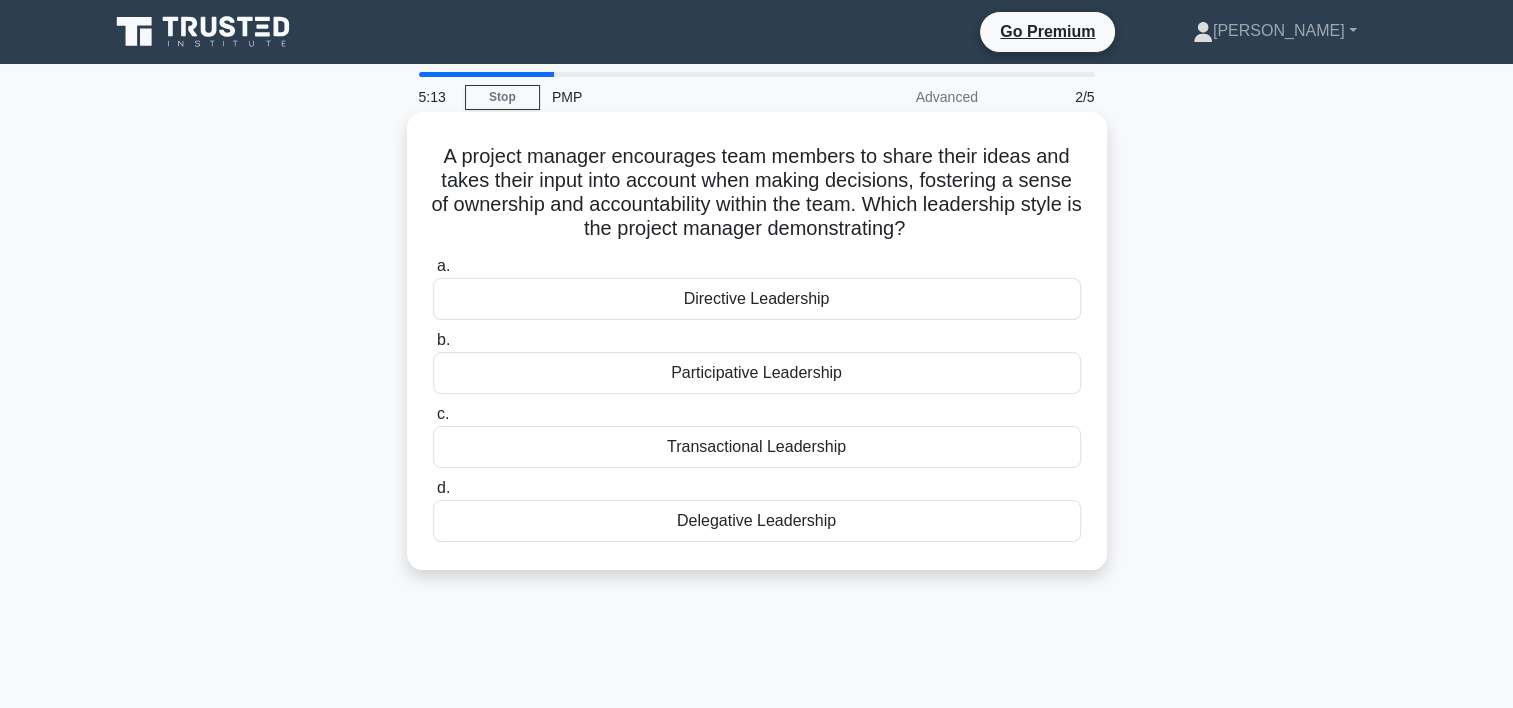 click on "Participative Leadership" at bounding box center [757, 373] 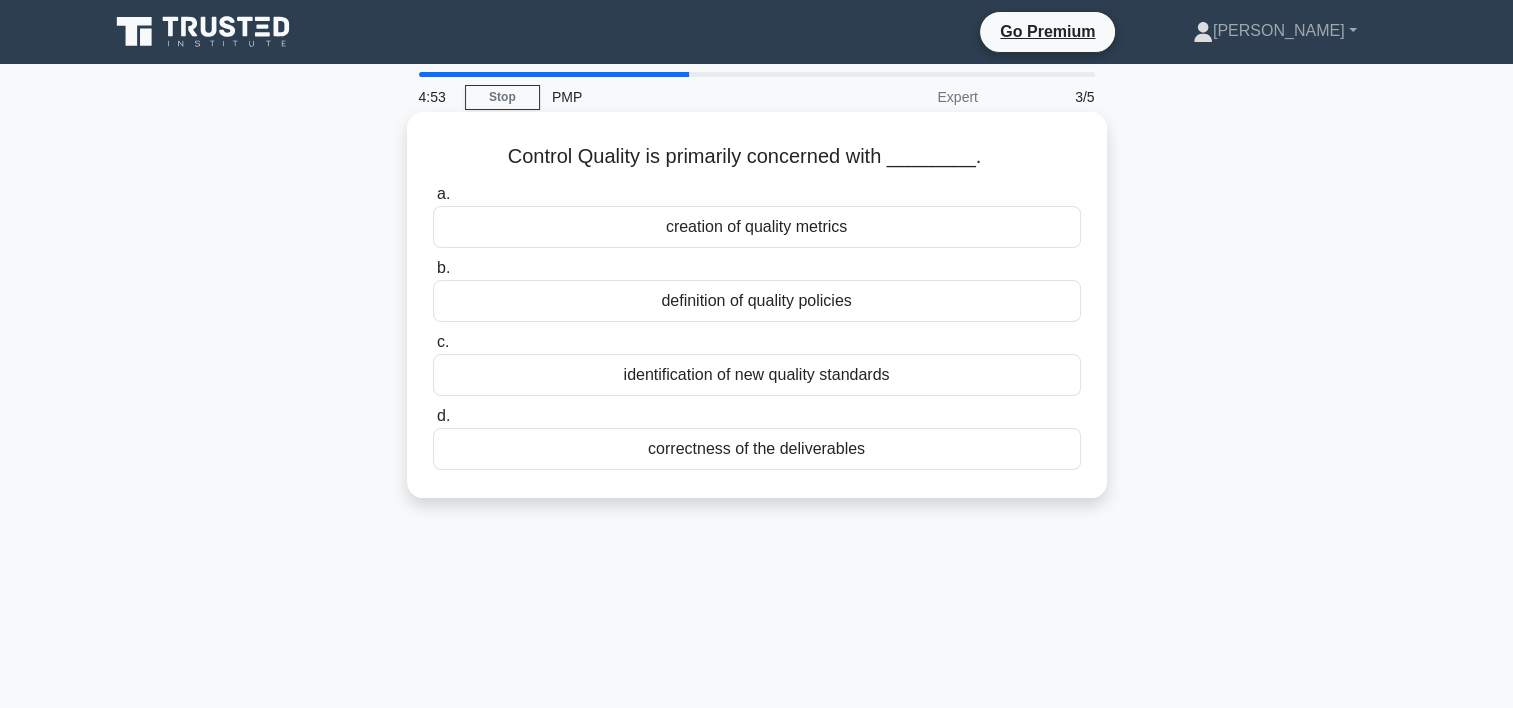 click on "correctness of the deliverables" at bounding box center (757, 449) 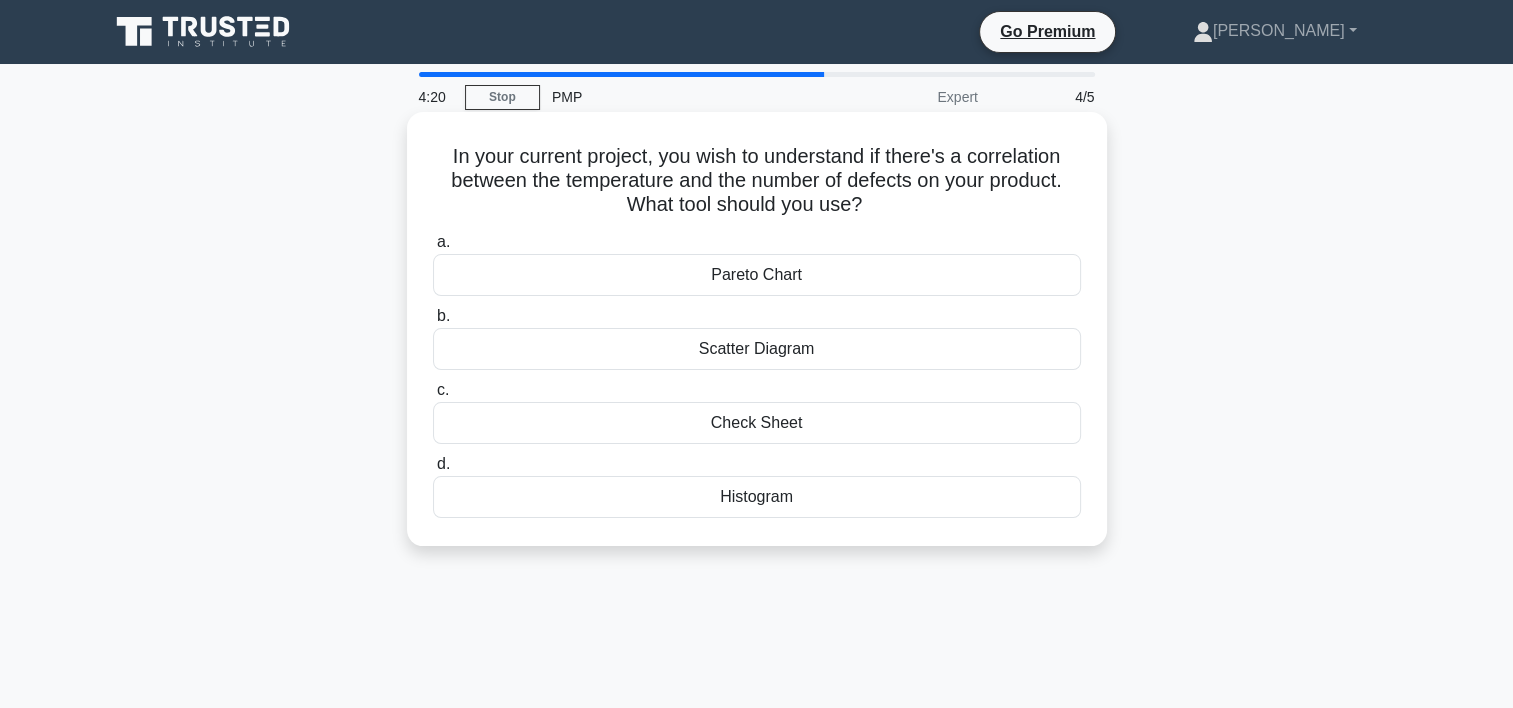 drag, startPoint x: 444, startPoint y: 156, endPoint x: 868, endPoint y: 204, distance: 426.70834 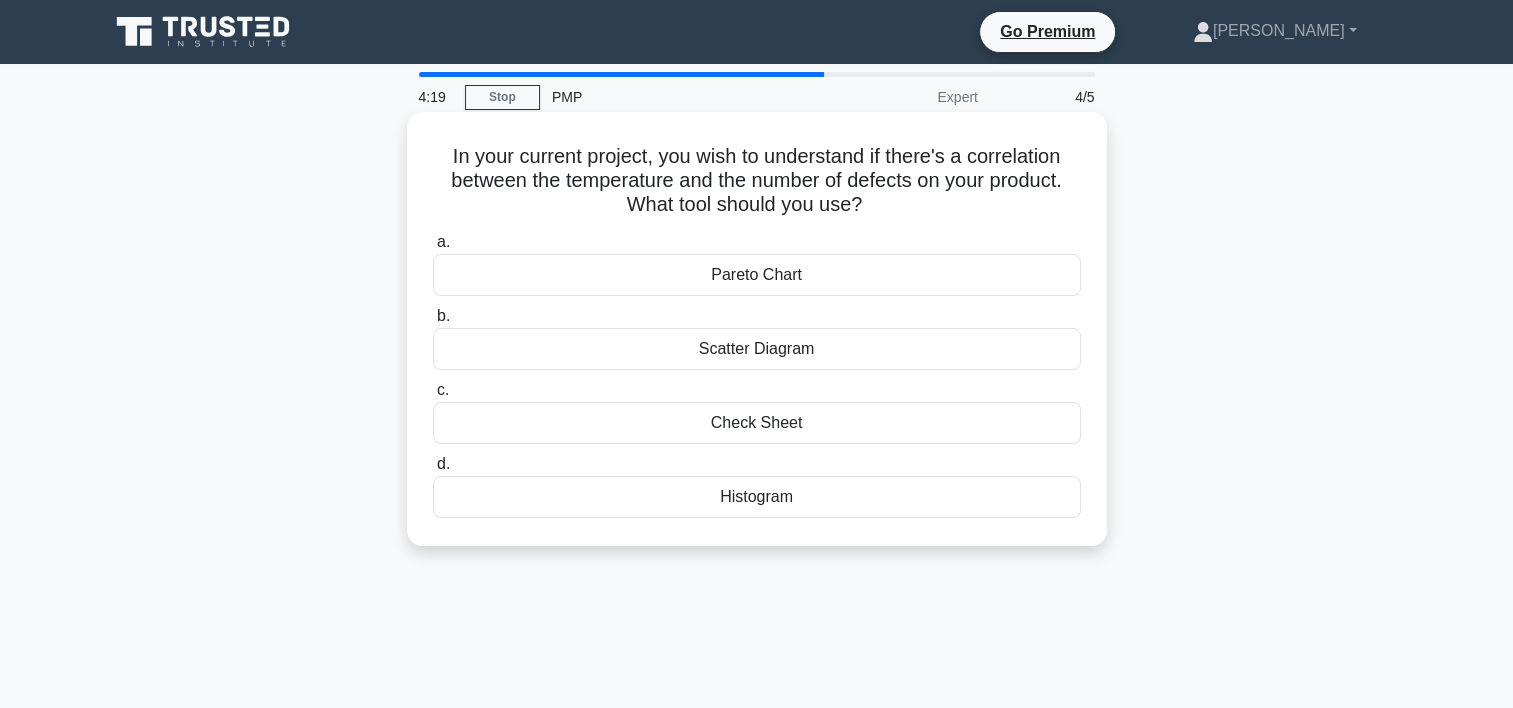 copy on "In your current project, you wish to understand if there's a correlation between the temperature and the number of defects on your product. What tool should you use?" 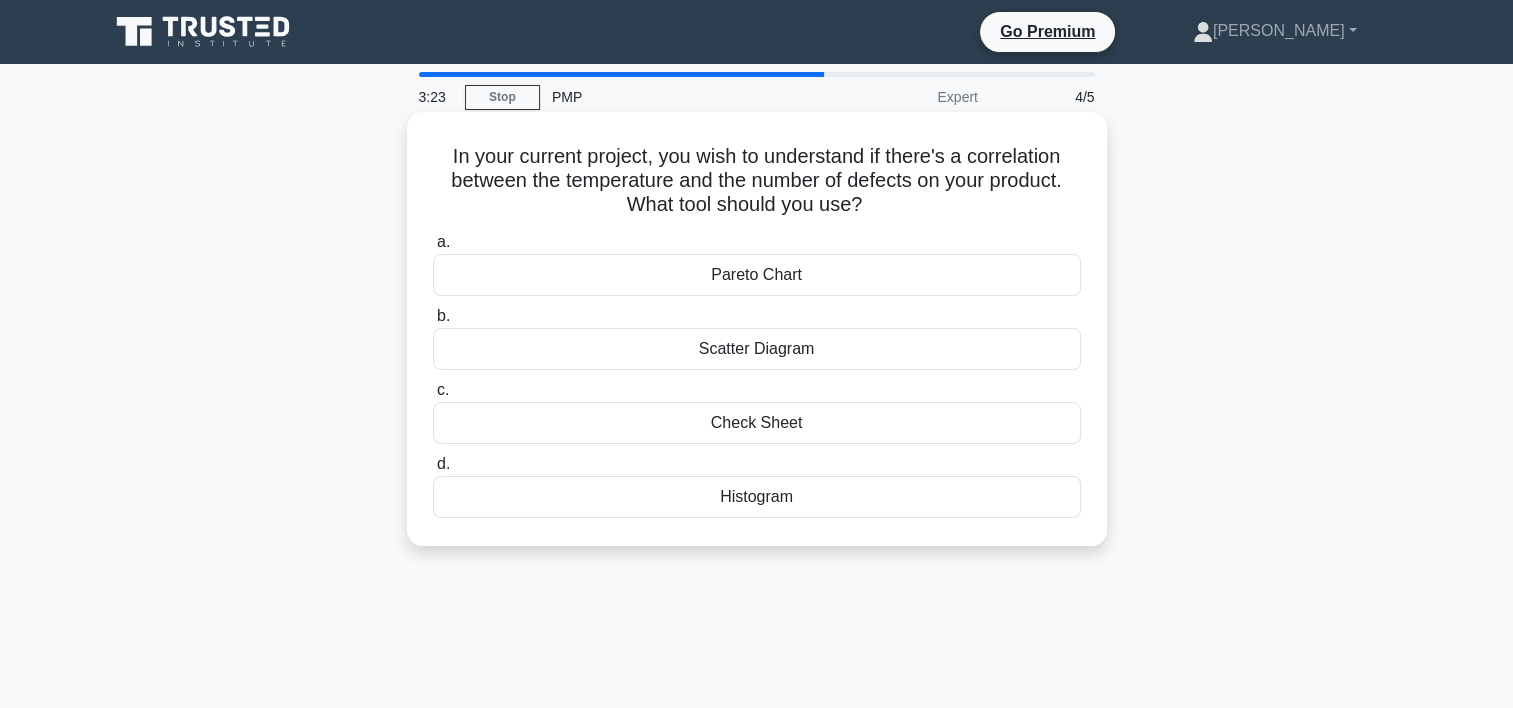 click on "Scatter Diagram" at bounding box center (757, 349) 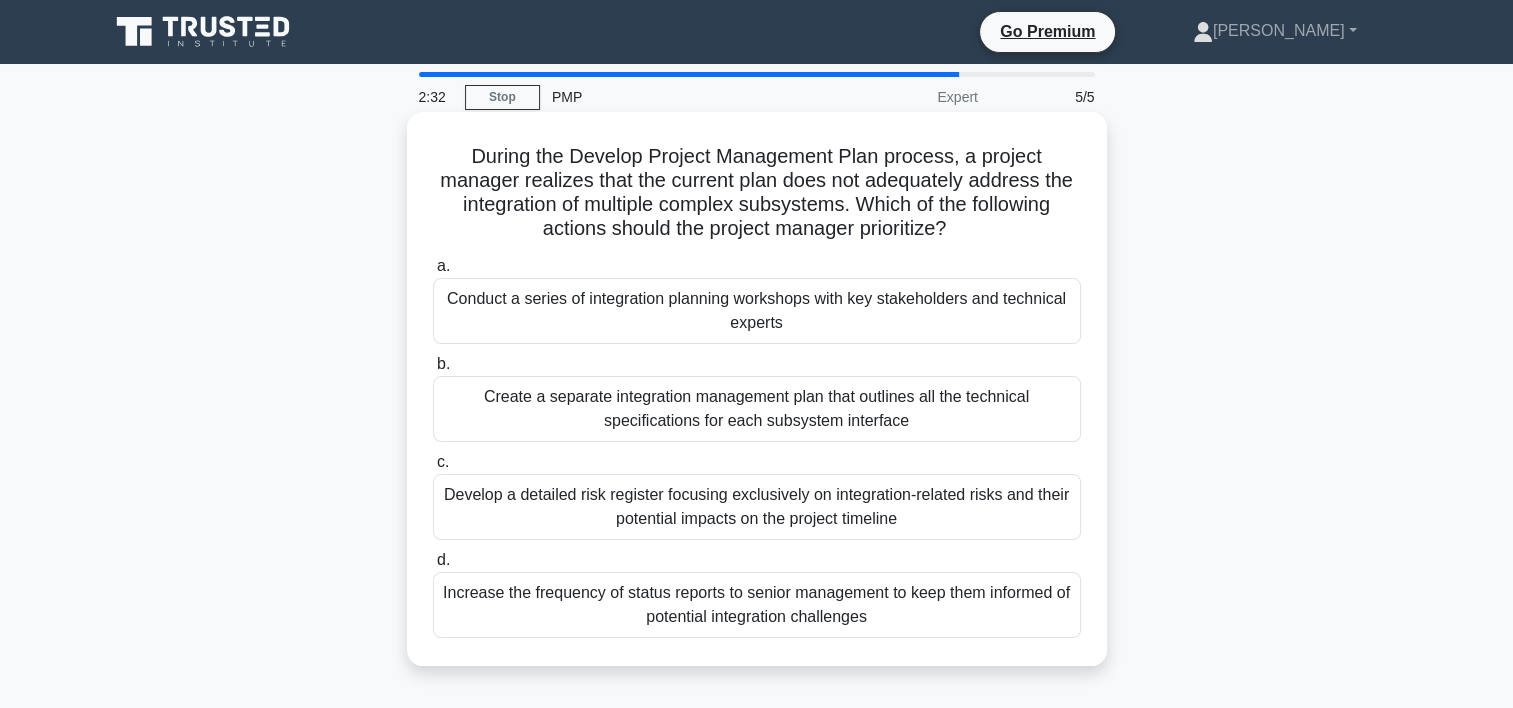 click on "Conduct a series of integration planning workshops with key stakeholders and technical experts" at bounding box center [757, 311] 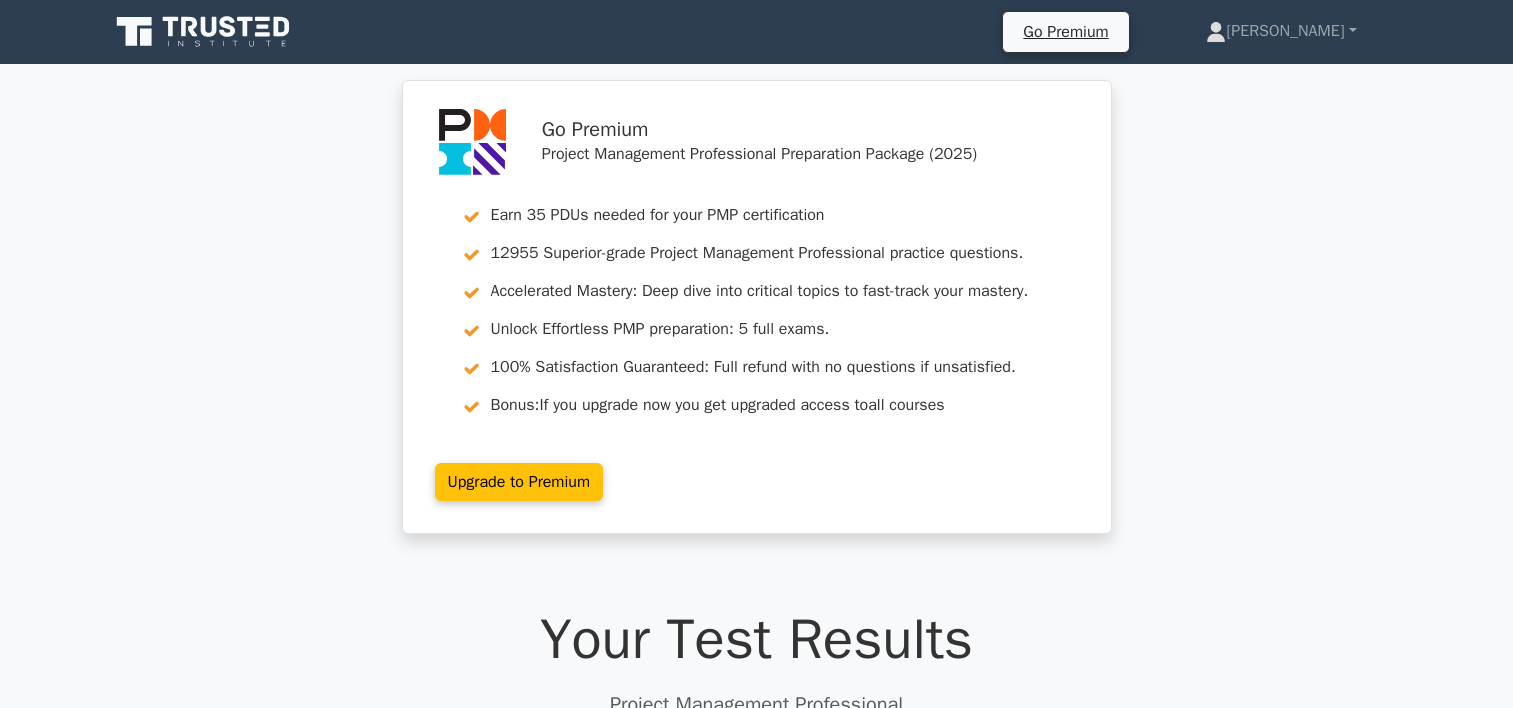 scroll, scrollTop: 0, scrollLeft: 0, axis: both 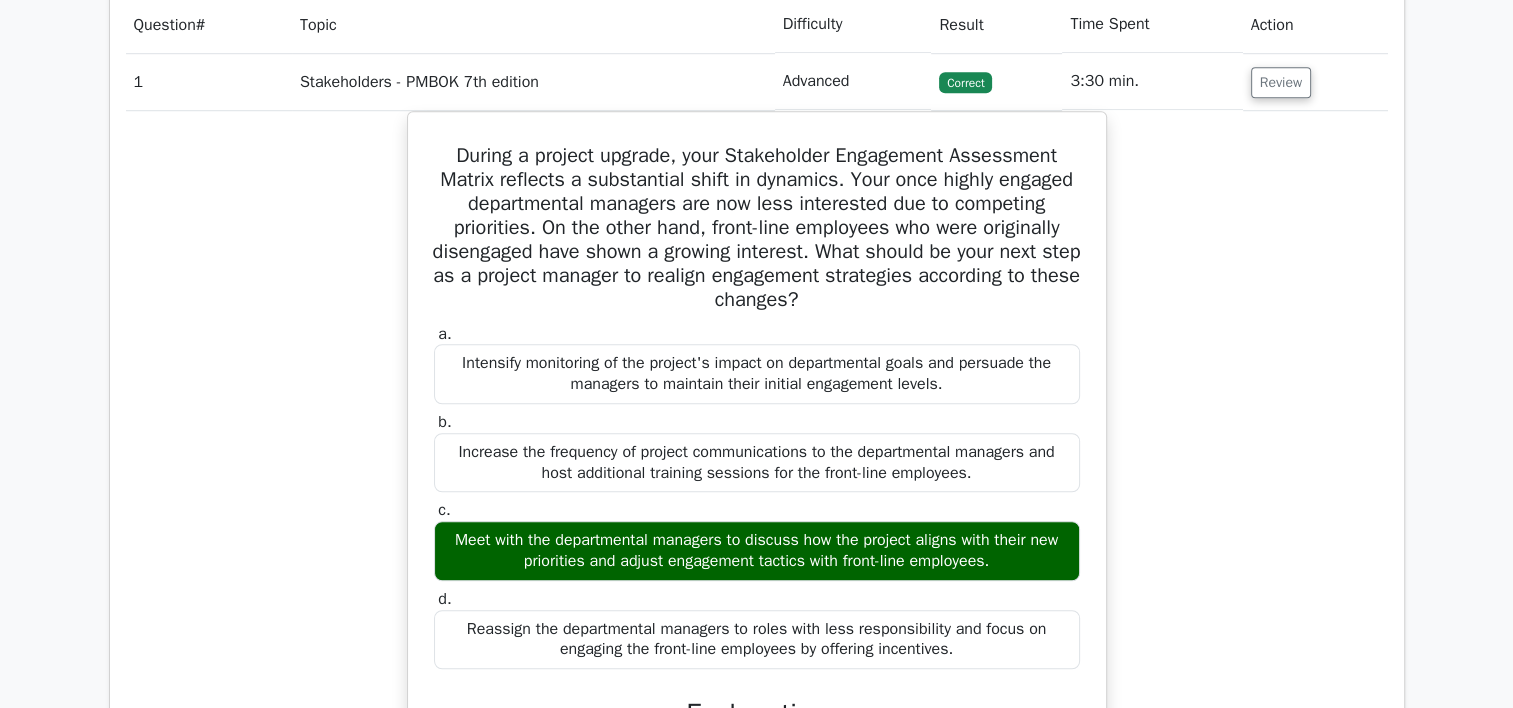 drag, startPoint x: 1508, startPoint y: 359, endPoint x: 1481, endPoint y: 411, distance: 58.59181 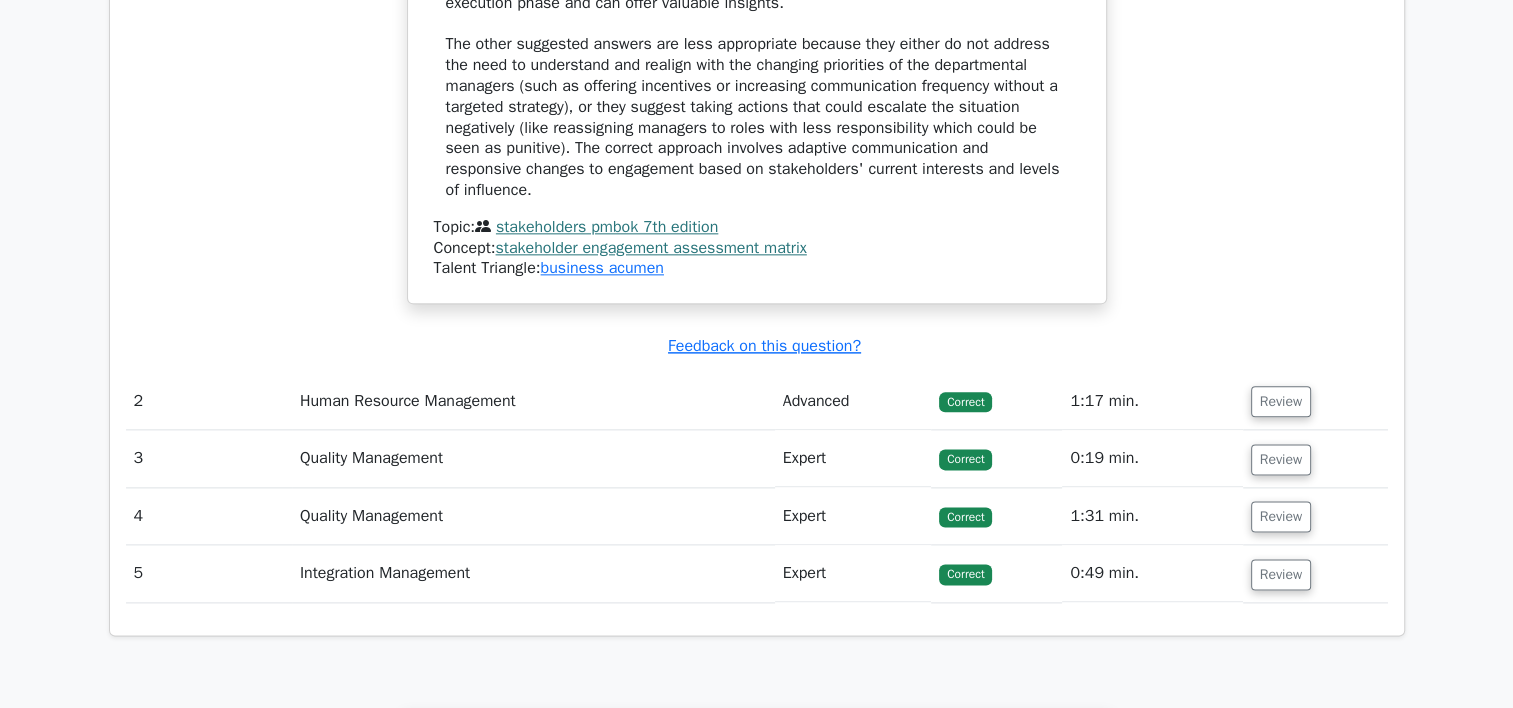scroll, scrollTop: 2424, scrollLeft: 0, axis: vertical 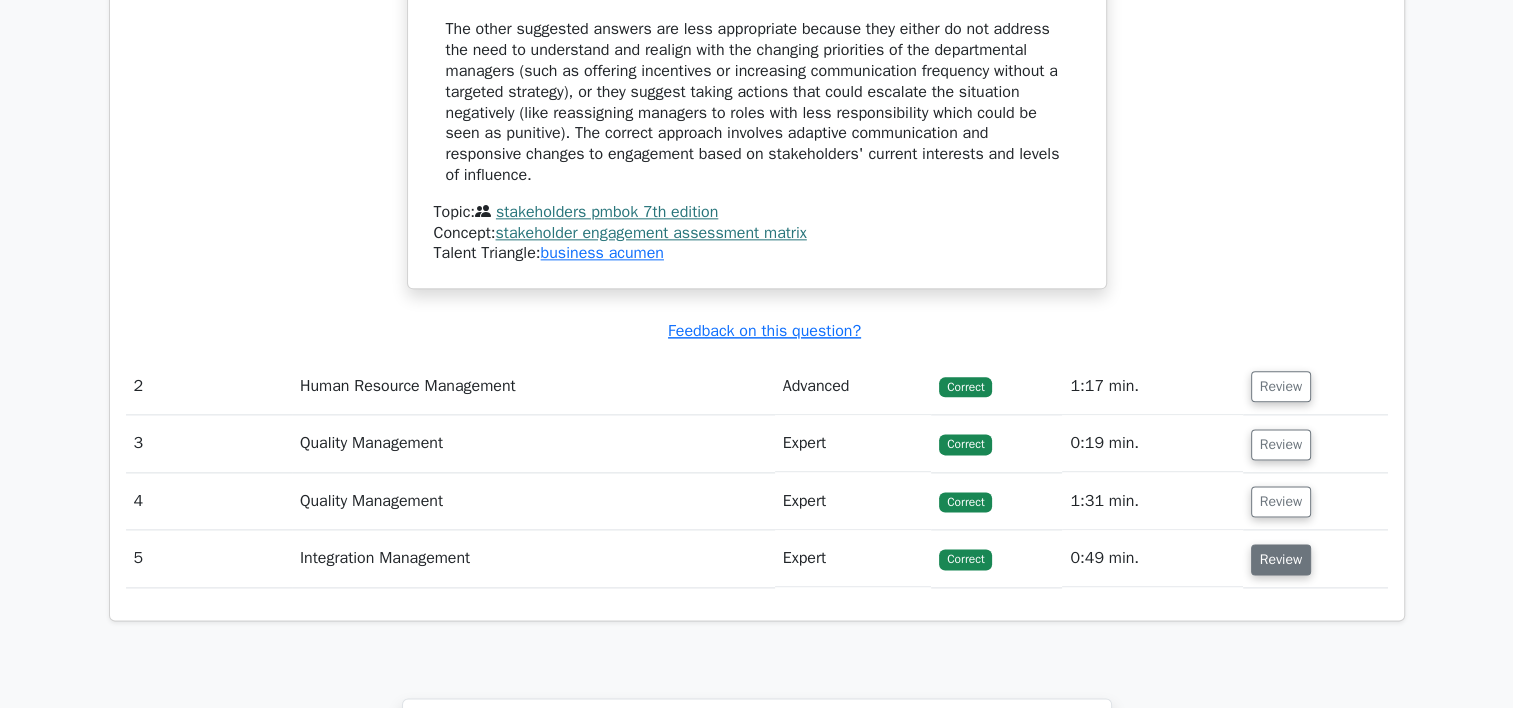 click on "Review" at bounding box center (1281, 559) 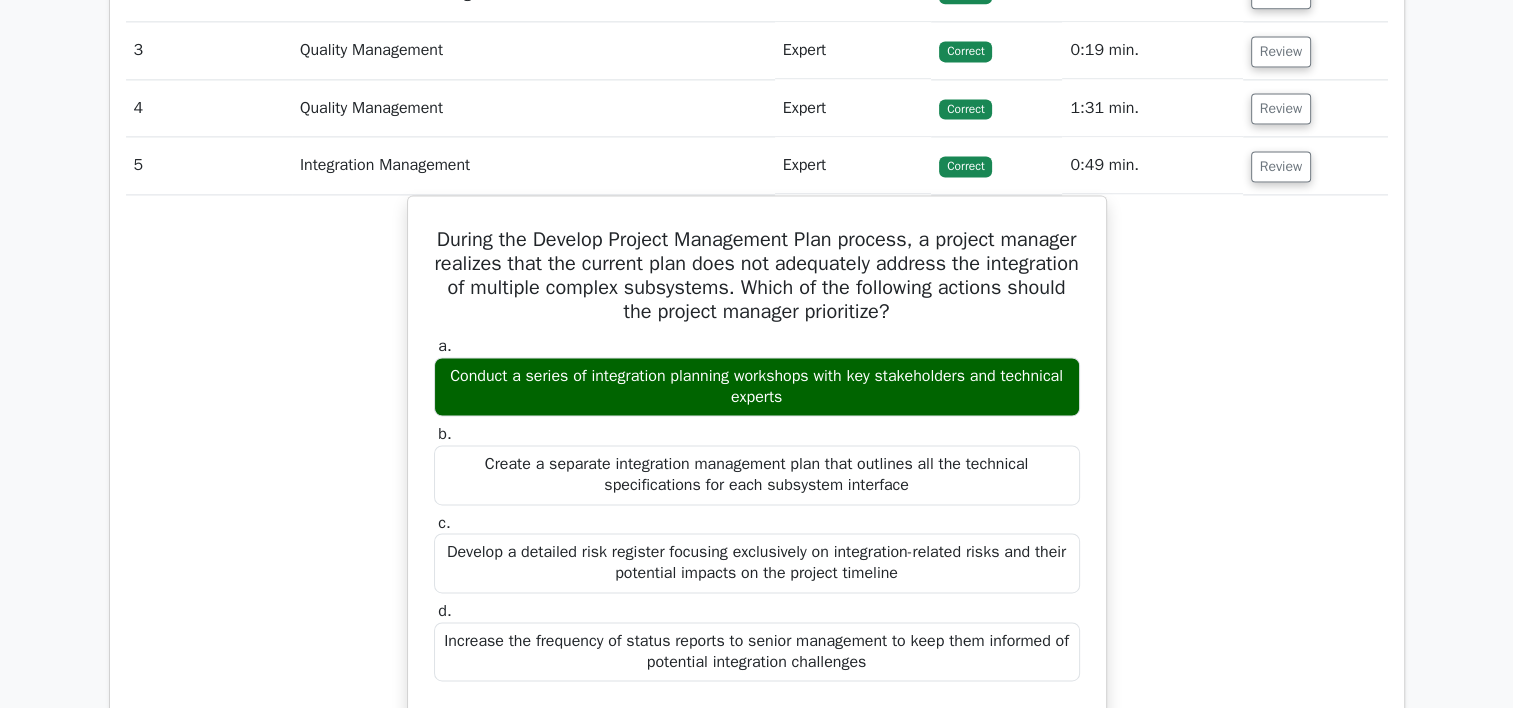 scroll, scrollTop: 2835, scrollLeft: 0, axis: vertical 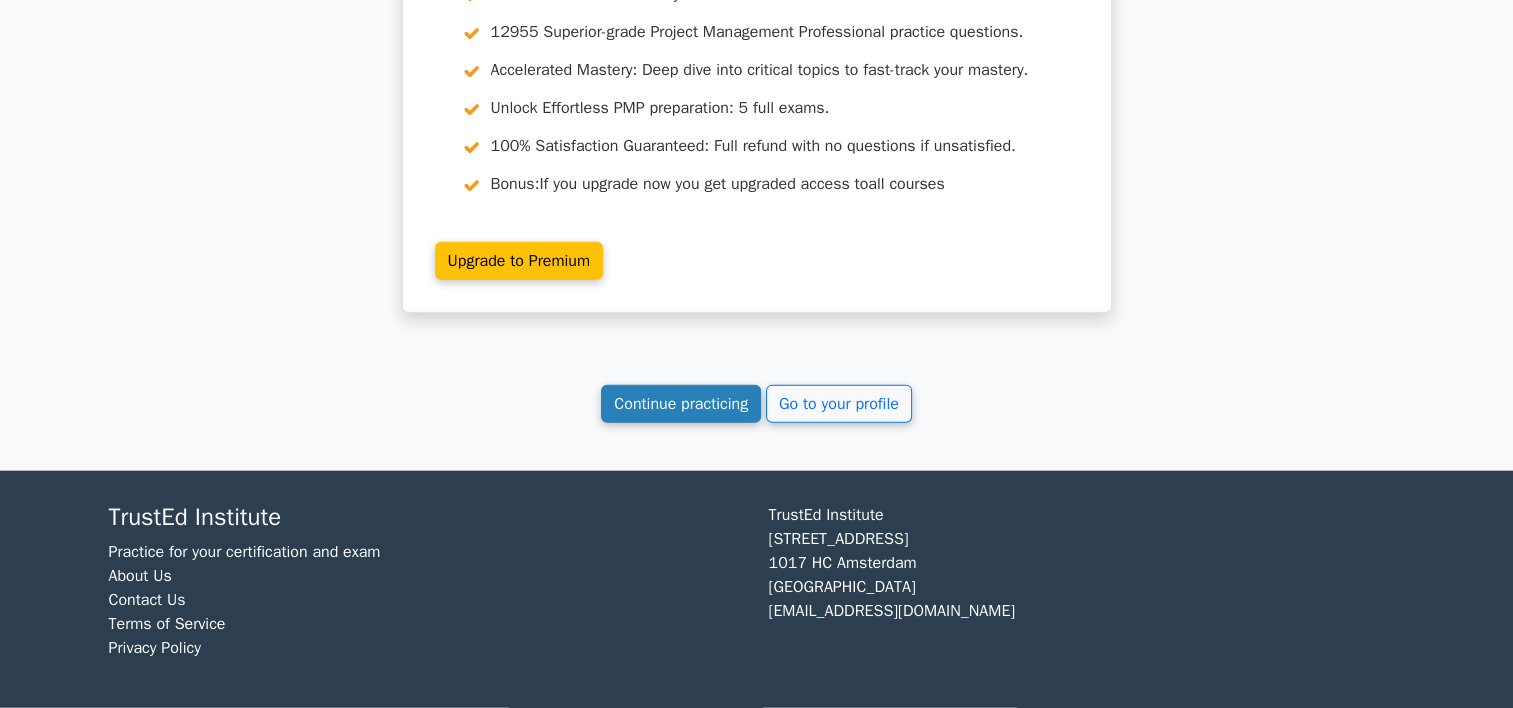 click on "Continue practicing" at bounding box center [681, 404] 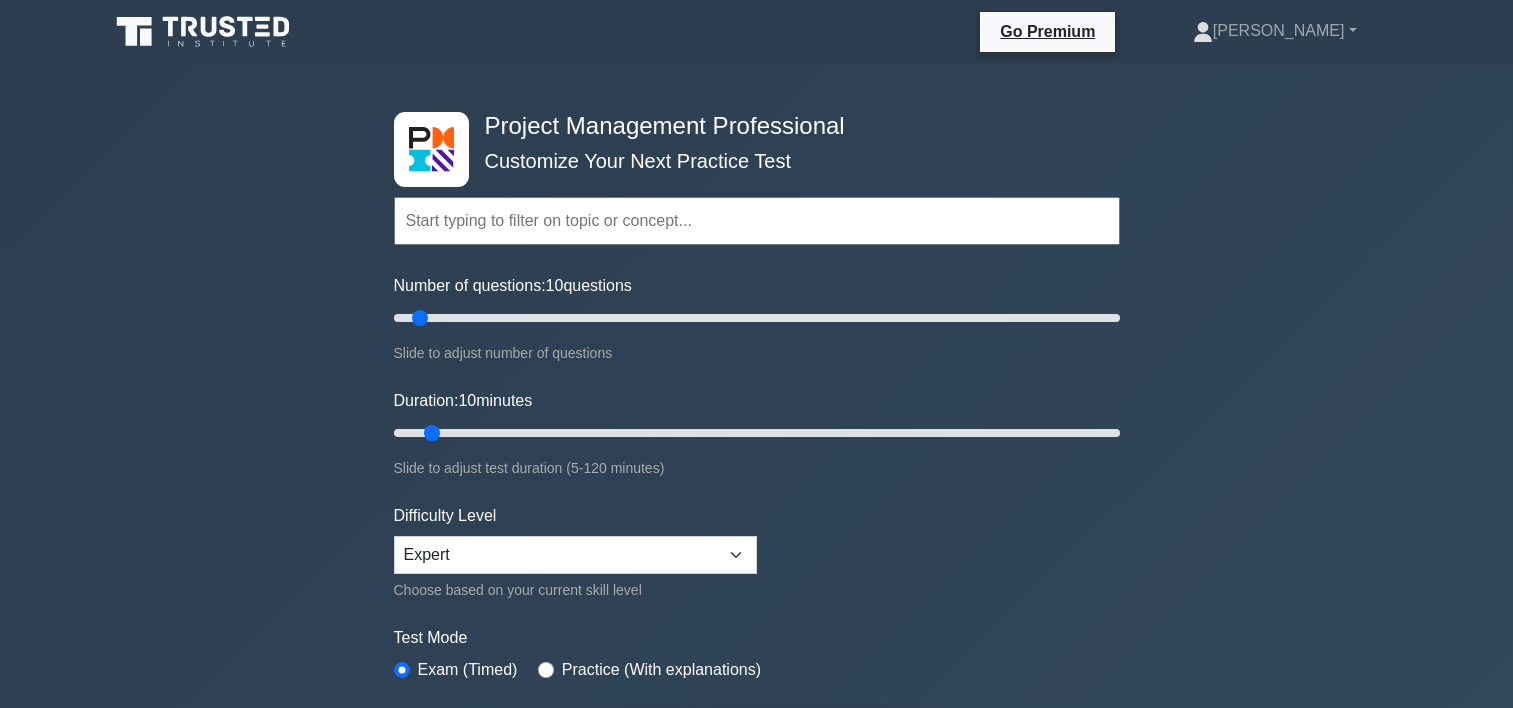 scroll, scrollTop: 0, scrollLeft: 0, axis: both 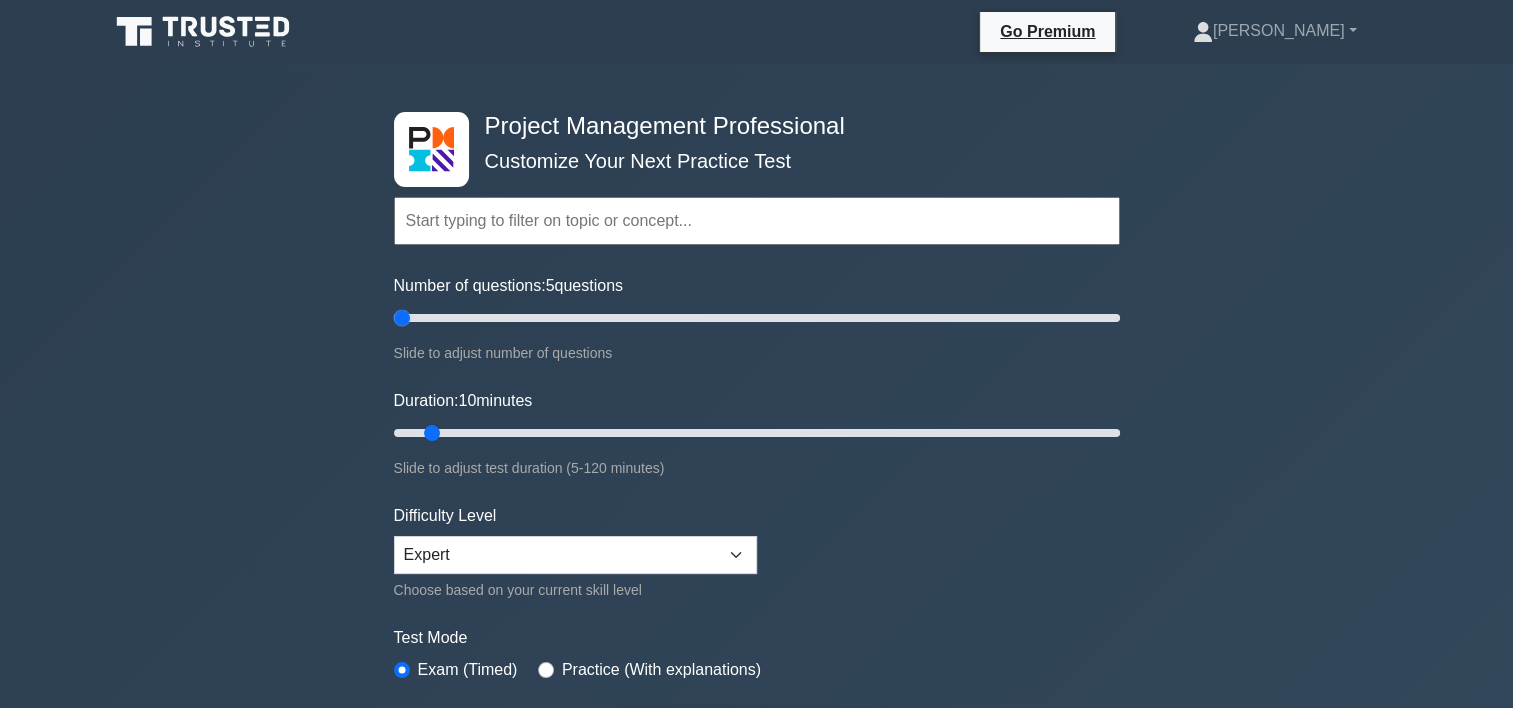 drag, startPoint x: 421, startPoint y: 316, endPoint x: 400, endPoint y: 317, distance: 21.023796 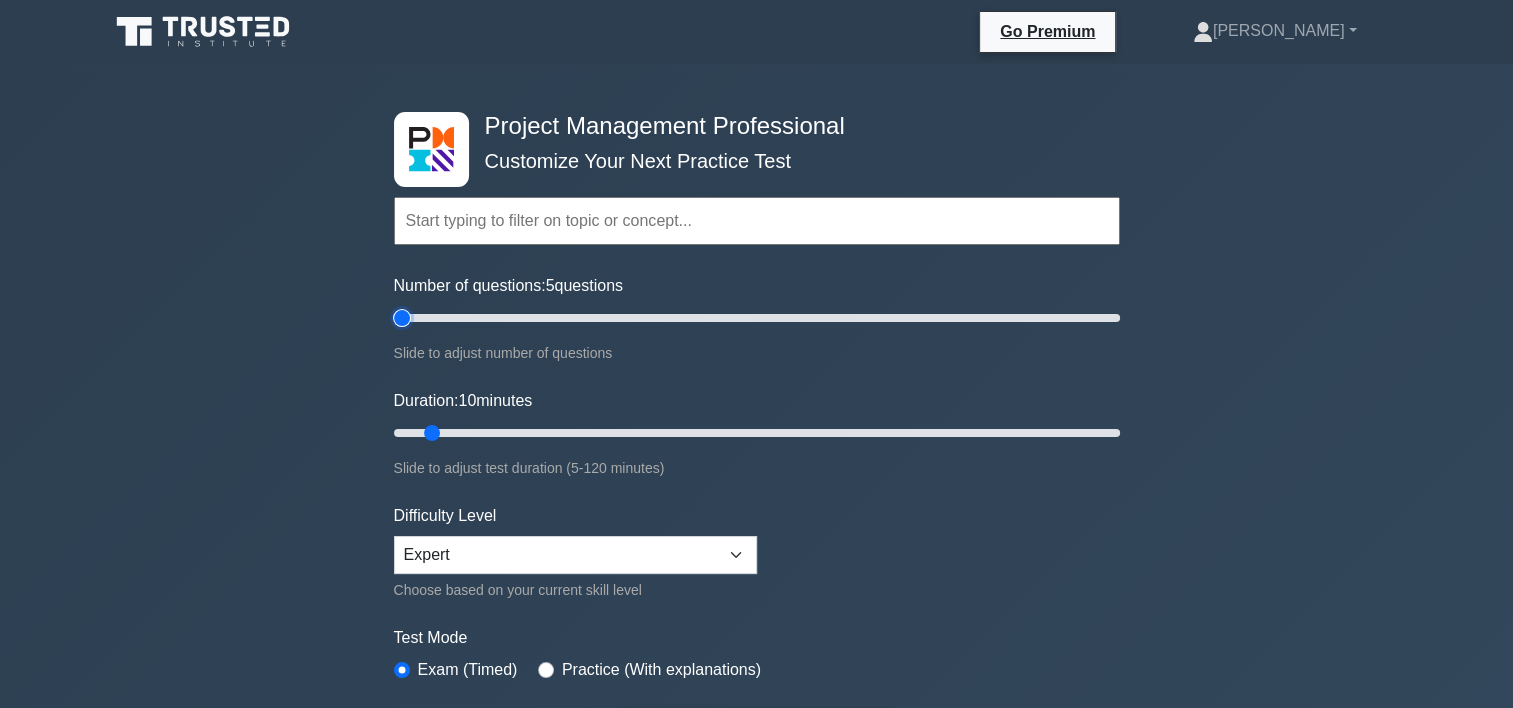 type on "5" 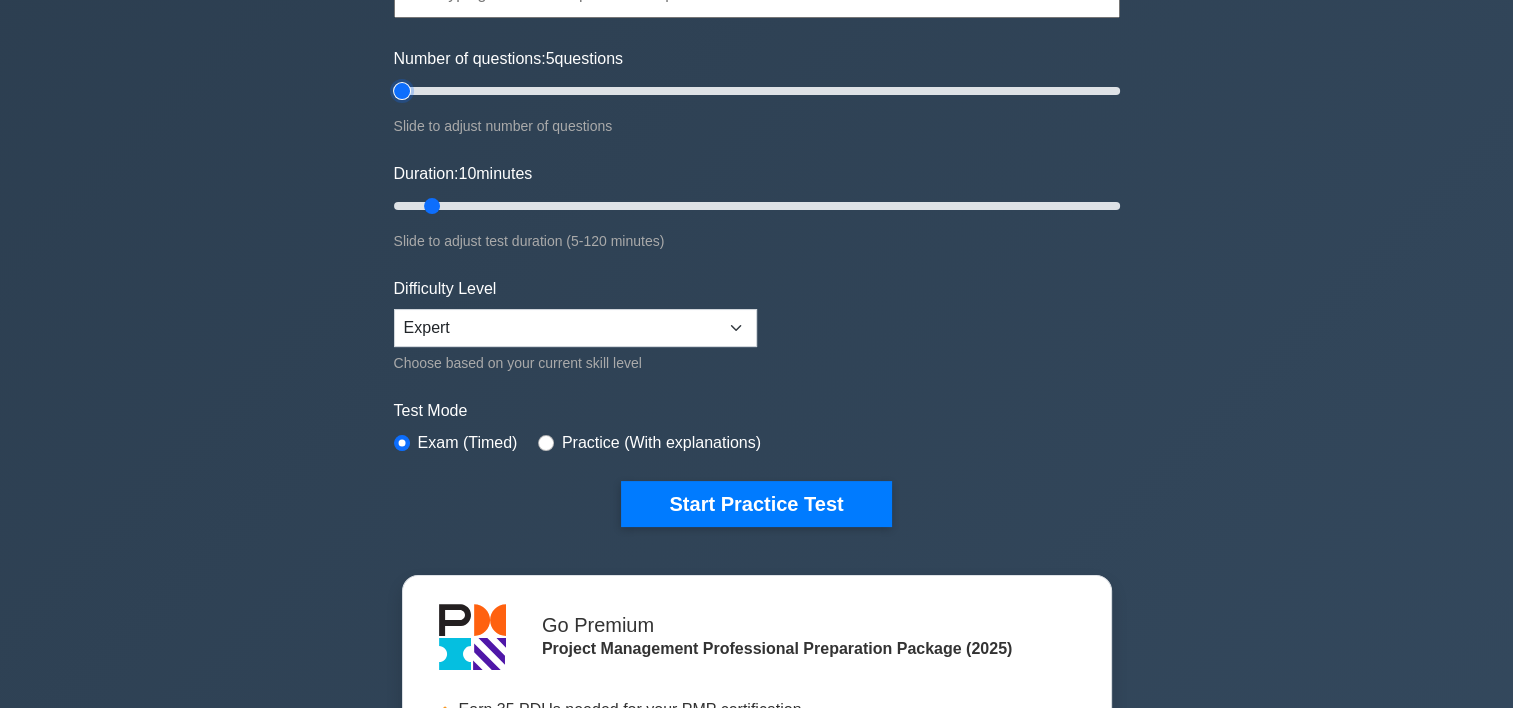 scroll, scrollTop: 261, scrollLeft: 0, axis: vertical 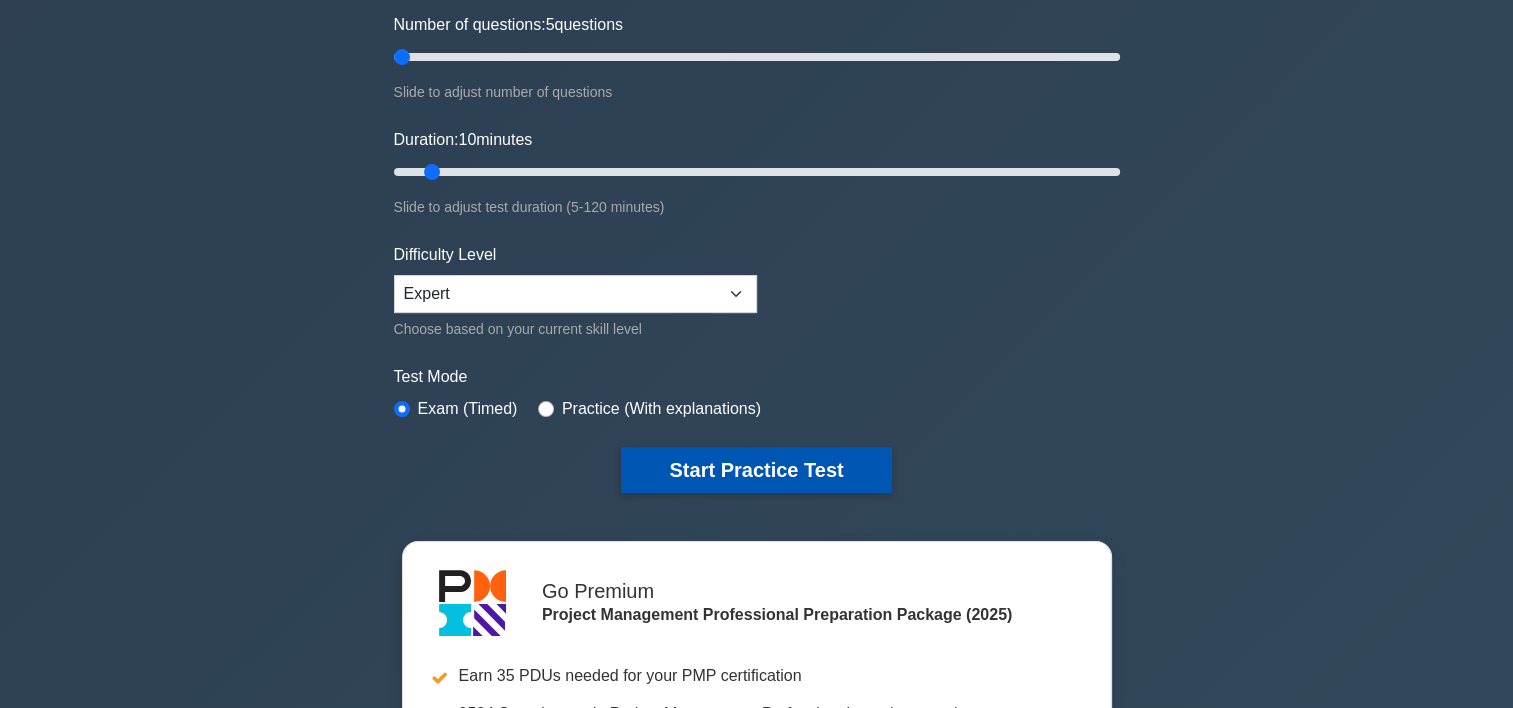 click on "Start Practice Test" at bounding box center [756, 470] 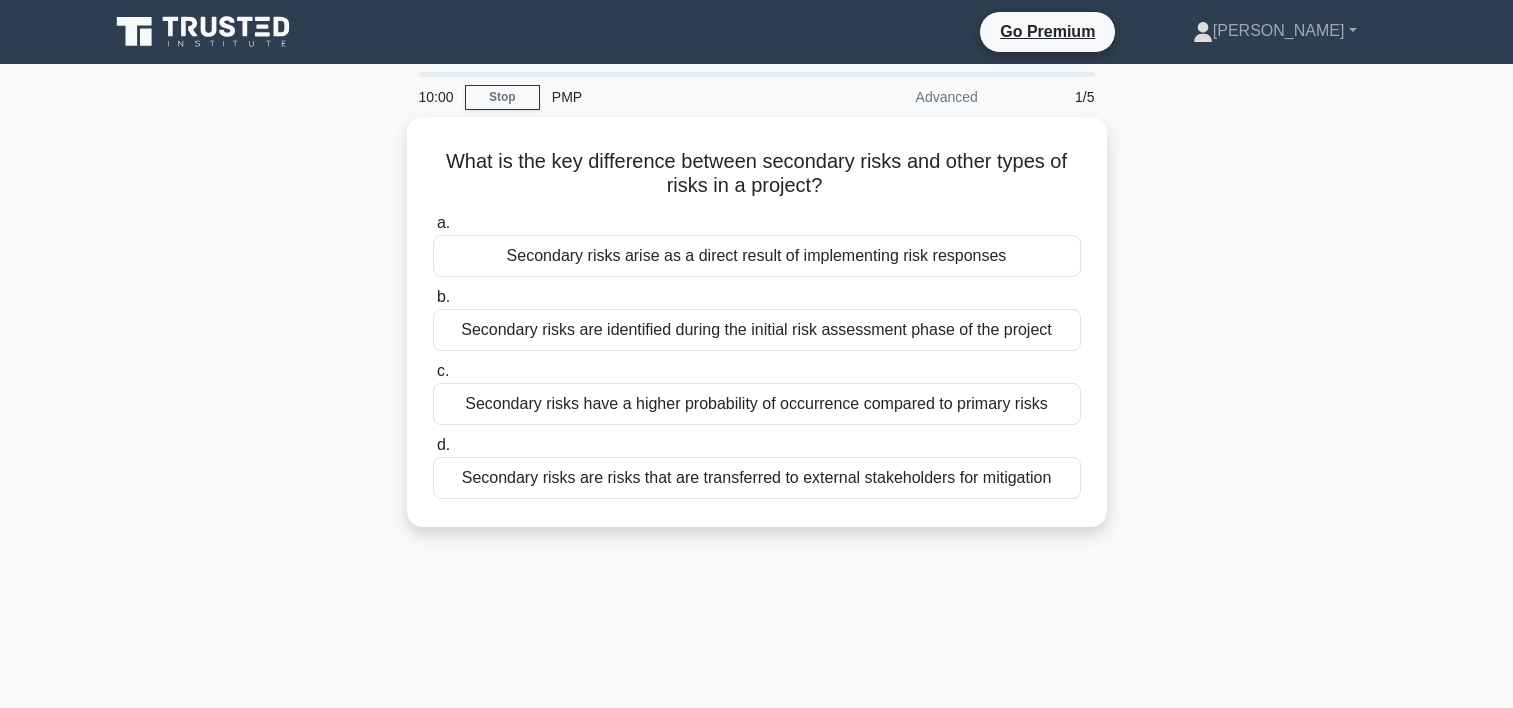 scroll, scrollTop: 0, scrollLeft: 0, axis: both 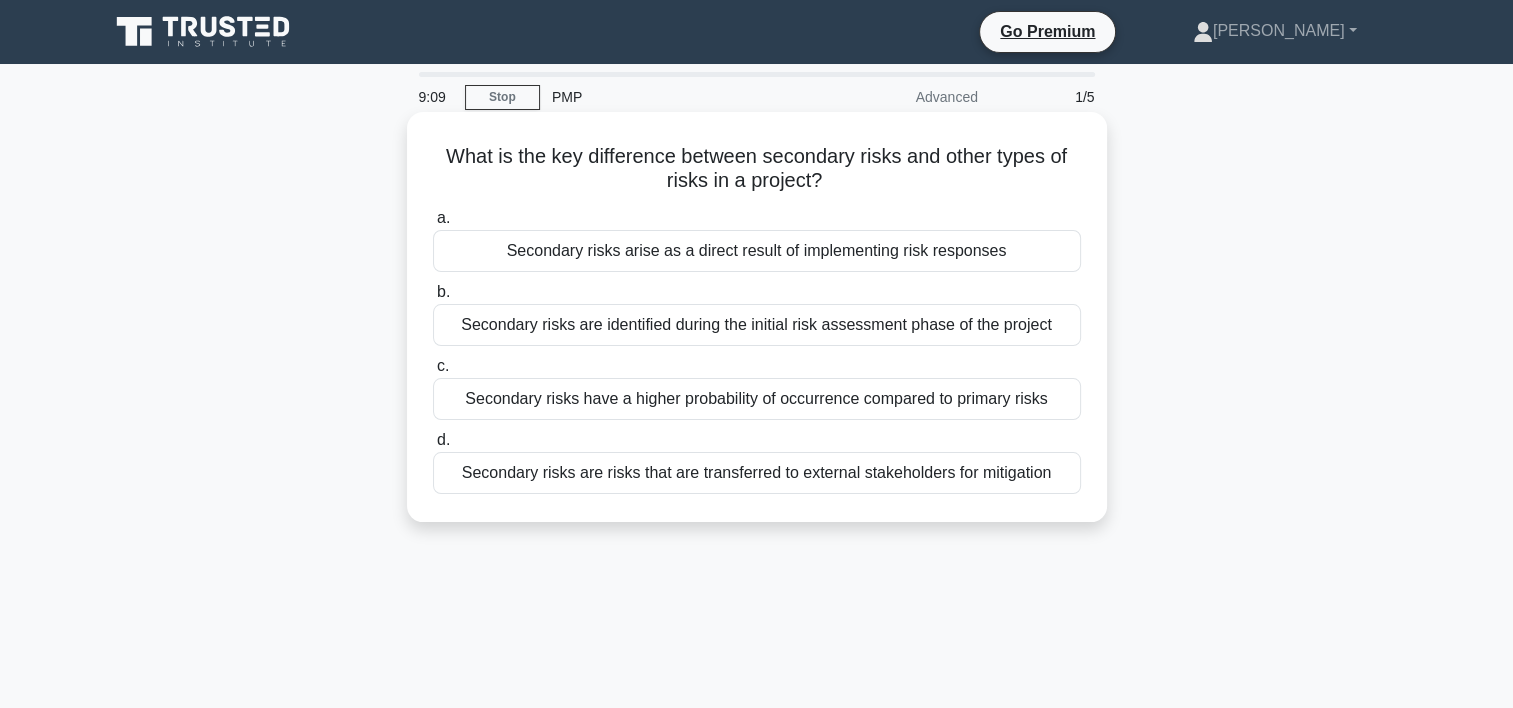 drag, startPoint x: 442, startPoint y: 157, endPoint x: 859, endPoint y: 181, distance: 417.69006 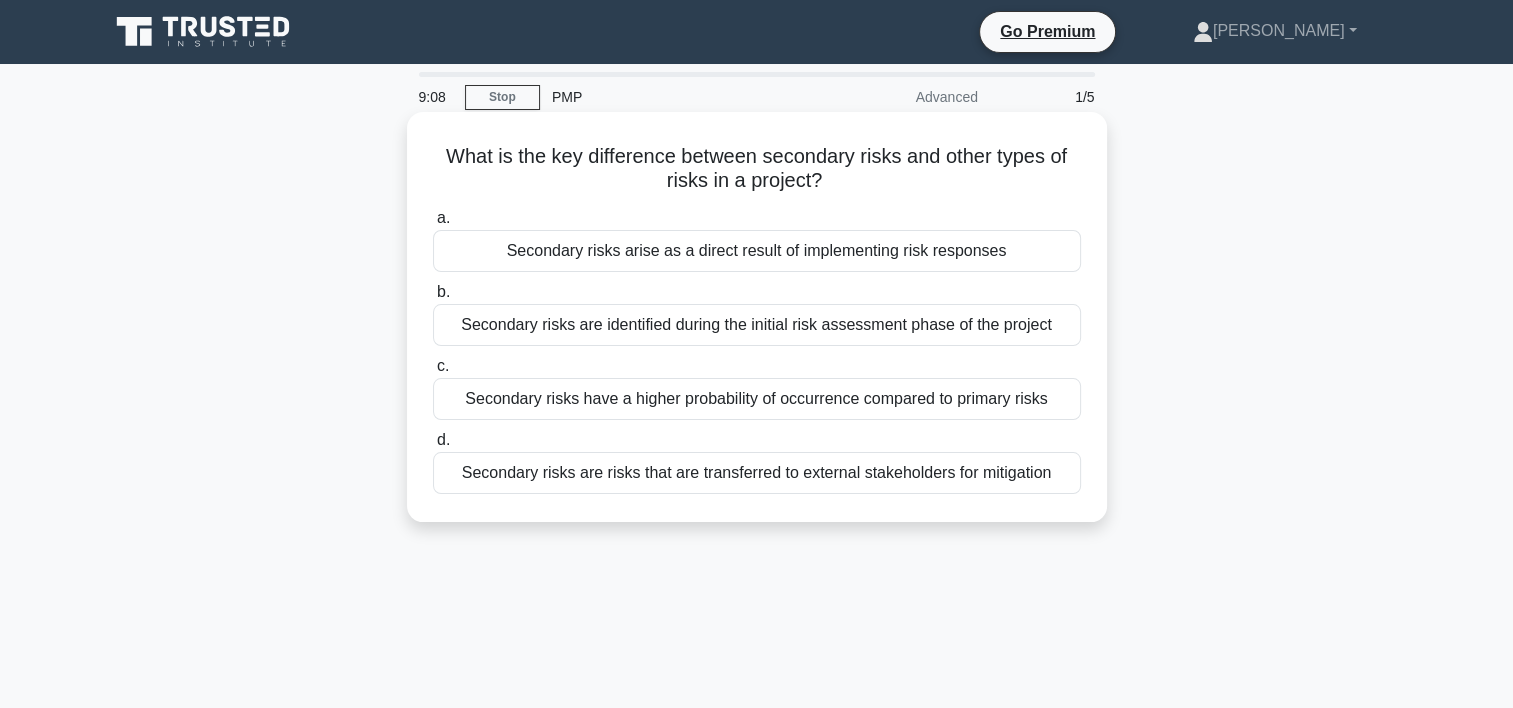 copy on "What is the key difference between secondary risks and other types of risks in a project?" 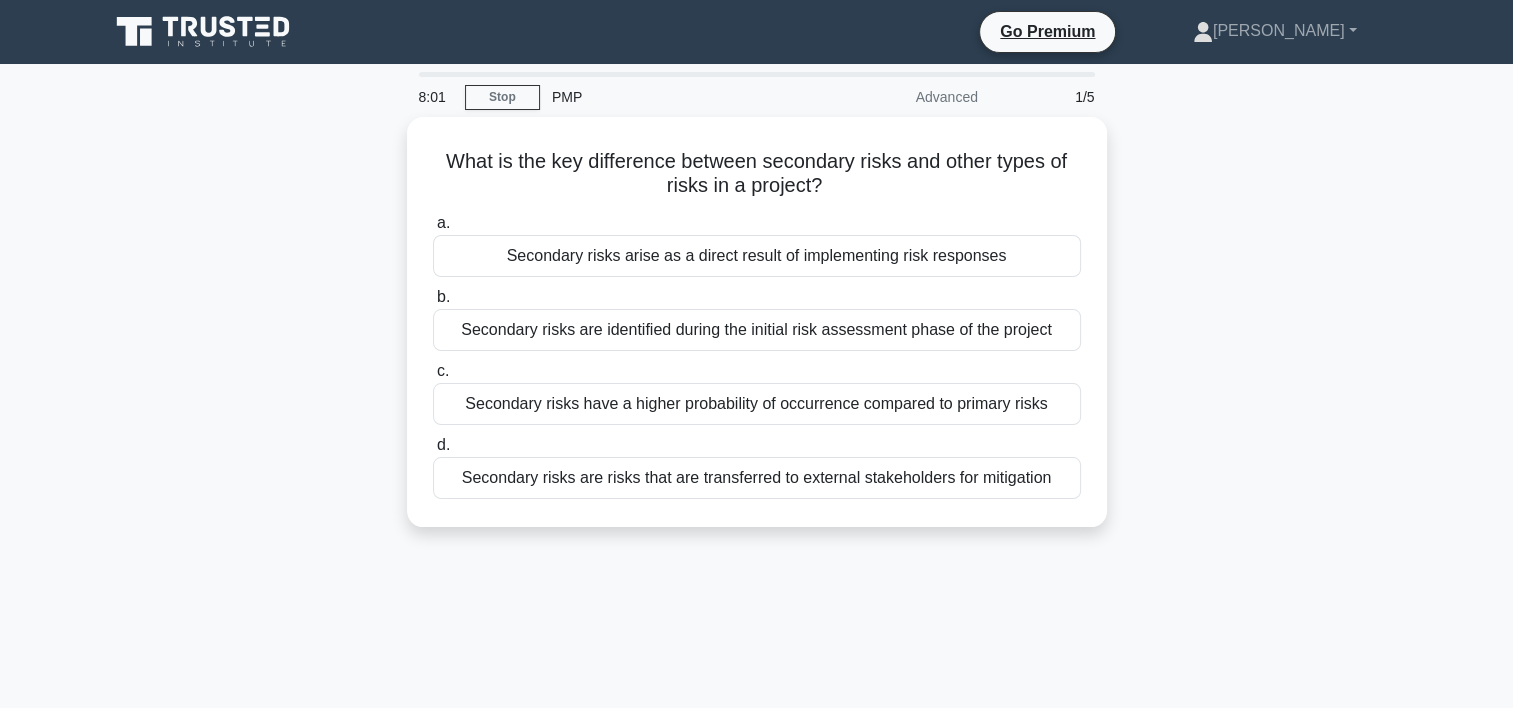 click on "What is the key difference between secondary risks and other types of risks in a project?
.spinner_0XTQ{transform-origin:center;animation:spinner_y6GP .75s linear infinite}@keyframes spinner_y6GP{100%{transform:rotate(360deg)}}
a.
Secondary risks arise as a direct result of implementing risk responses
b. c. d." at bounding box center [757, 334] 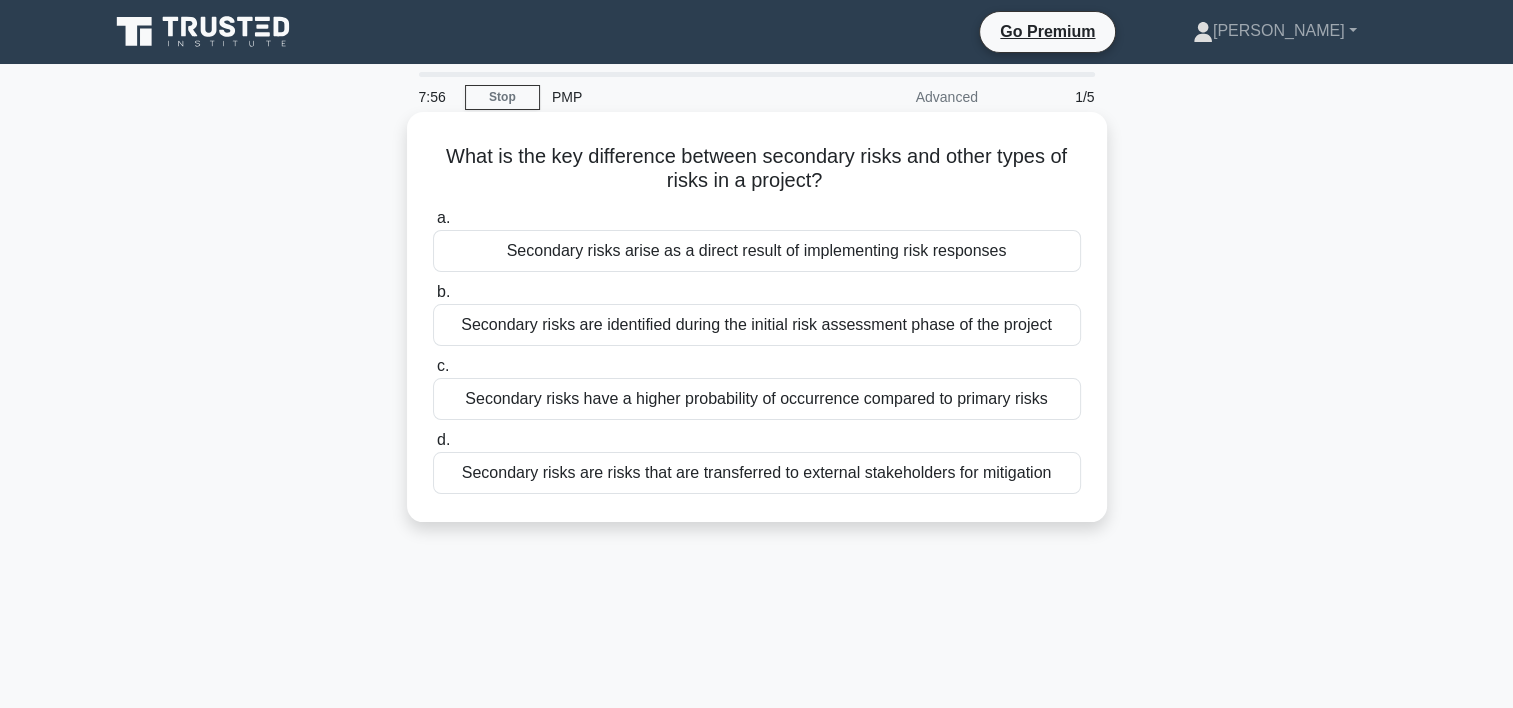 click on "Secondary risks arise as a direct result of implementing risk responses" at bounding box center (757, 251) 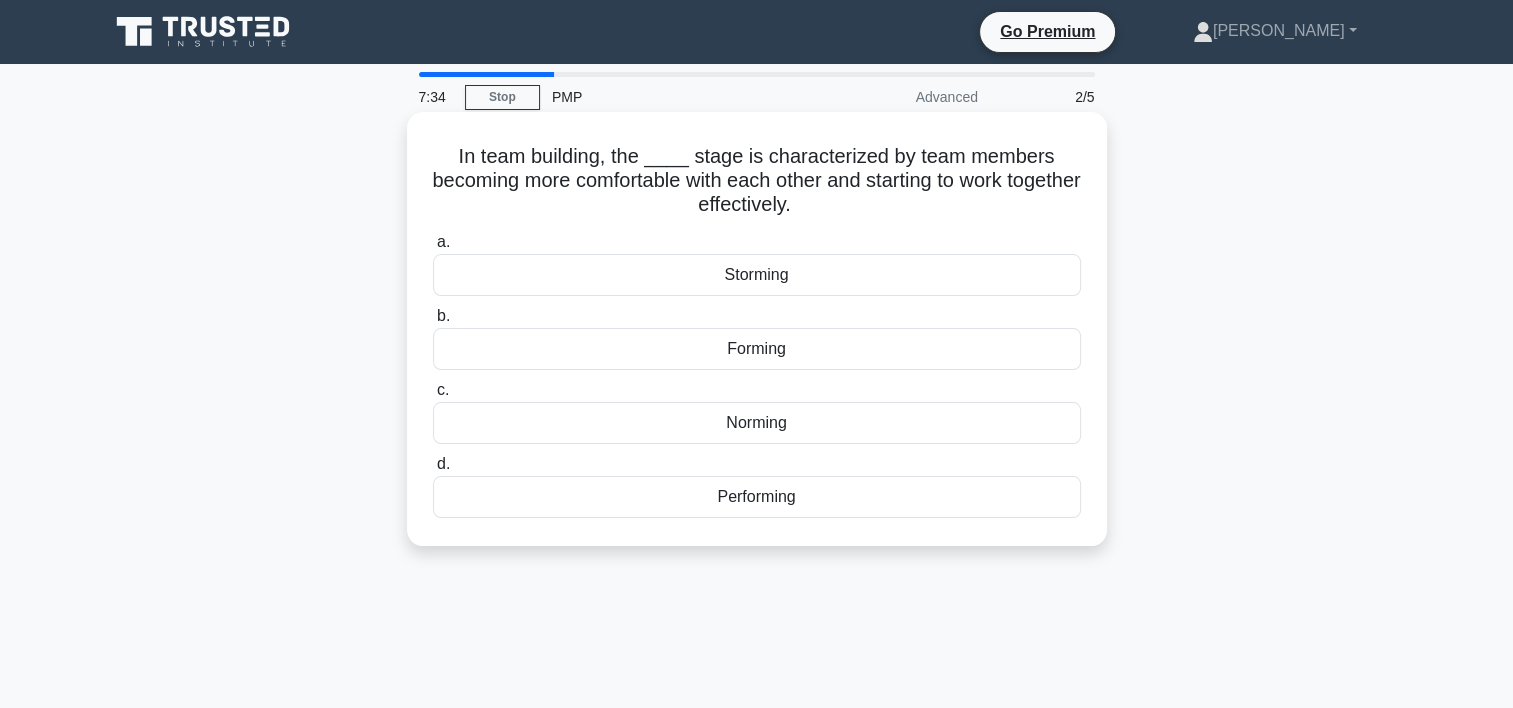 click on "Norming" at bounding box center [757, 423] 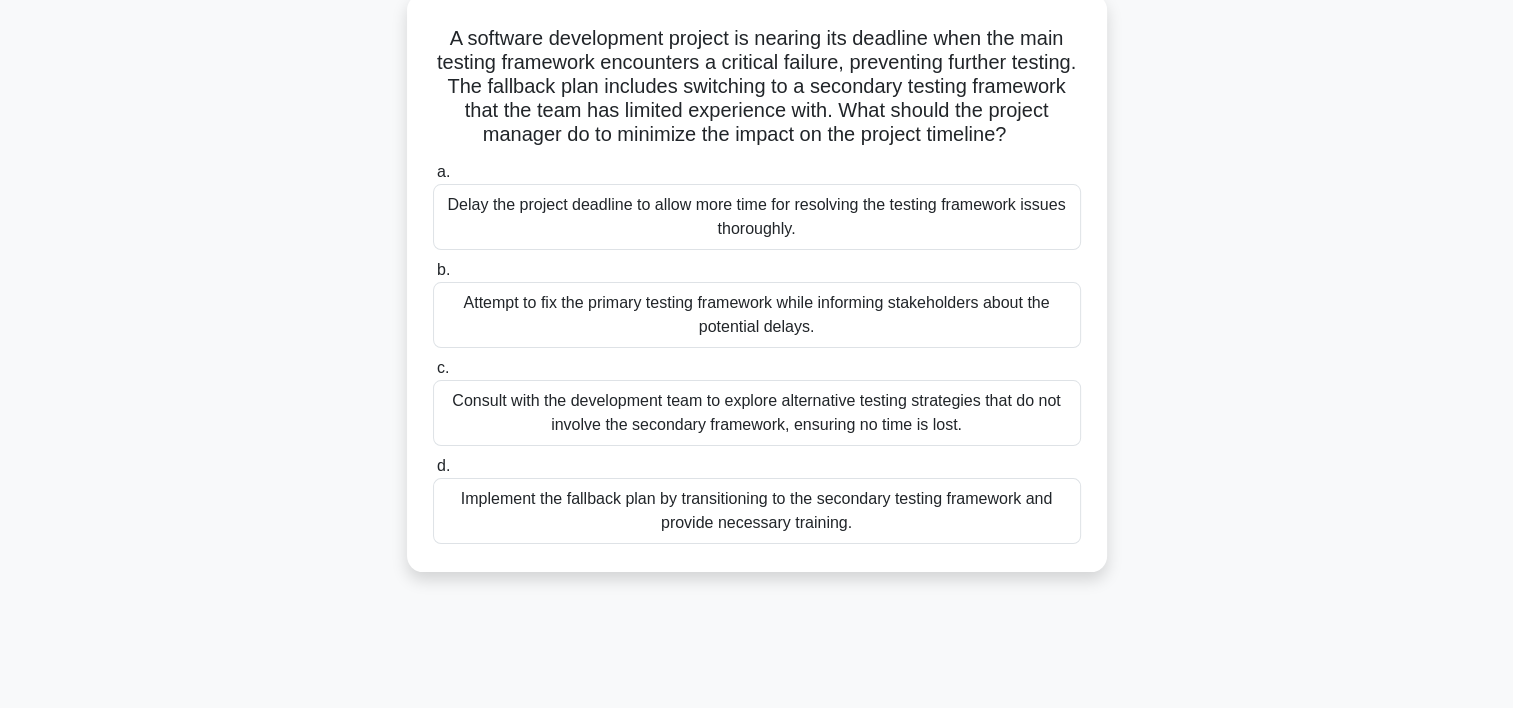 scroll, scrollTop: 125, scrollLeft: 0, axis: vertical 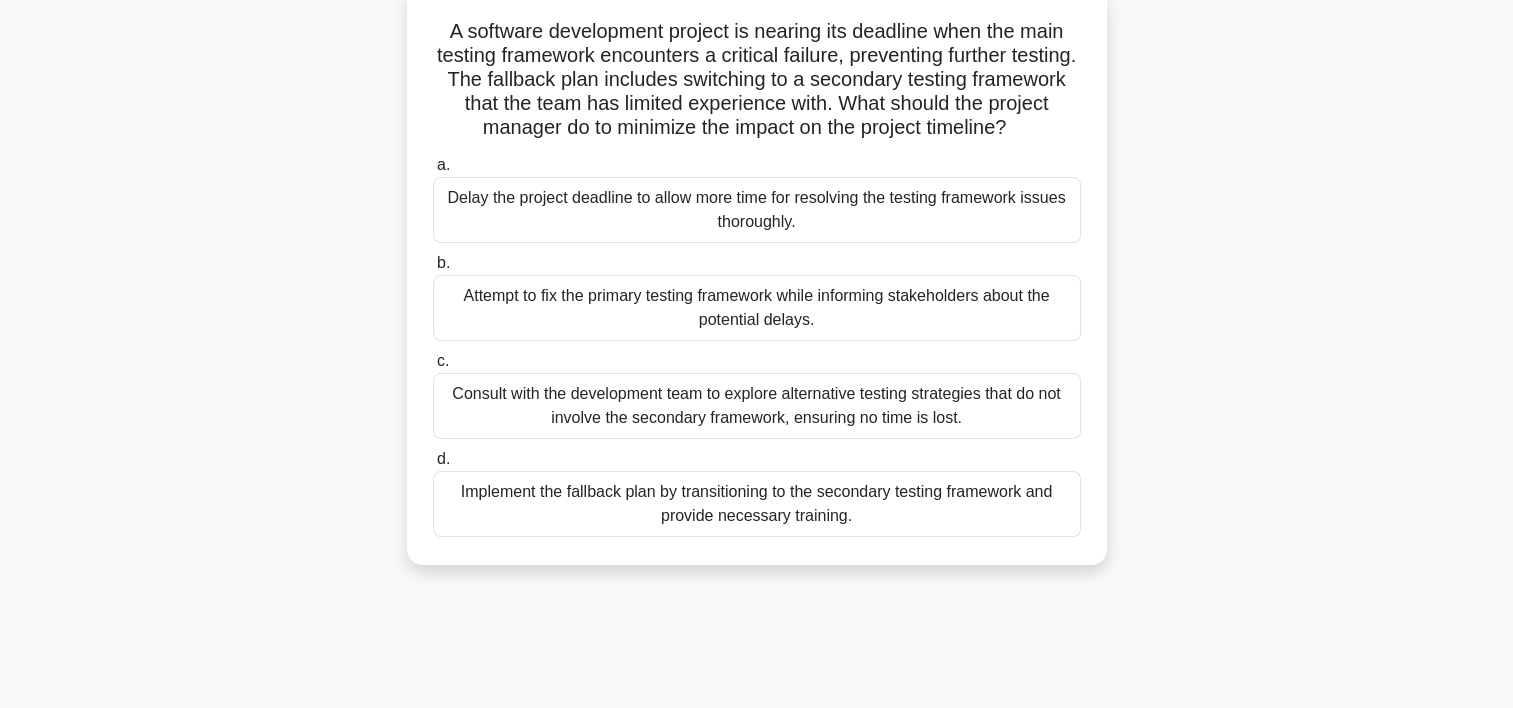 click on "Consult with the development team to explore alternative testing strategies that do not involve the secondary framework, ensuring no time is lost." at bounding box center [757, 406] 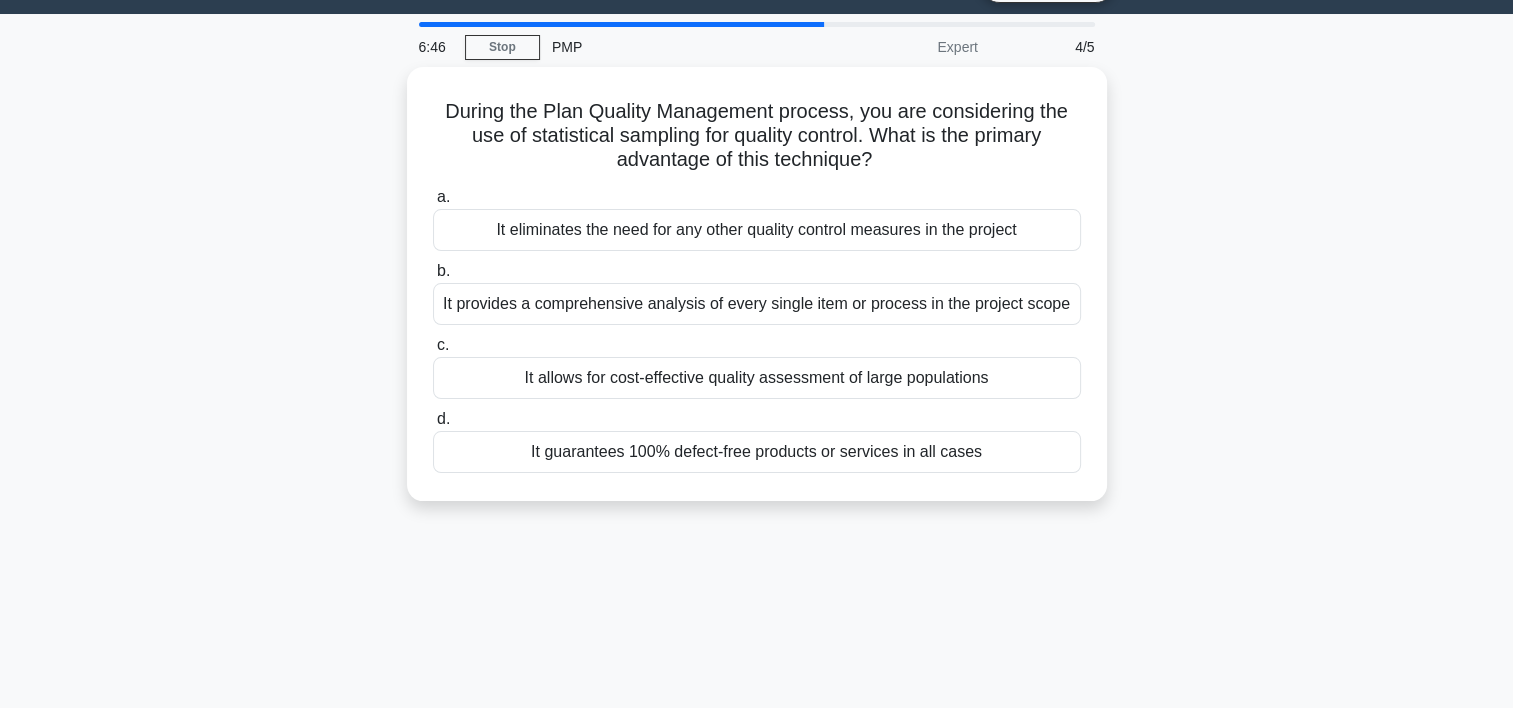 scroll, scrollTop: 0, scrollLeft: 0, axis: both 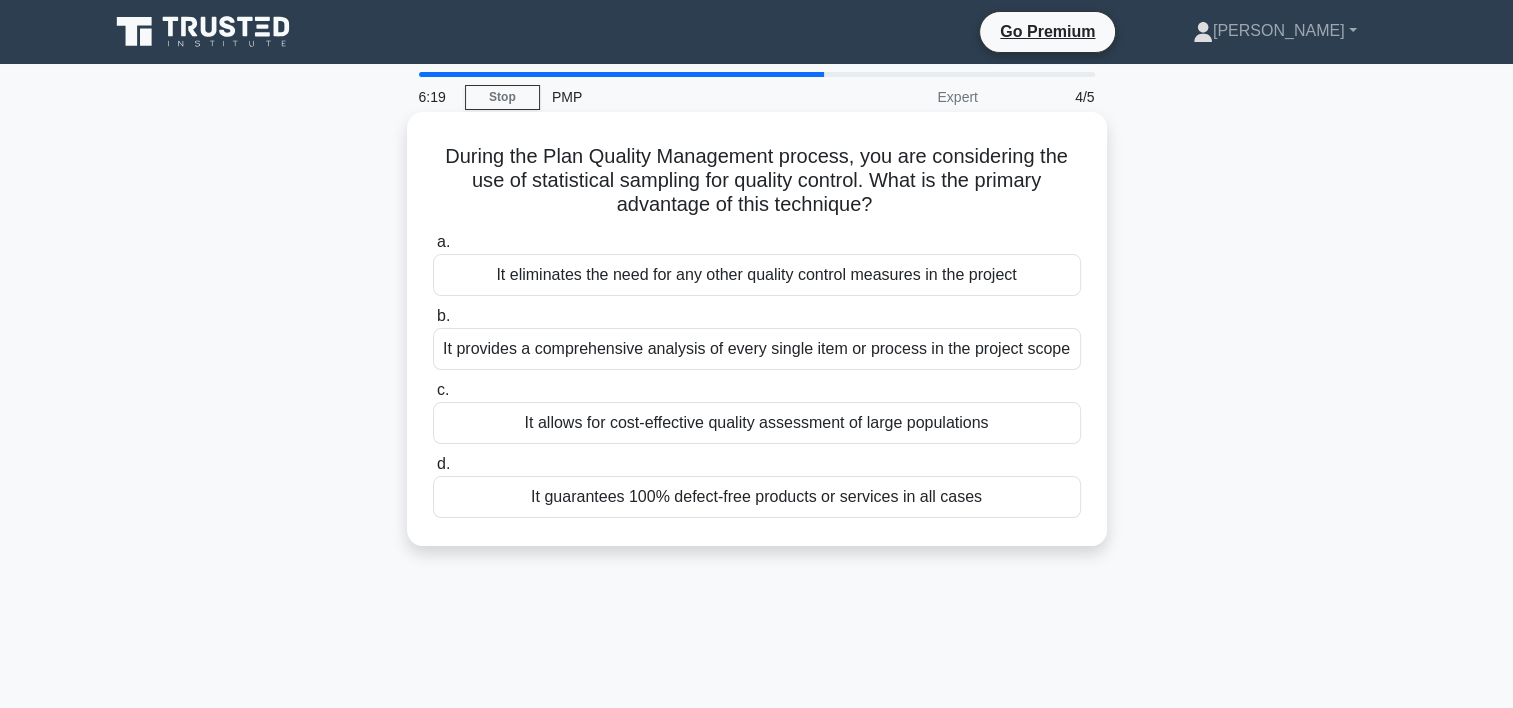 click on "It allows for cost-effective quality assessment of large populations" at bounding box center (757, 423) 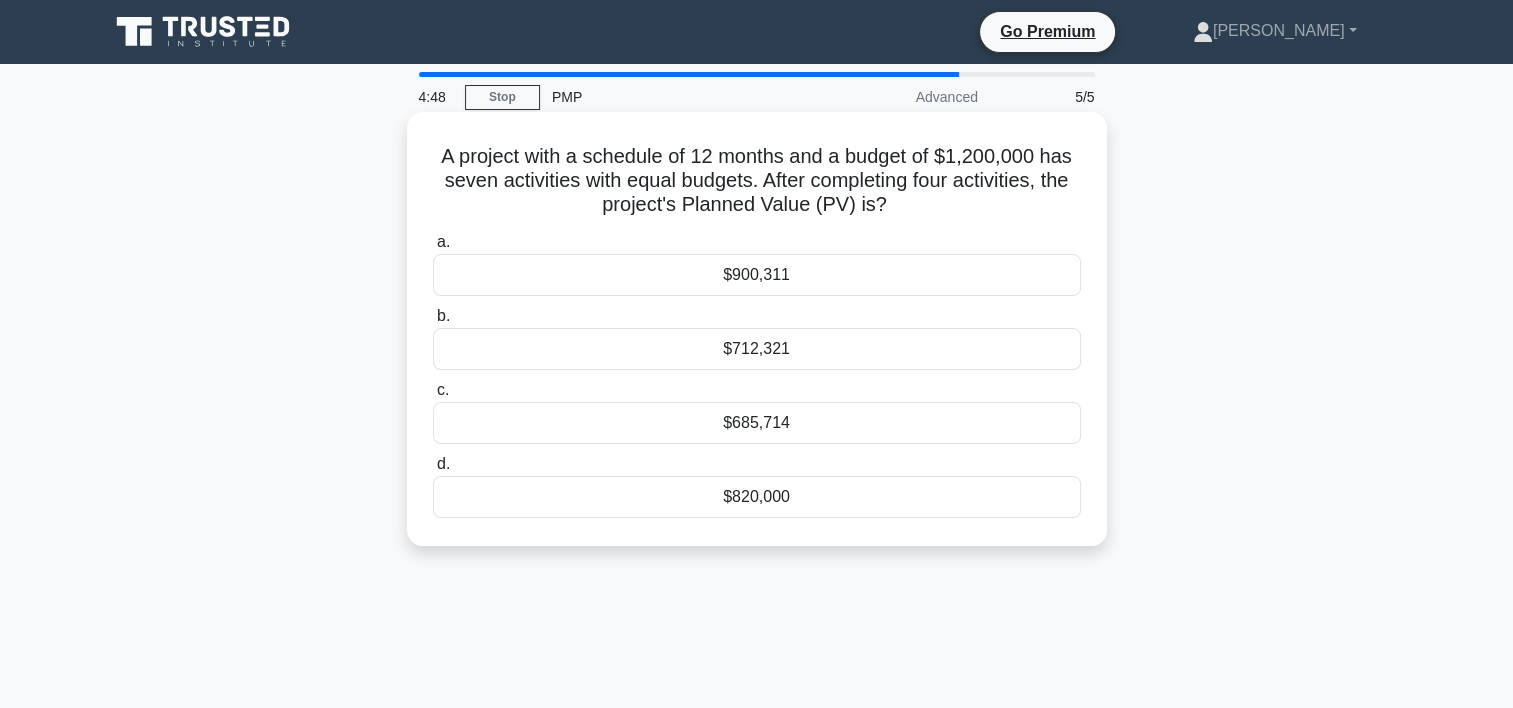drag, startPoint x: 439, startPoint y: 151, endPoint x: 916, endPoint y: 217, distance: 481.5444 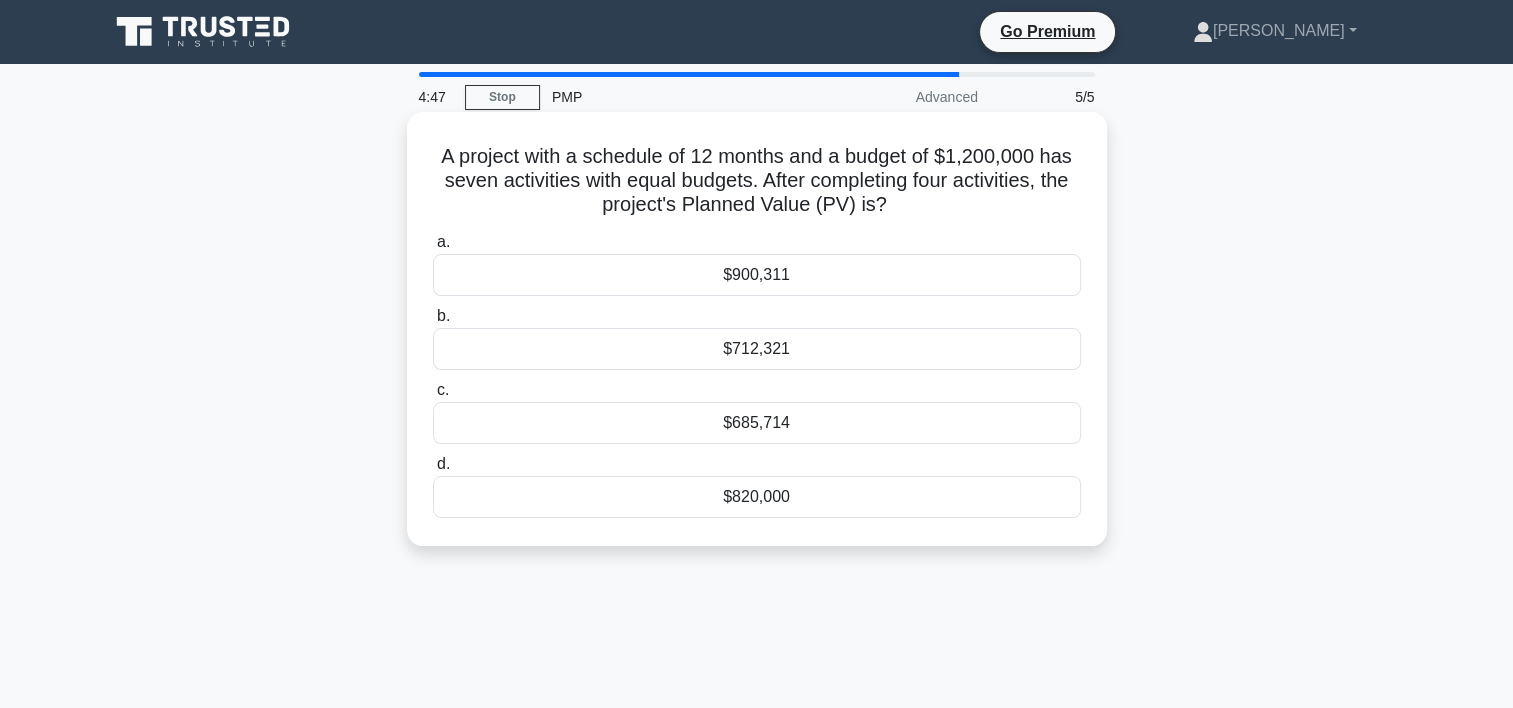 drag, startPoint x: 916, startPoint y: 217, endPoint x: 796, endPoint y: 184, distance: 124.45481 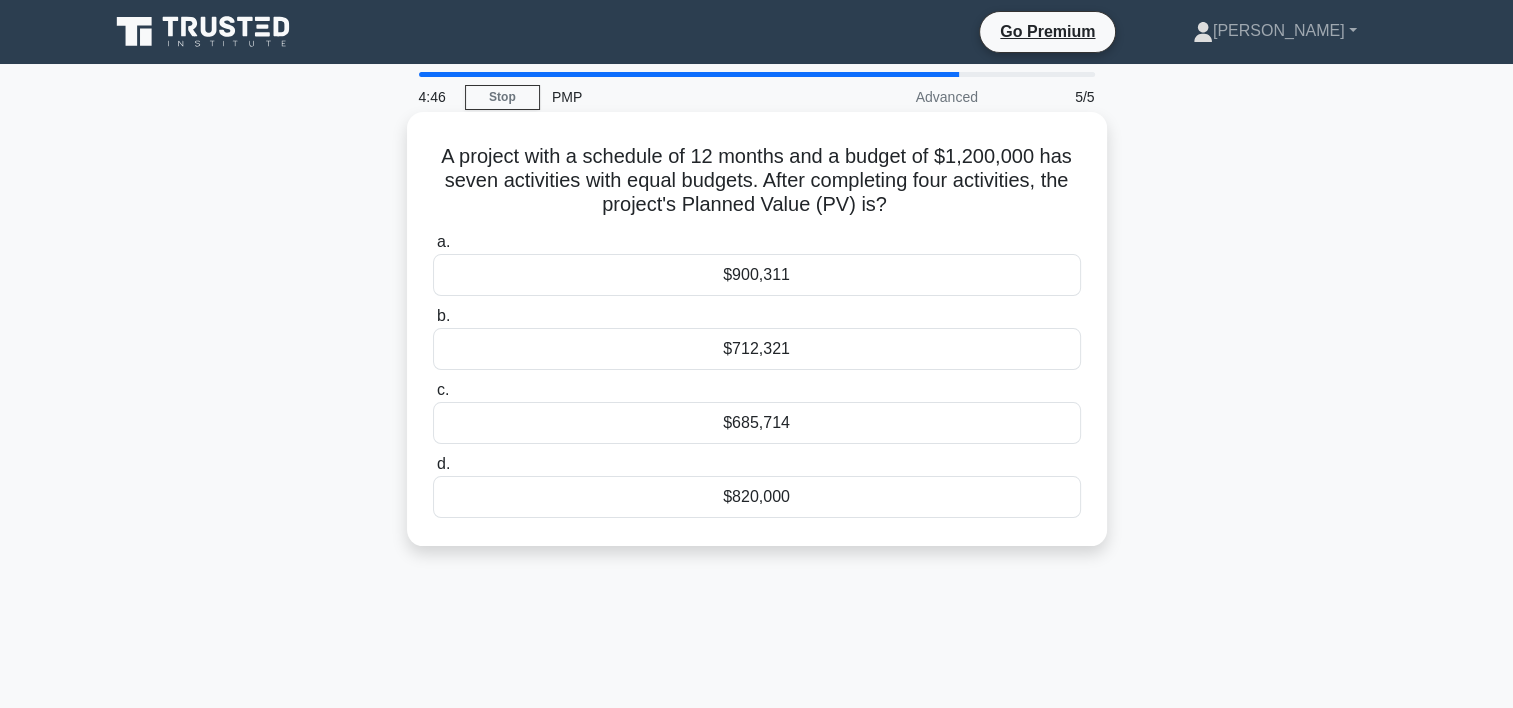 copy on "A project with a schedule of 12 months and a budget of $1,200,000 has seven activities with equal budgets. After completing four activities, the project's Planned Value (PV) is?" 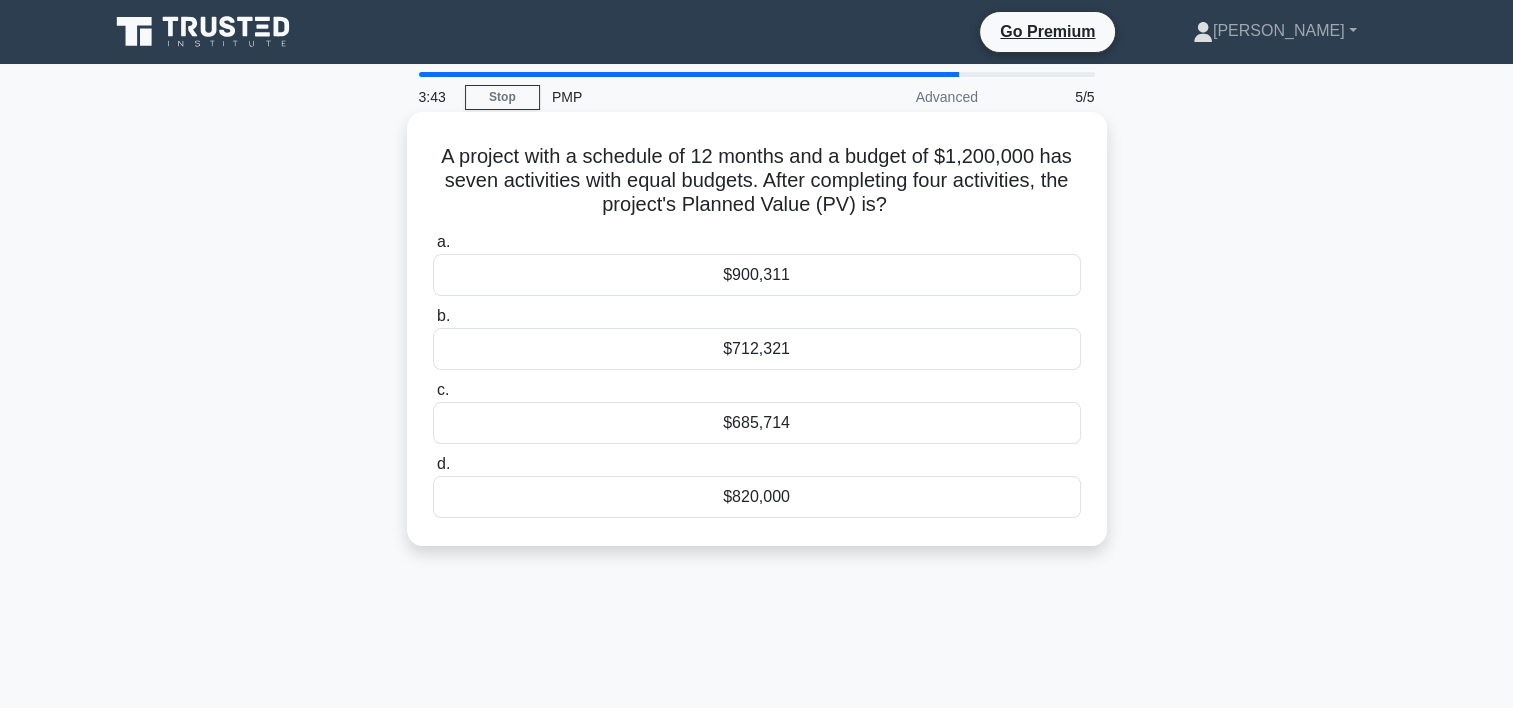 click on "$685,714" at bounding box center (757, 423) 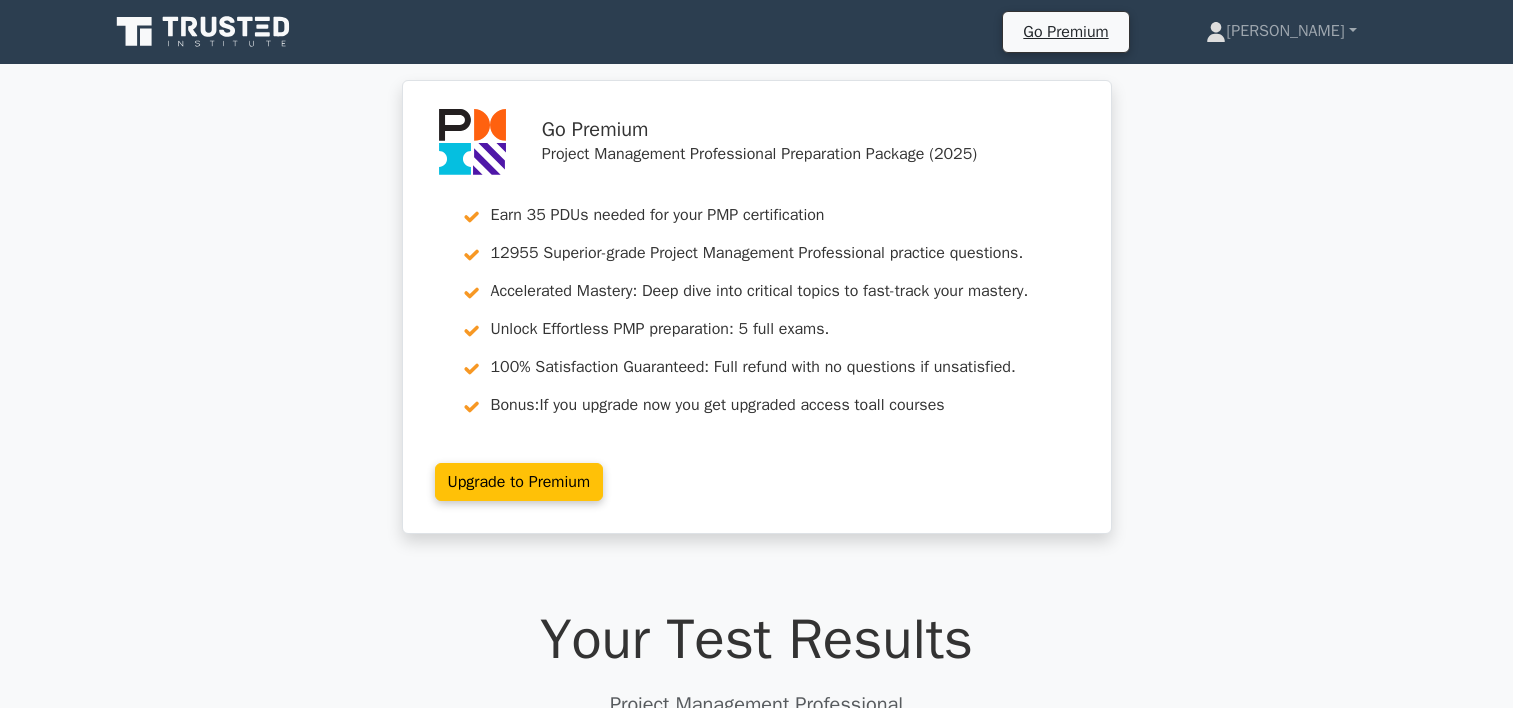 scroll, scrollTop: 825, scrollLeft: 0, axis: vertical 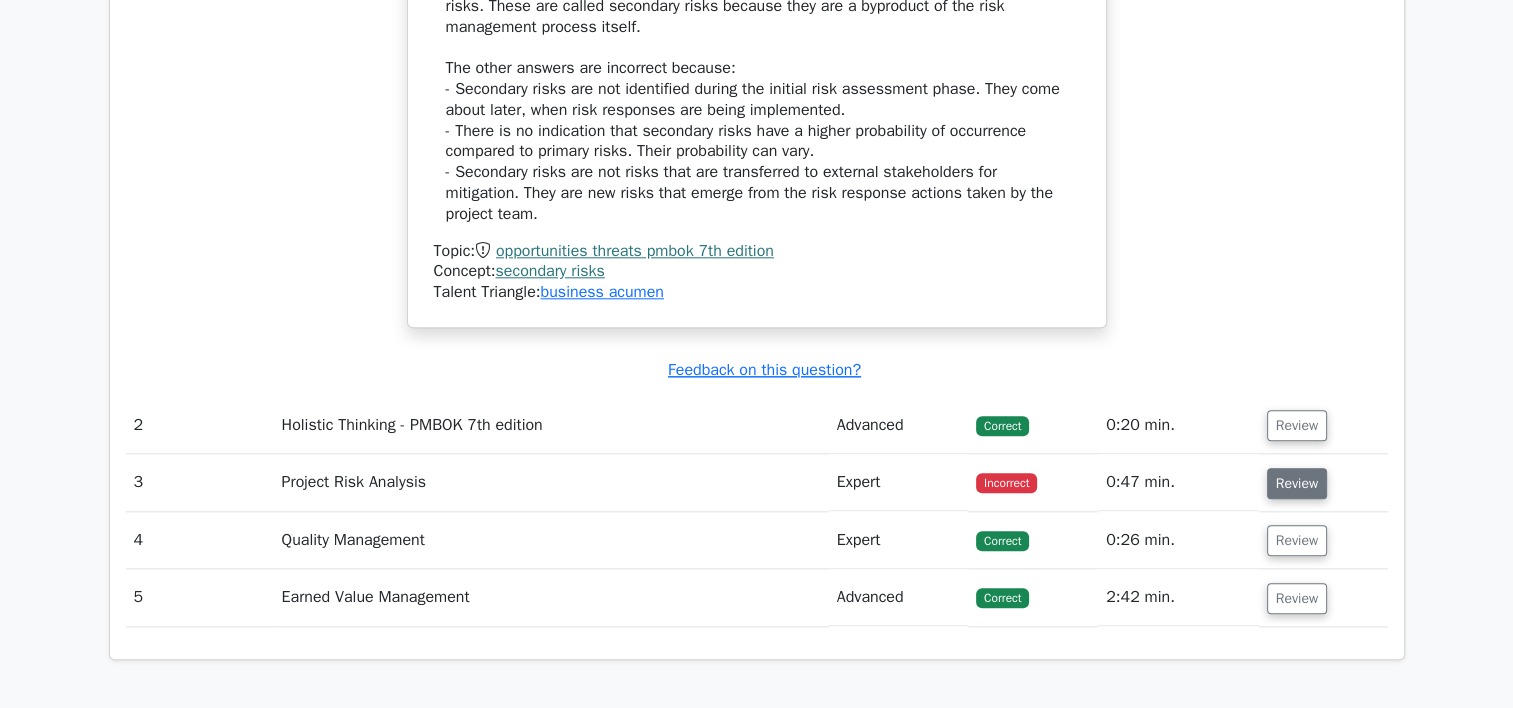 click on "Review" at bounding box center (1297, 483) 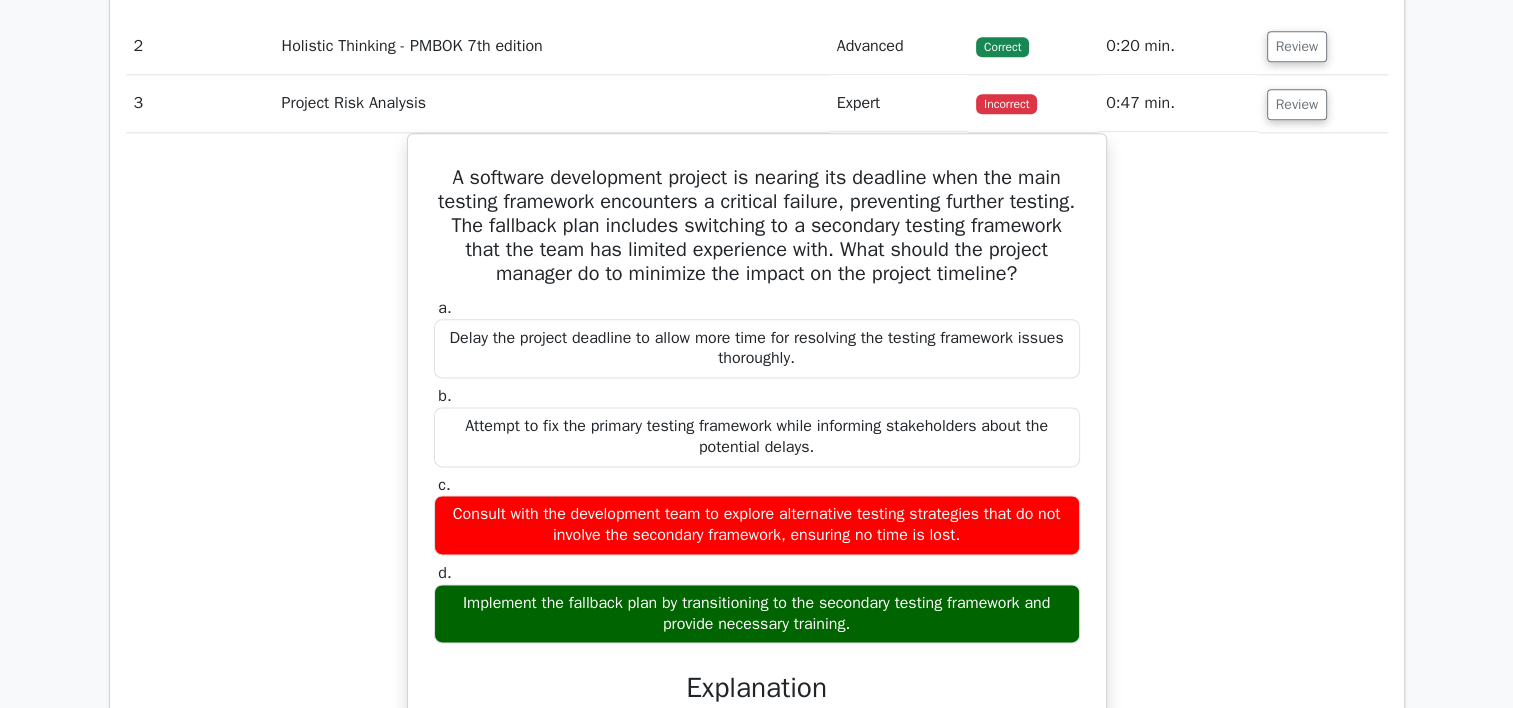 scroll, scrollTop: 2513, scrollLeft: 0, axis: vertical 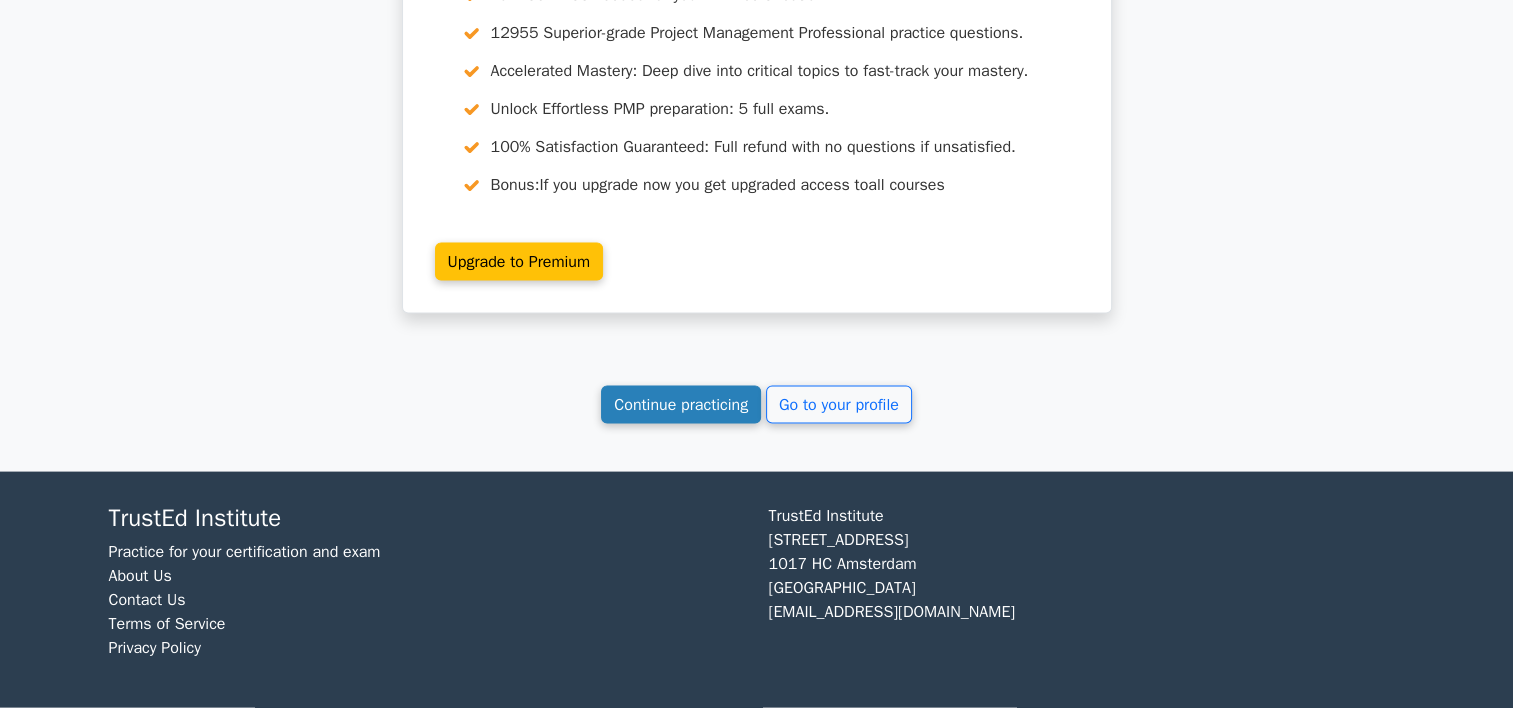 click on "Continue practicing" at bounding box center (681, 405) 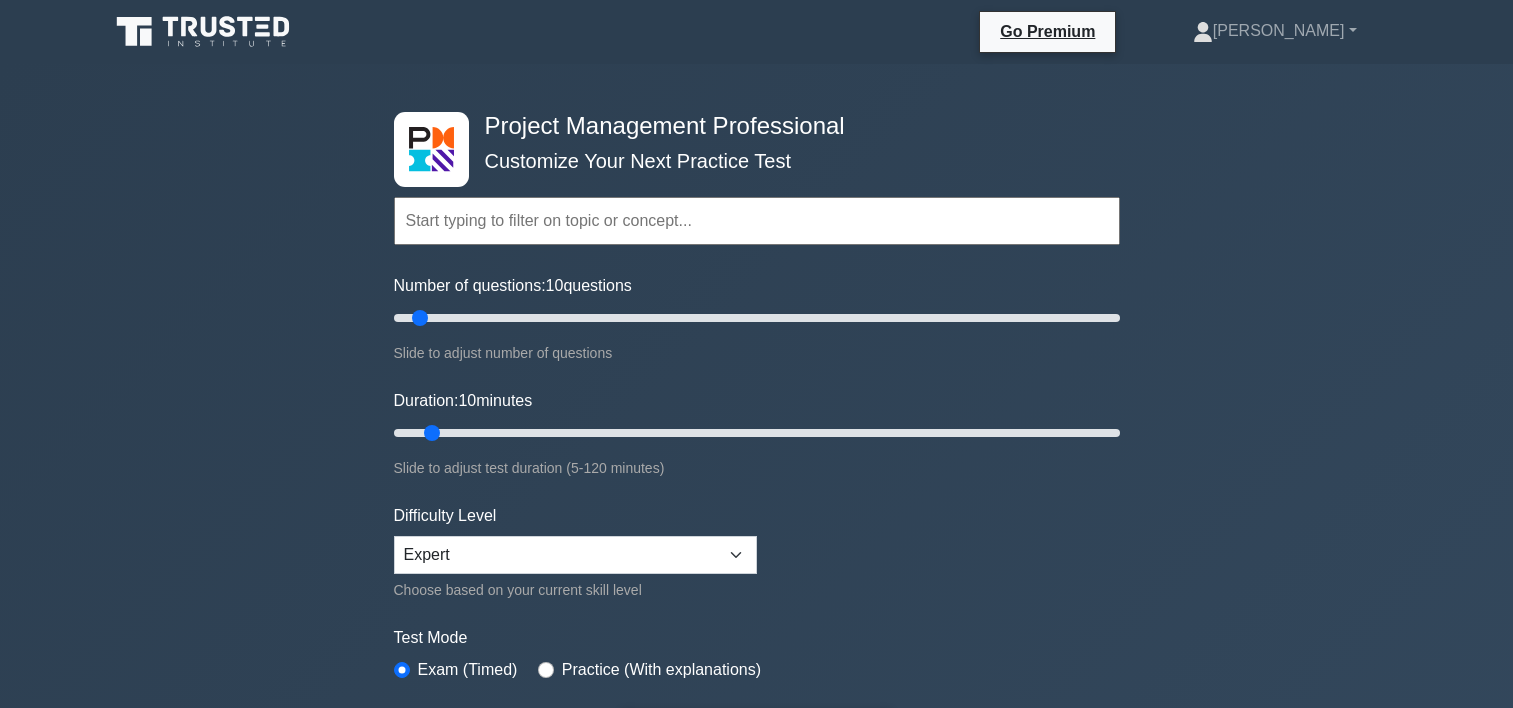 scroll, scrollTop: 0, scrollLeft: 0, axis: both 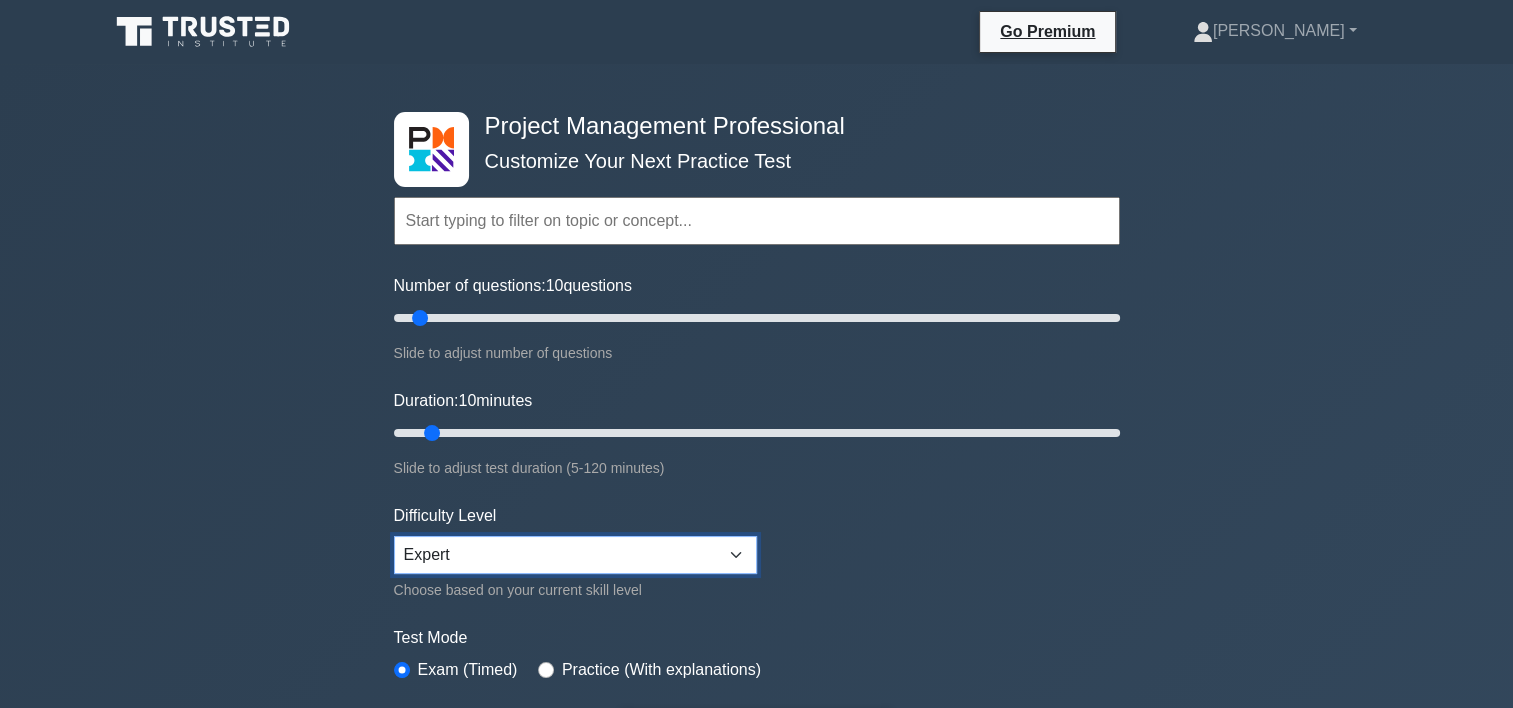 click on "Beginner
Intermediate
Expert" at bounding box center [575, 555] 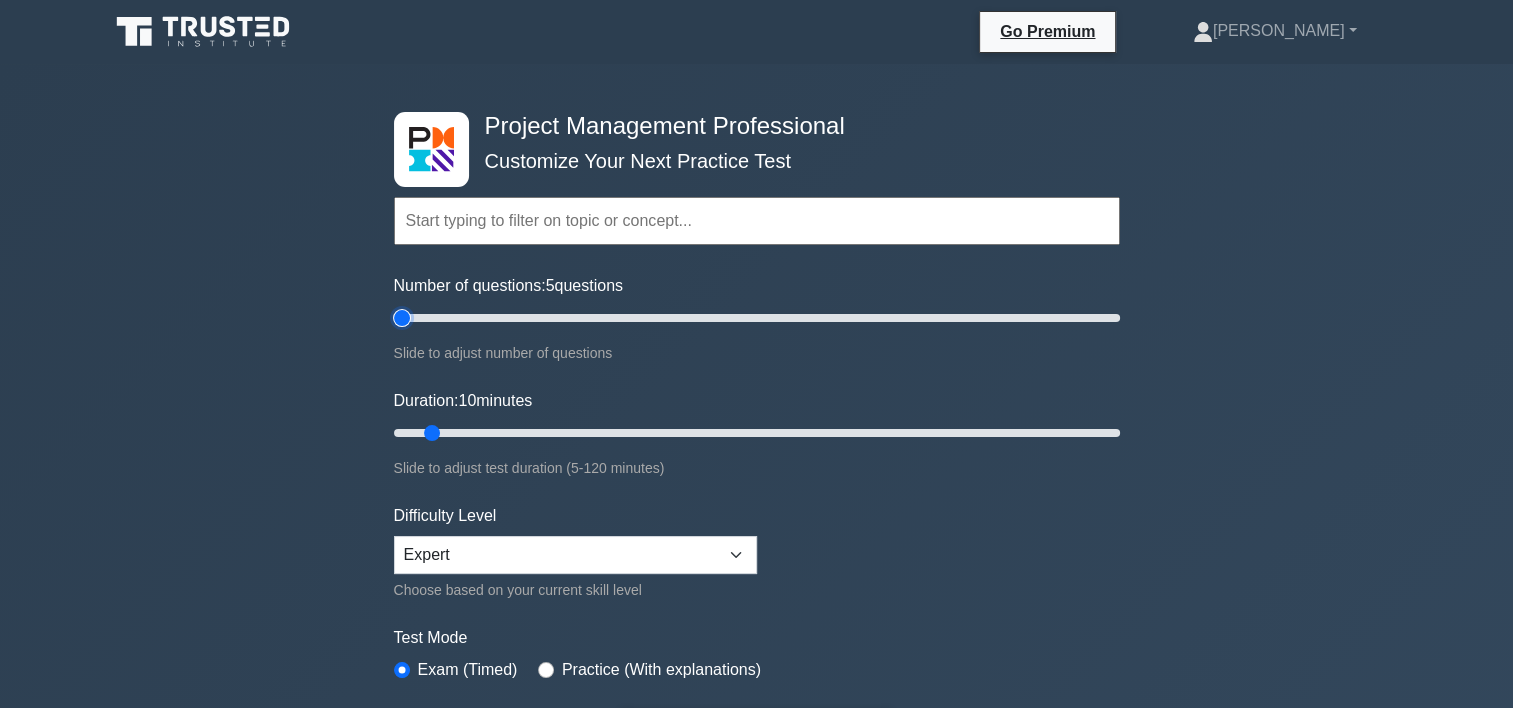 drag, startPoint x: 423, startPoint y: 316, endPoint x: 406, endPoint y: 316, distance: 17 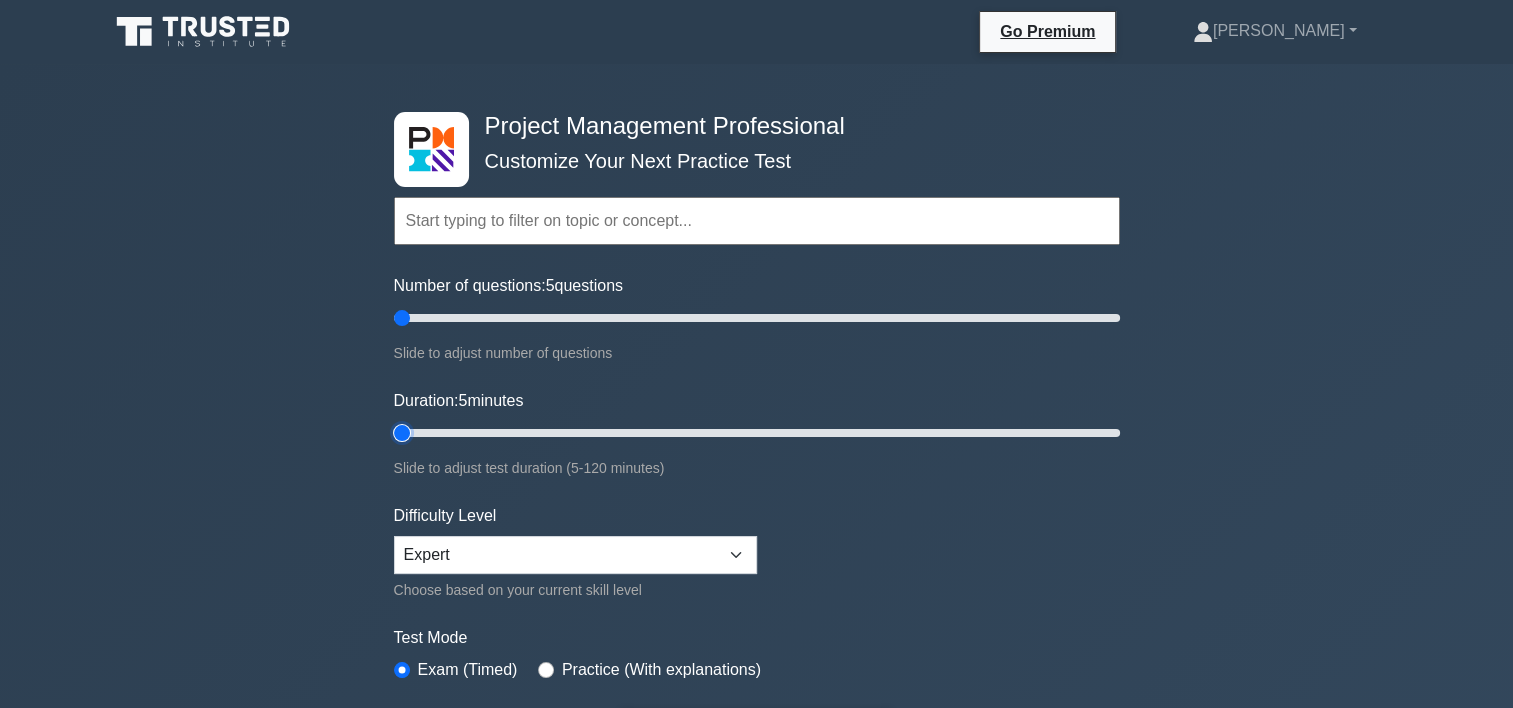 drag, startPoint x: 426, startPoint y: 429, endPoint x: 412, endPoint y: 429, distance: 14 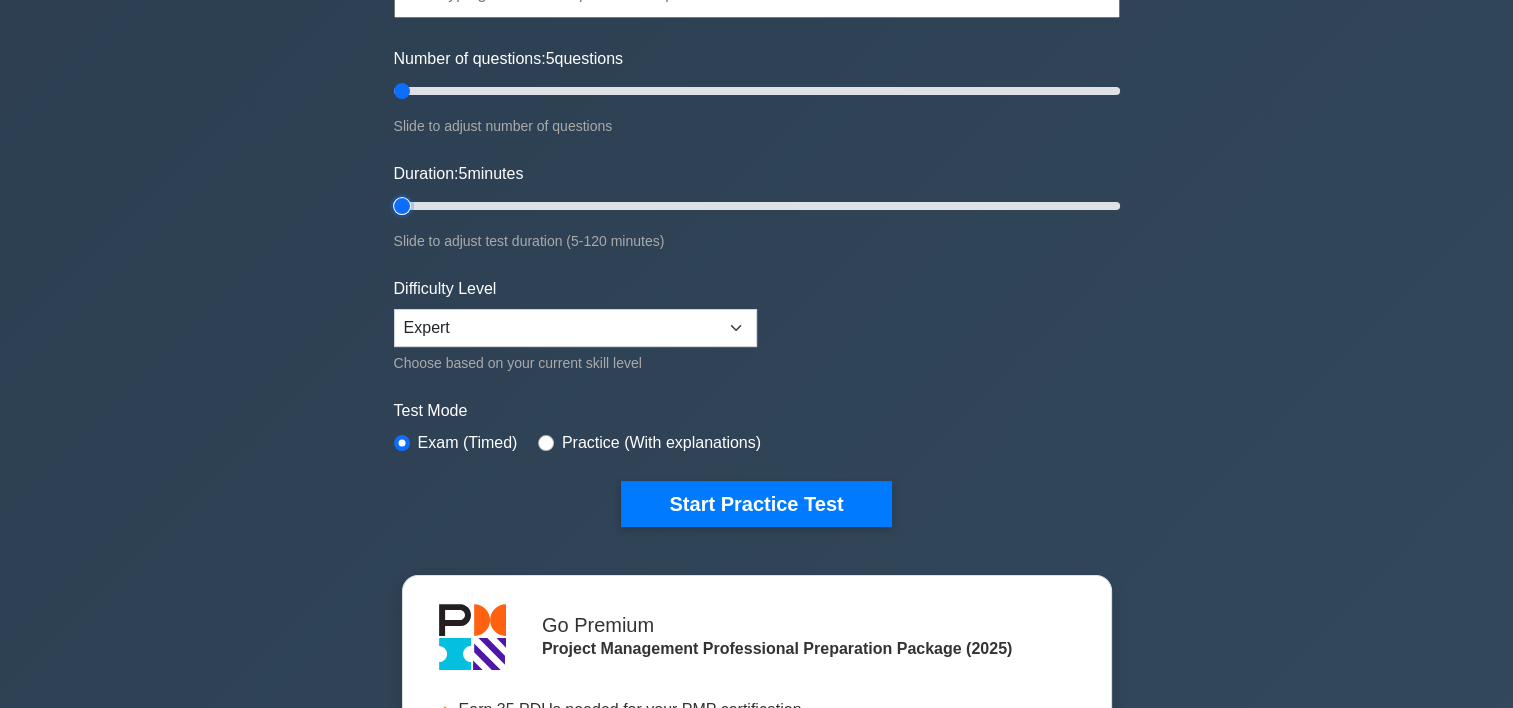 scroll, scrollTop: 238, scrollLeft: 0, axis: vertical 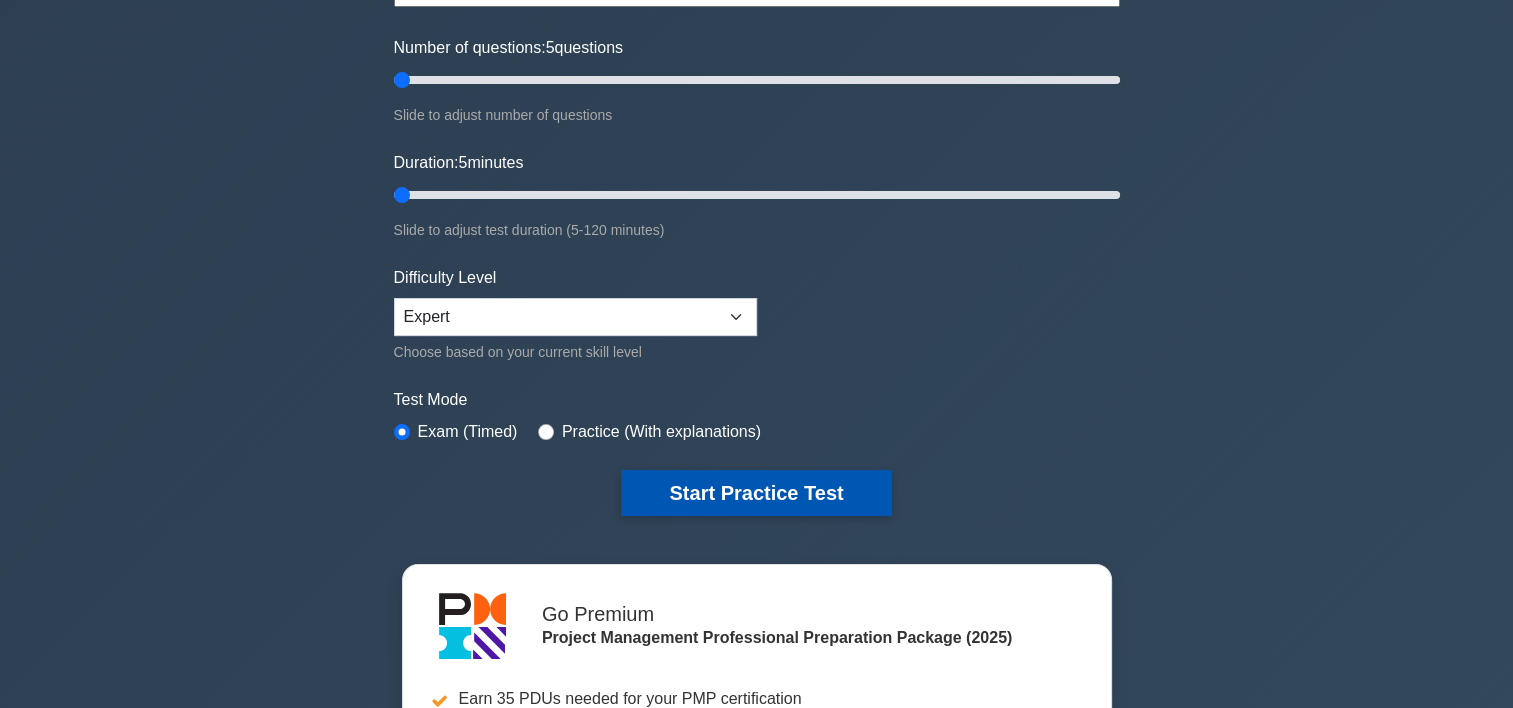 click on "Start Practice Test" at bounding box center (756, 493) 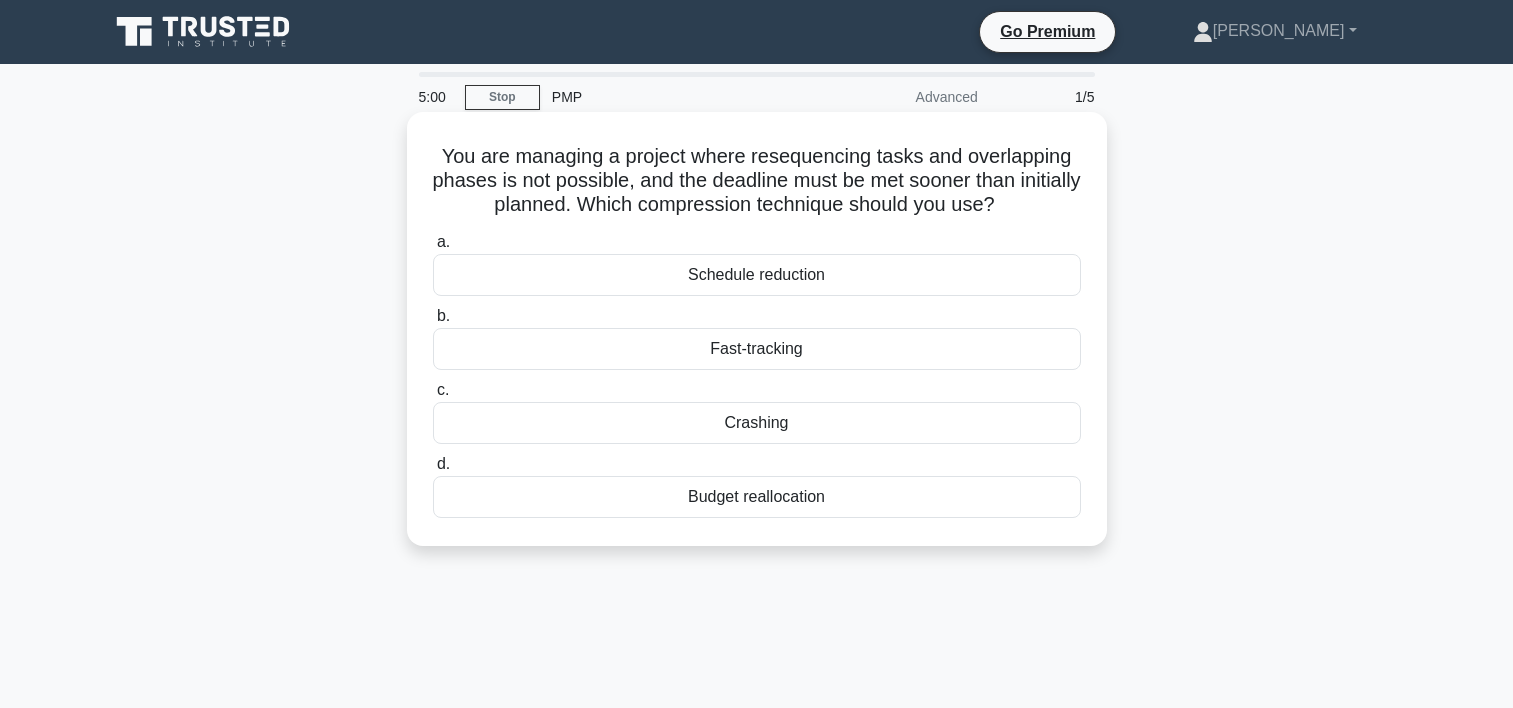 scroll, scrollTop: 0, scrollLeft: 0, axis: both 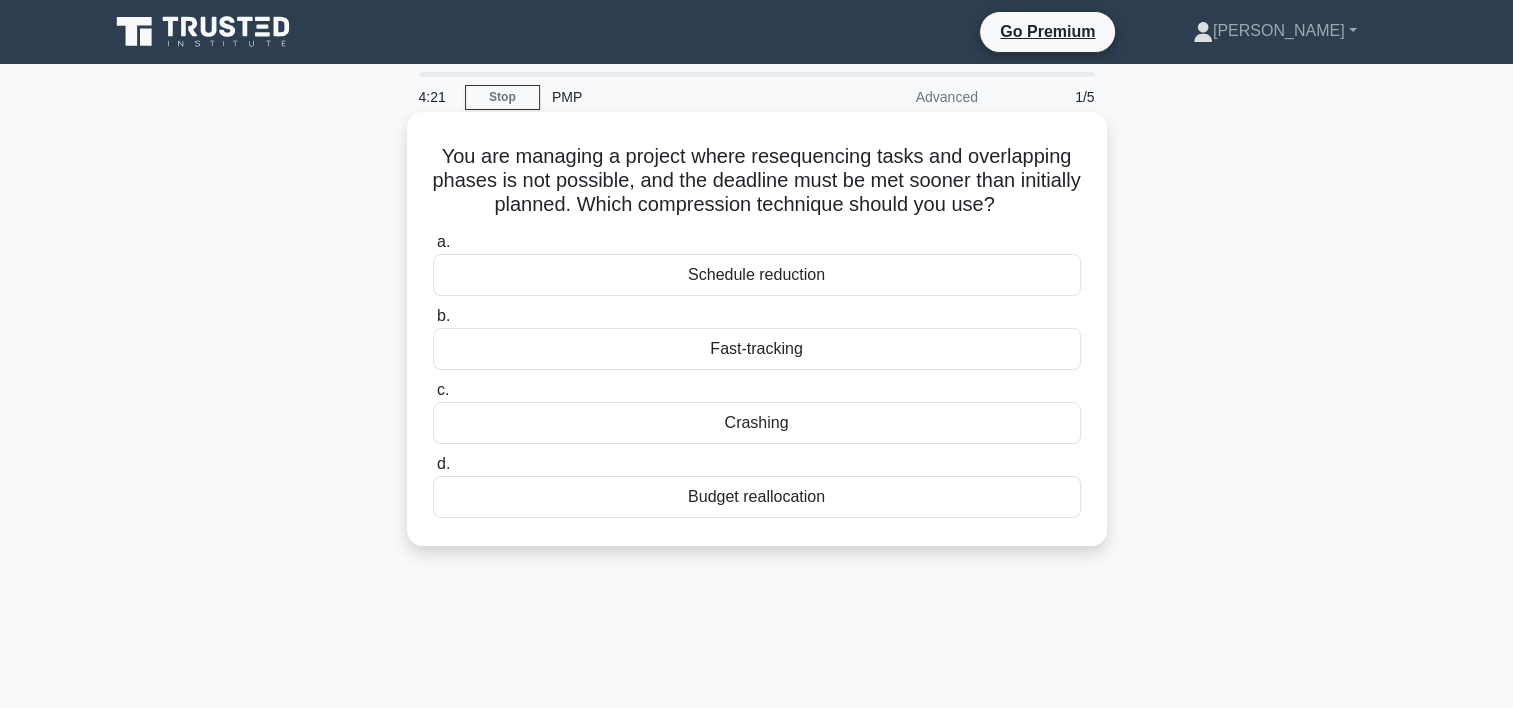 click on "Crashing" at bounding box center [757, 423] 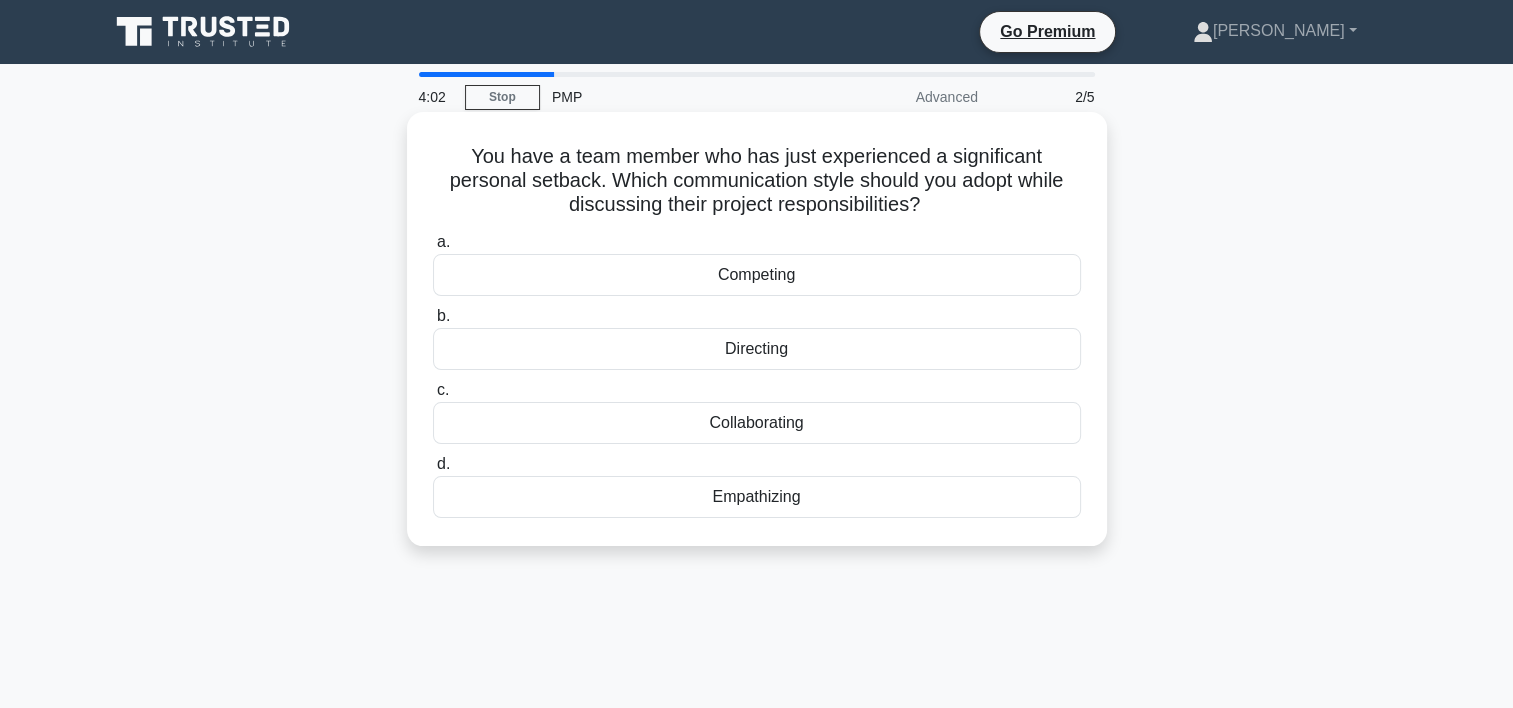 click on "Empathizing" at bounding box center (757, 497) 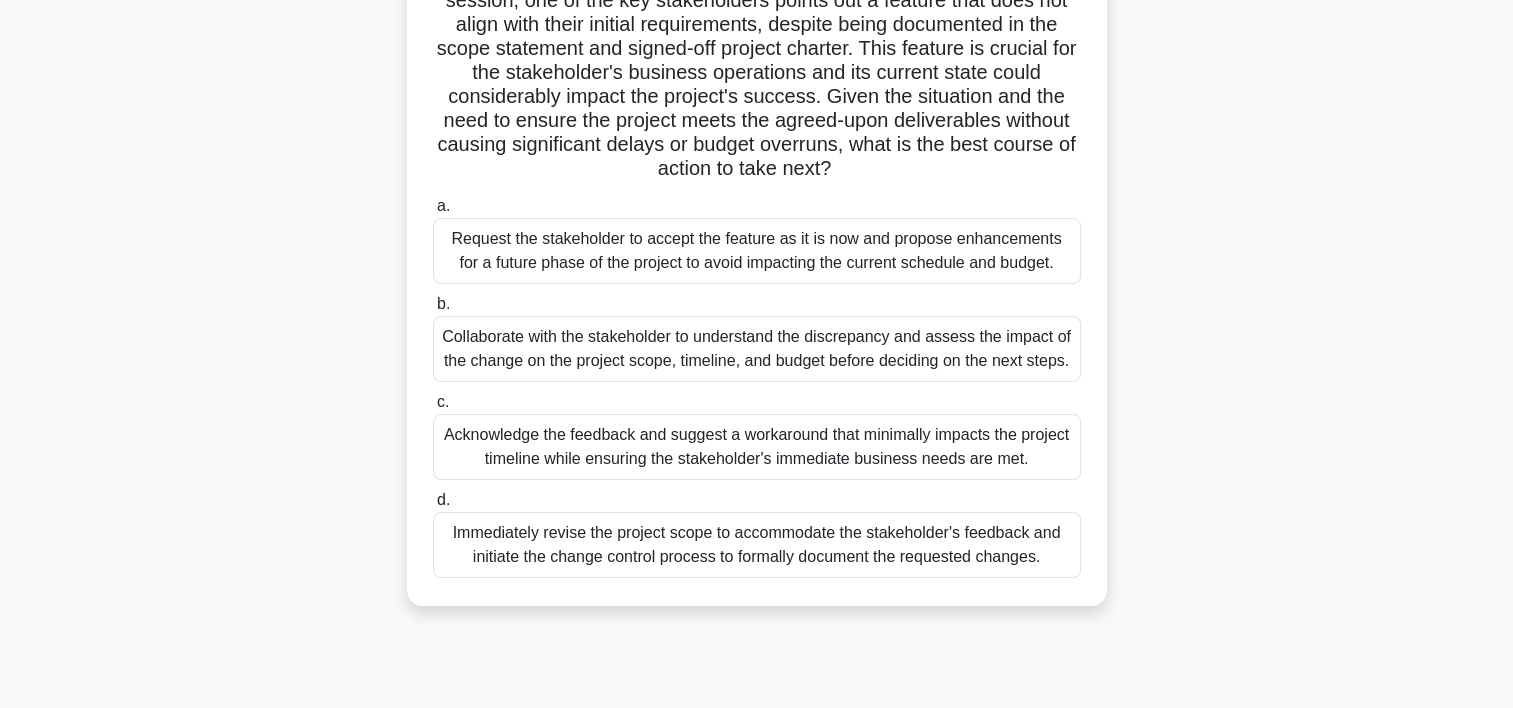scroll, scrollTop: 284, scrollLeft: 0, axis: vertical 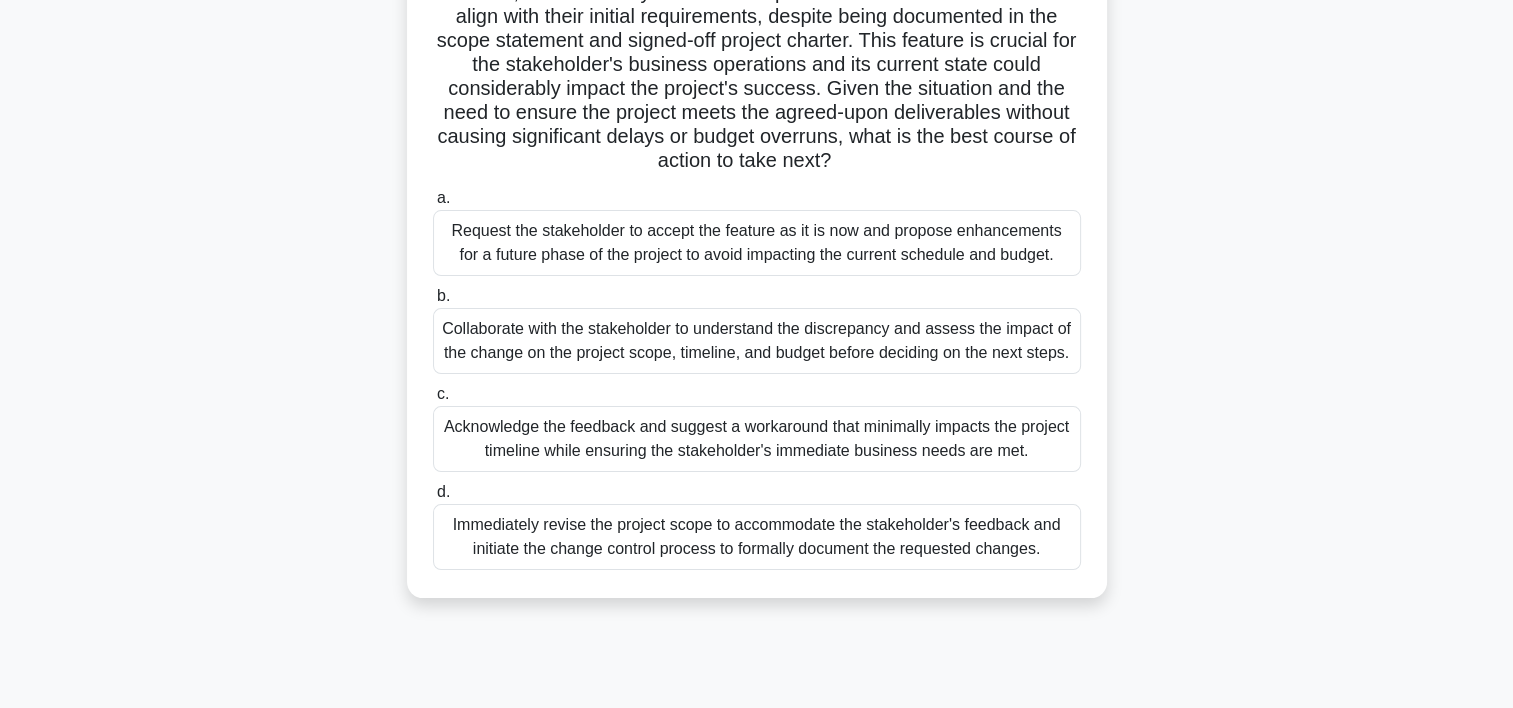 click on "Acknowledge the feedback and suggest a workaround that minimally impacts the project timeline while ensuring the stakeholder's immediate business needs are met." at bounding box center [757, 439] 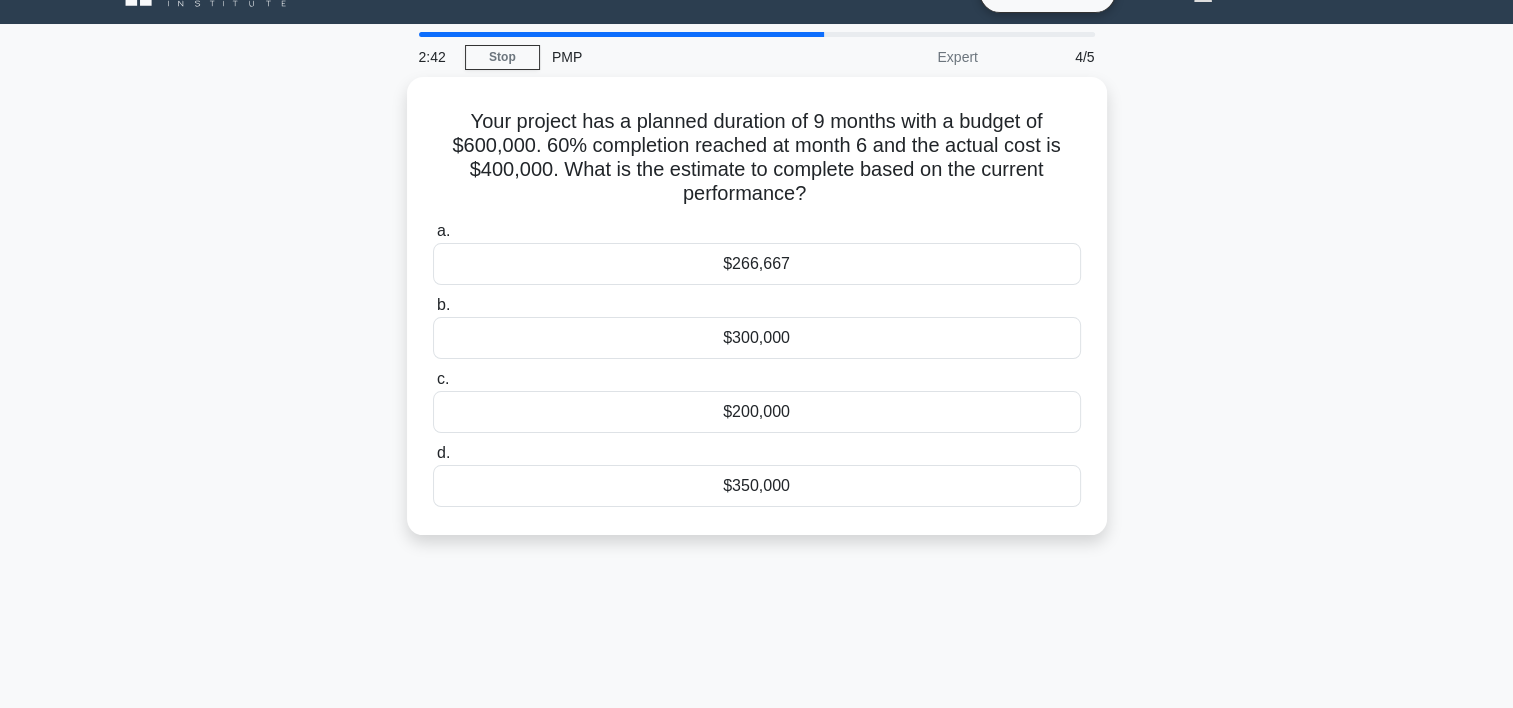 scroll, scrollTop: 0, scrollLeft: 0, axis: both 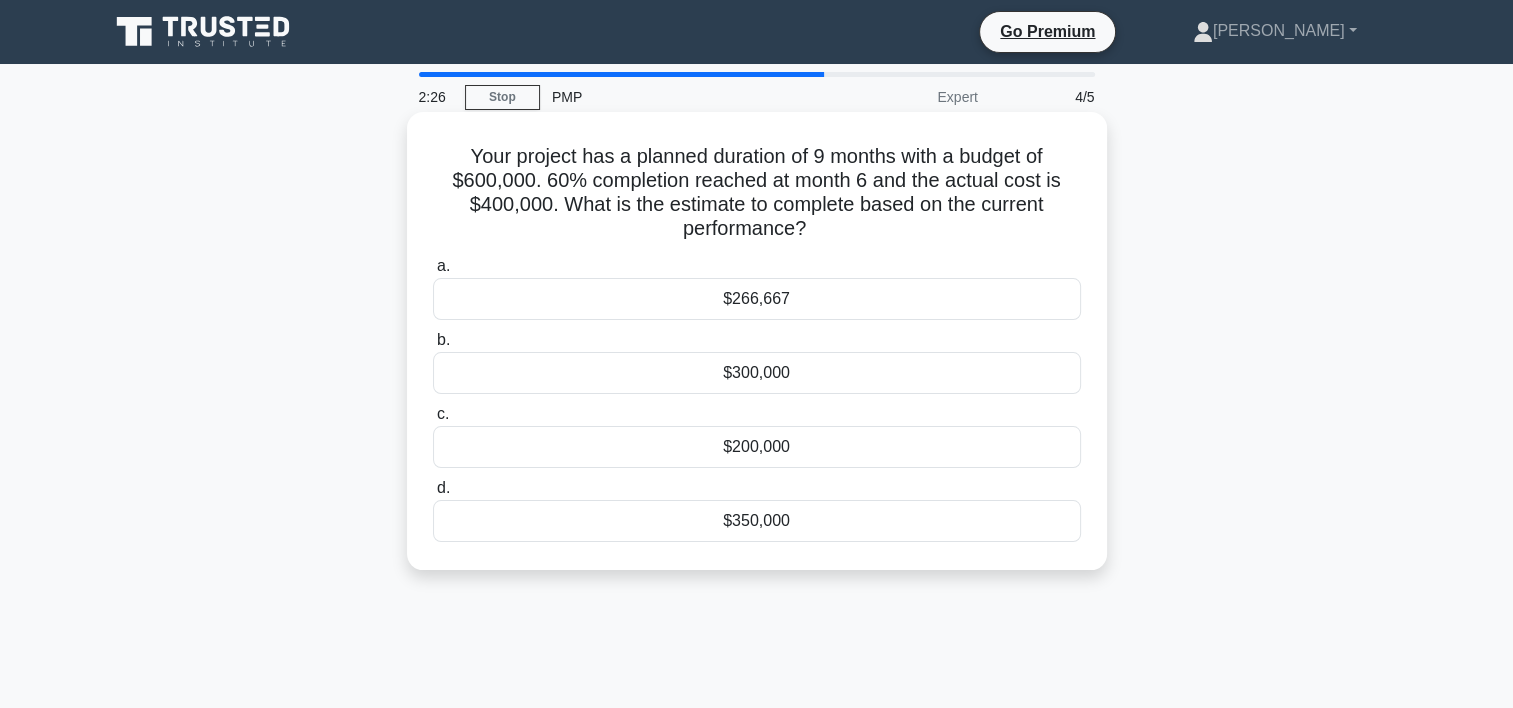 drag, startPoint x: 461, startPoint y: 153, endPoint x: 809, endPoint y: 227, distance: 355.78082 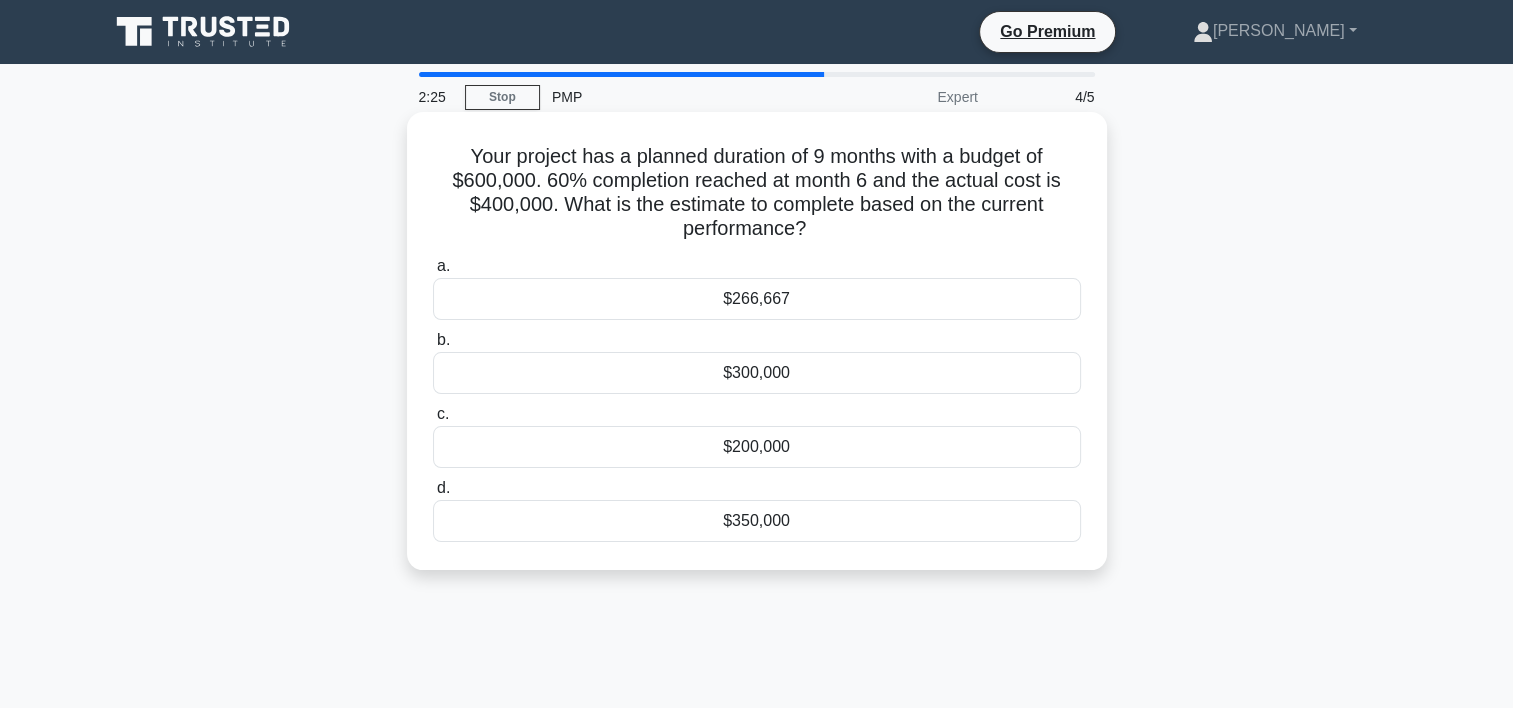 drag, startPoint x: 809, startPoint y: 227, endPoint x: 738, endPoint y: 188, distance: 81.00617 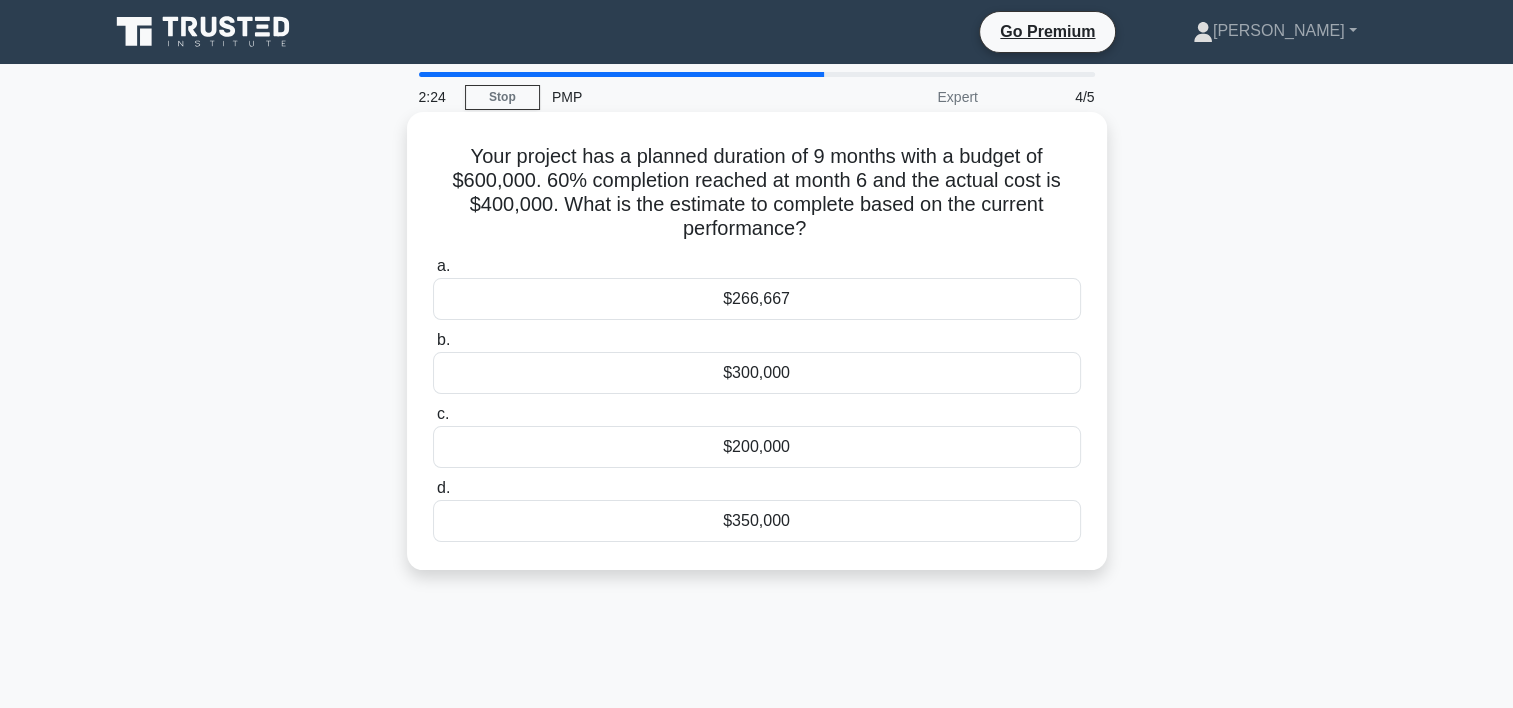 copy on "Your project has a planned duration of 9 months with a budget of $600,000. 60% completion reached at month 6 and the actual cost is $400,000. What is the estimate to complete based on the current performance?" 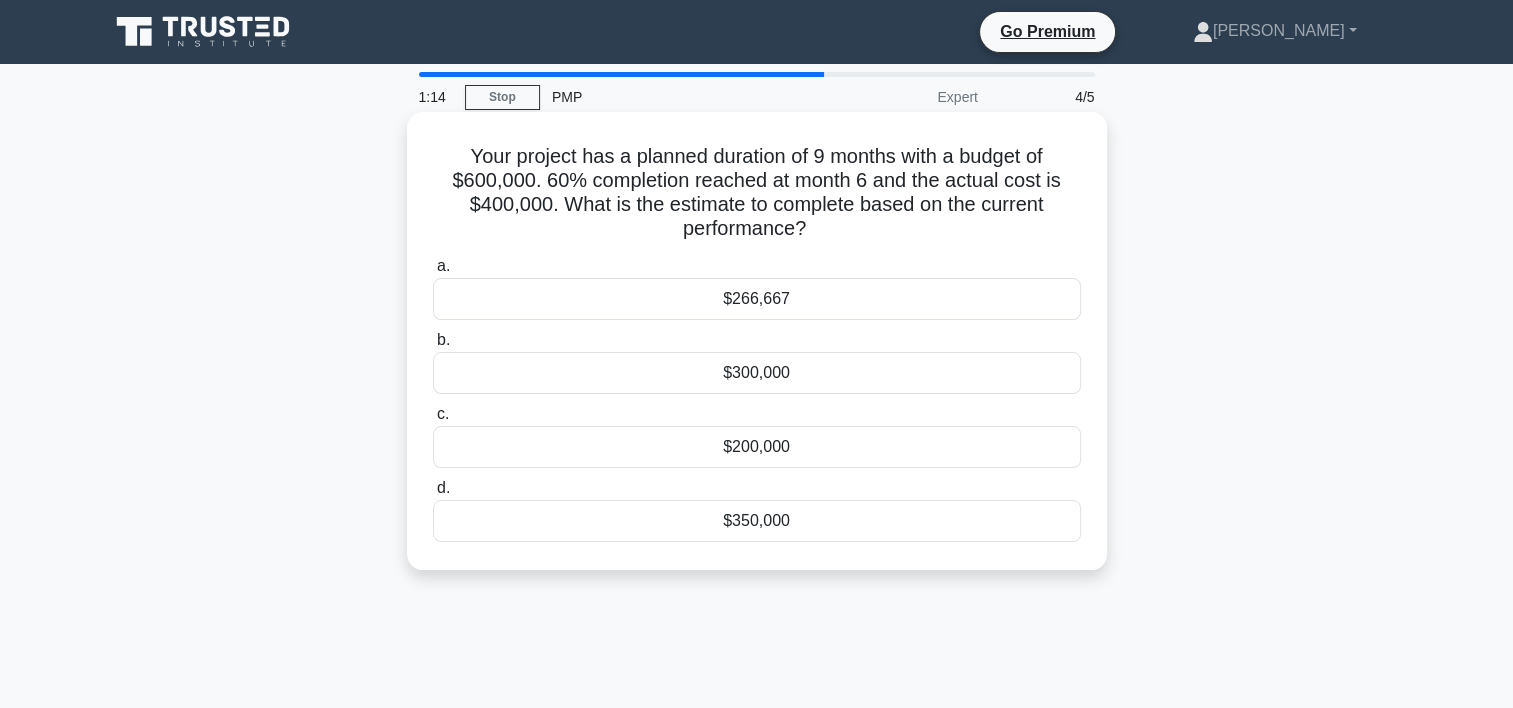 click on "$266,667" at bounding box center [757, 299] 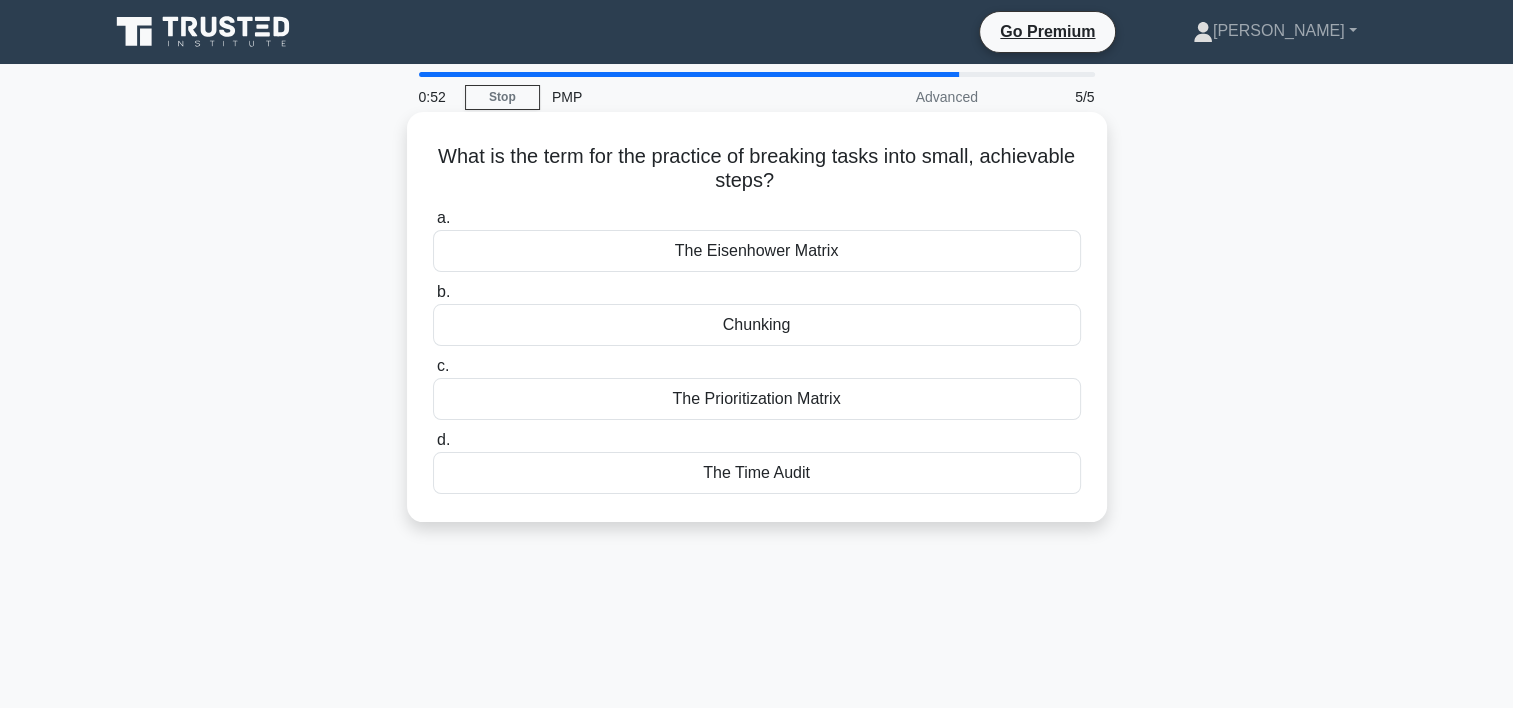 click on "Chunking" at bounding box center [757, 325] 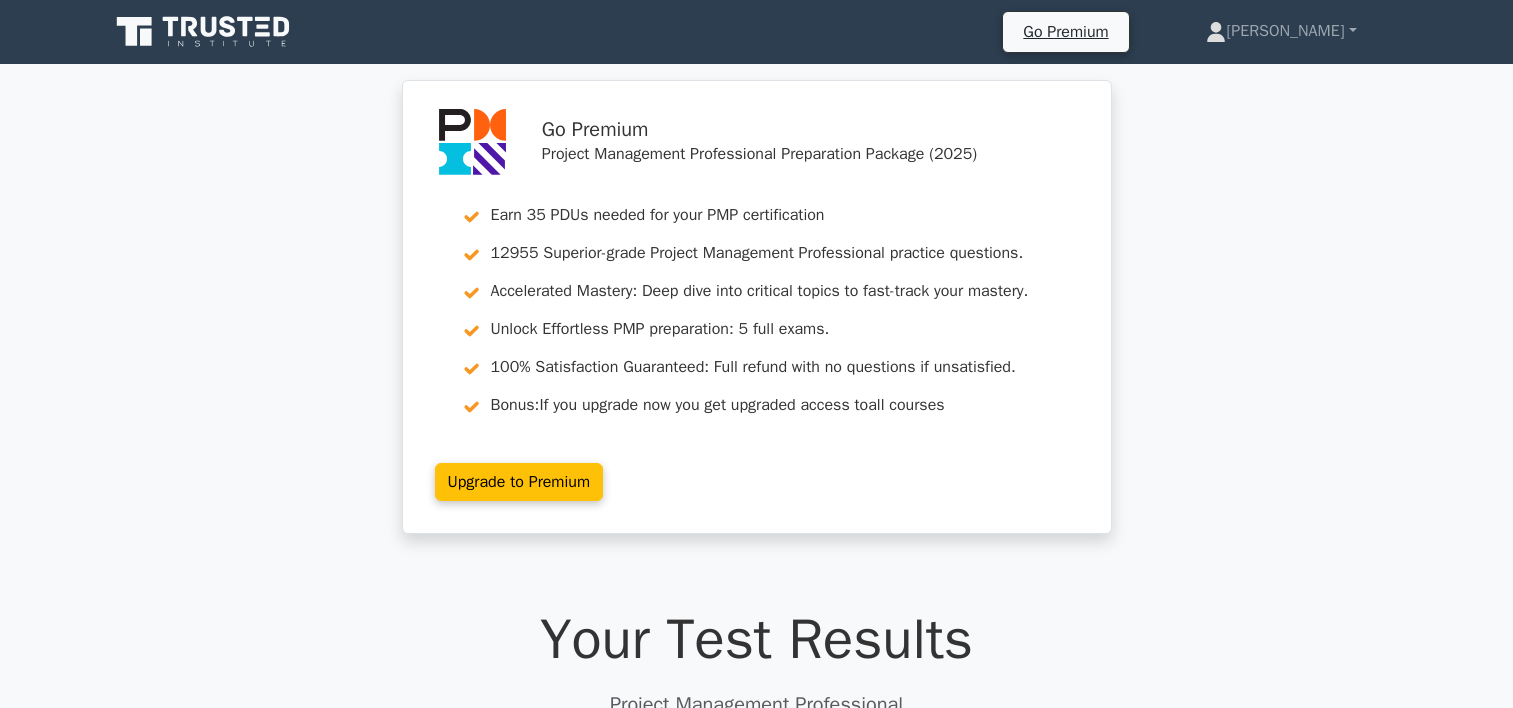 scroll, scrollTop: 0, scrollLeft: 0, axis: both 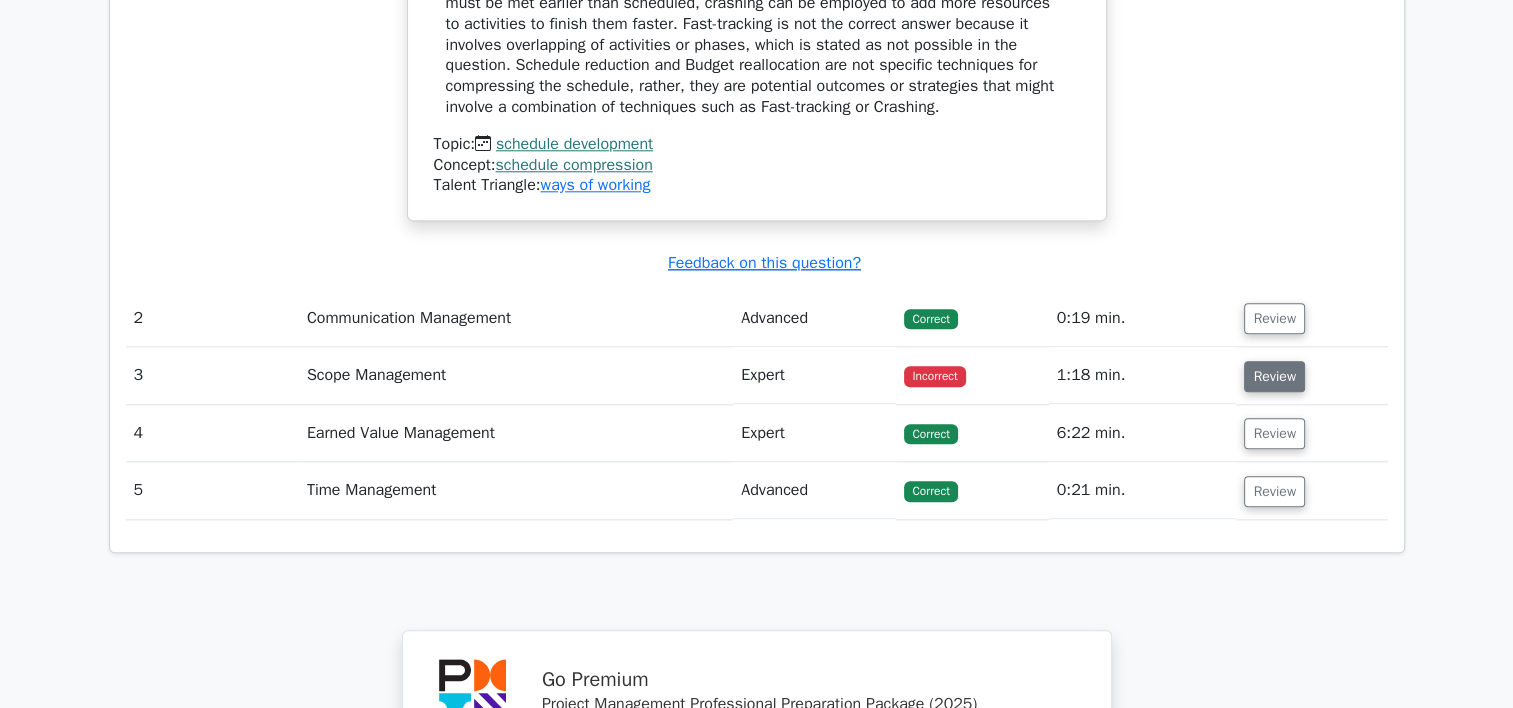 click on "Review" at bounding box center [1274, 376] 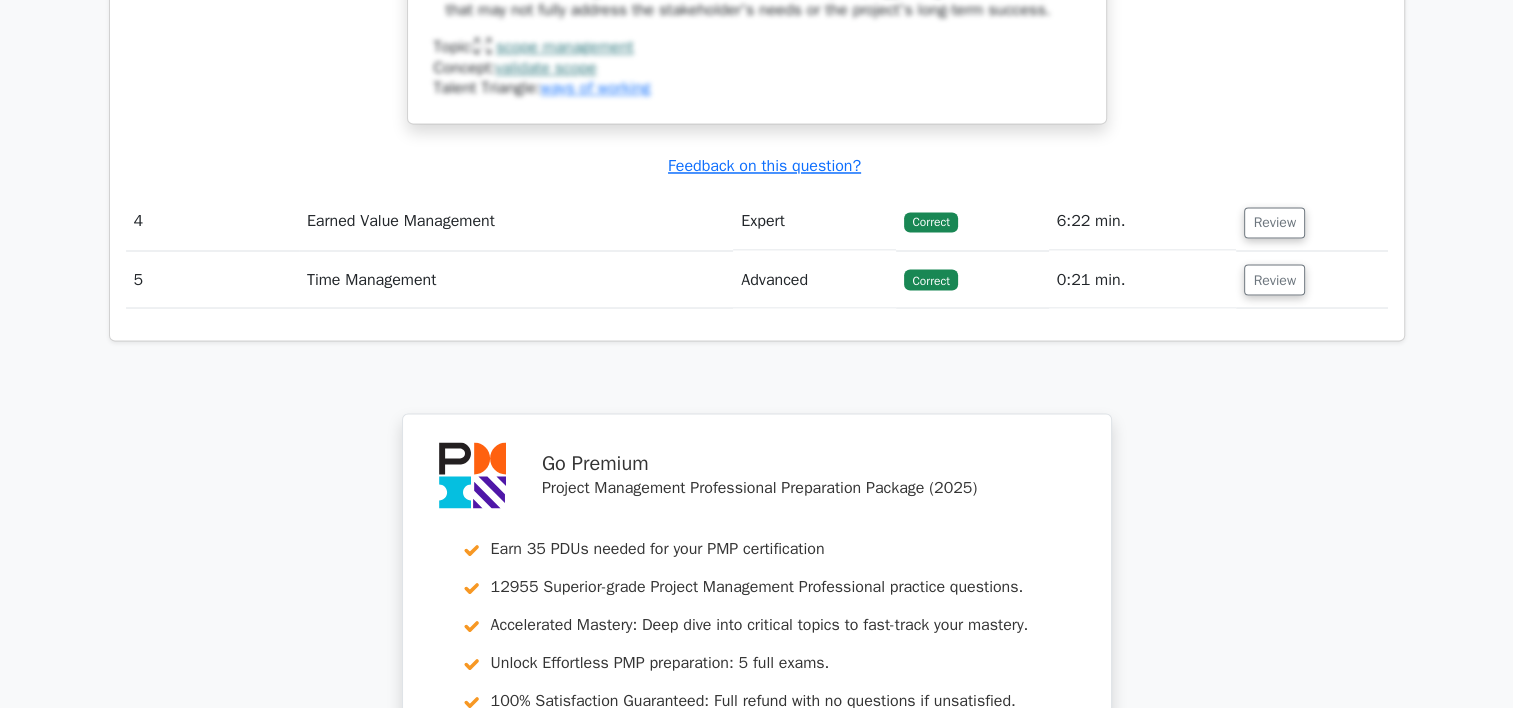scroll, scrollTop: 3558, scrollLeft: 0, axis: vertical 